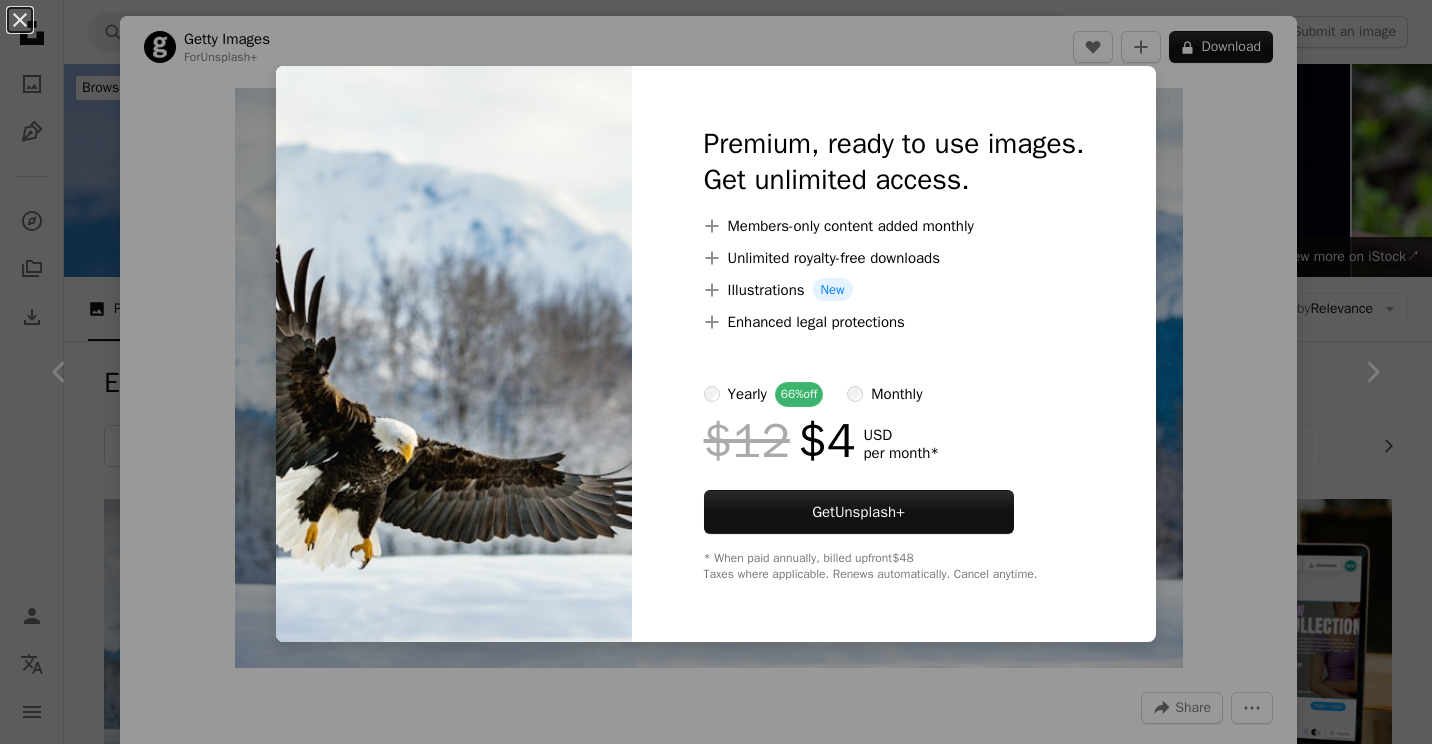 scroll, scrollTop: 2564, scrollLeft: 0, axis: vertical 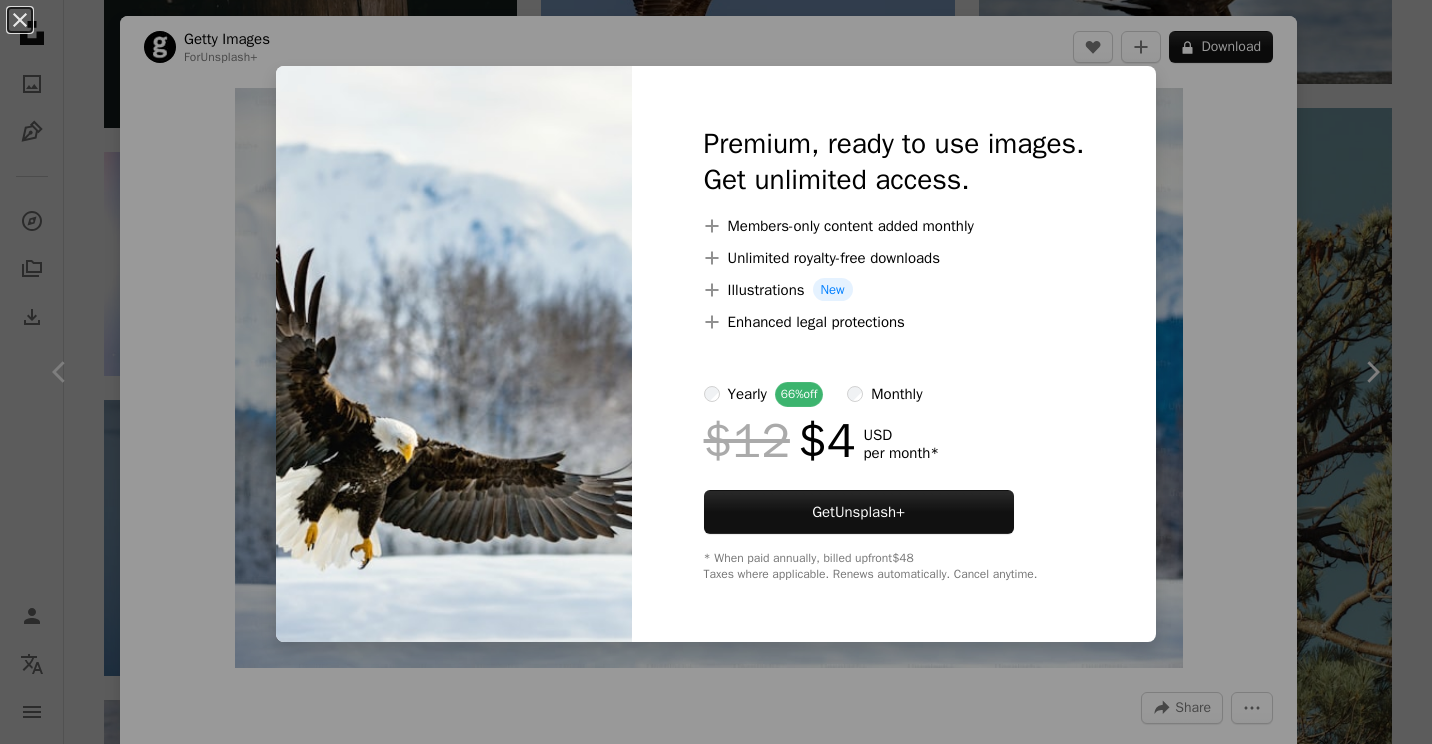 click on "An X shape Premium, ready to use images. Get unlimited access. A plus sign Members-only content added monthly A plus sign Unlimited royalty-free downloads A plus sign Illustrations  New A plus sign Enhanced legal protections yearly 66%  off monthly $12   $4 USD per month * Get  Unsplash+ * When paid annually, billed upfront  $48 Taxes where applicable. Renews automatically. Cancel anytime." at bounding box center (716, 372) 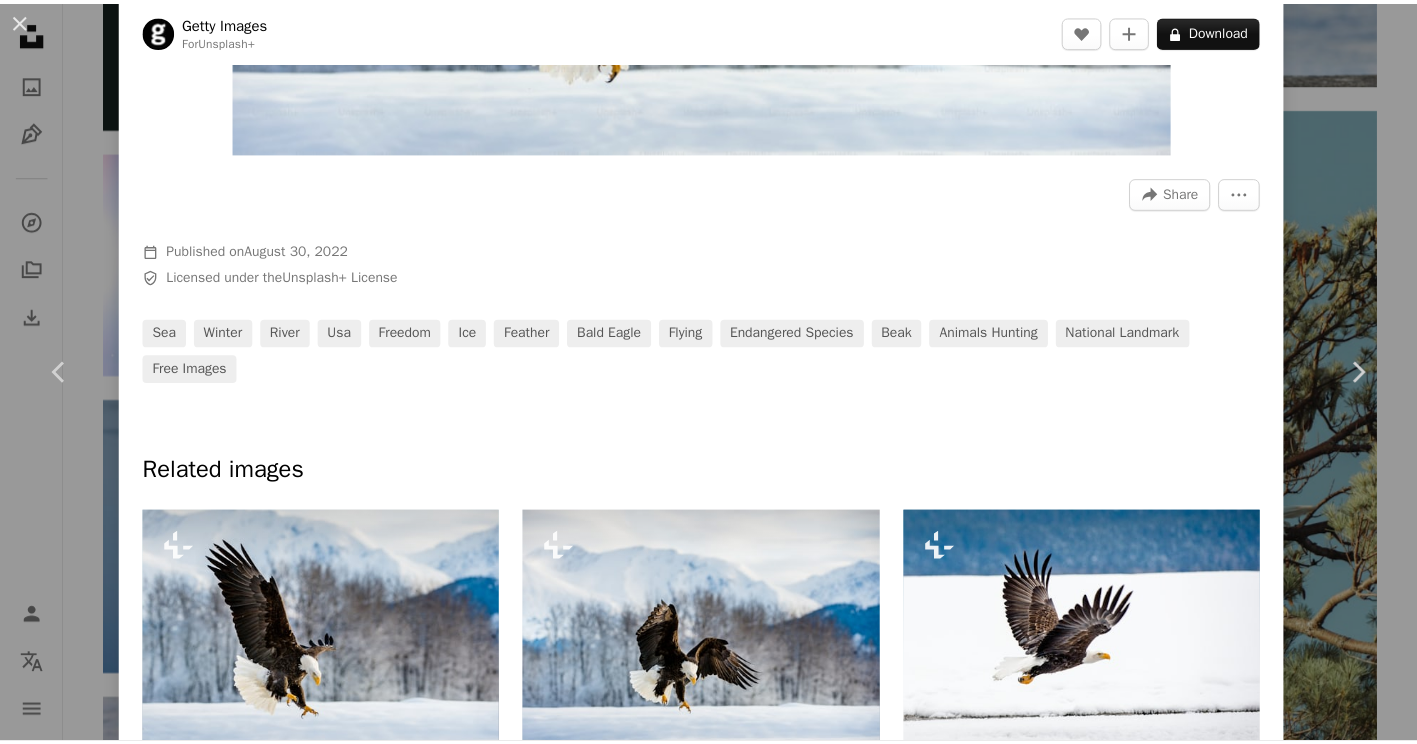 scroll, scrollTop: 171, scrollLeft: 0, axis: vertical 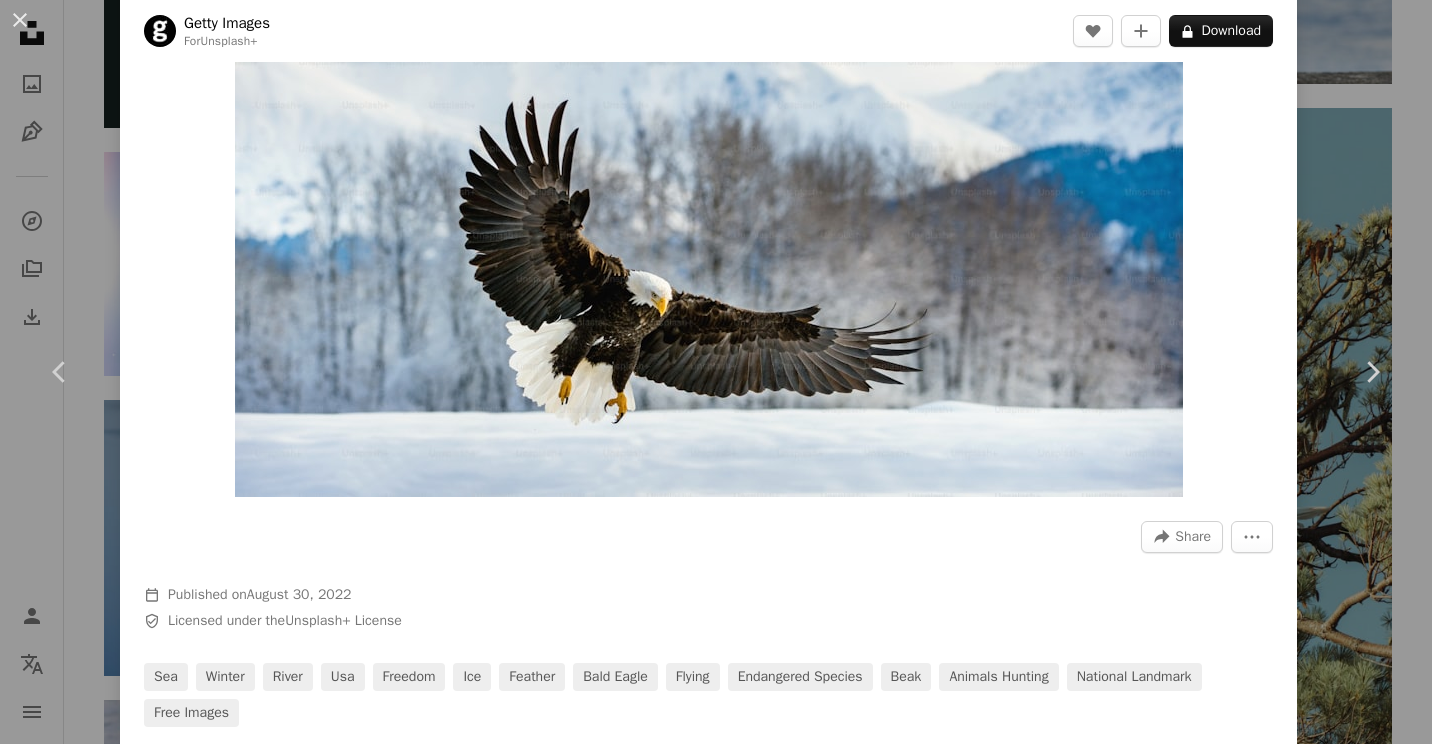 click on "An X shape Chevron left Chevron right Getty Images For Unsplash+ A heart A plus sign A lock Download Zoom in A forward-right arrow Share More Actions Calendar outlined Published on August 30, 2022 Safety Licensed under the Unsplash+ License sea winter river usa freedom ice feather bald eagle flying endangered species beak animals hunting national landmark Free images Related images Plus sign for Unsplash+ A heart A plus sign Getty Images For Unsplash+ A lock Download Plus sign for Unsplash+ A heart A plus sign [FIRST] [LAST] For Unsplash+ A lock Download Plus sign for Unsplash+ A heart A plus sign [FIRST] [LAST] For Unsplash+ A lock Download Plus sign for Unsplash+ A heart A plus sign Getty Images For Unsplash+ A lock Download Plus sign for Unsplash+ A heart A plus sign Getty Images For Unsplash+ A lock Download" at bounding box center [716, 372] 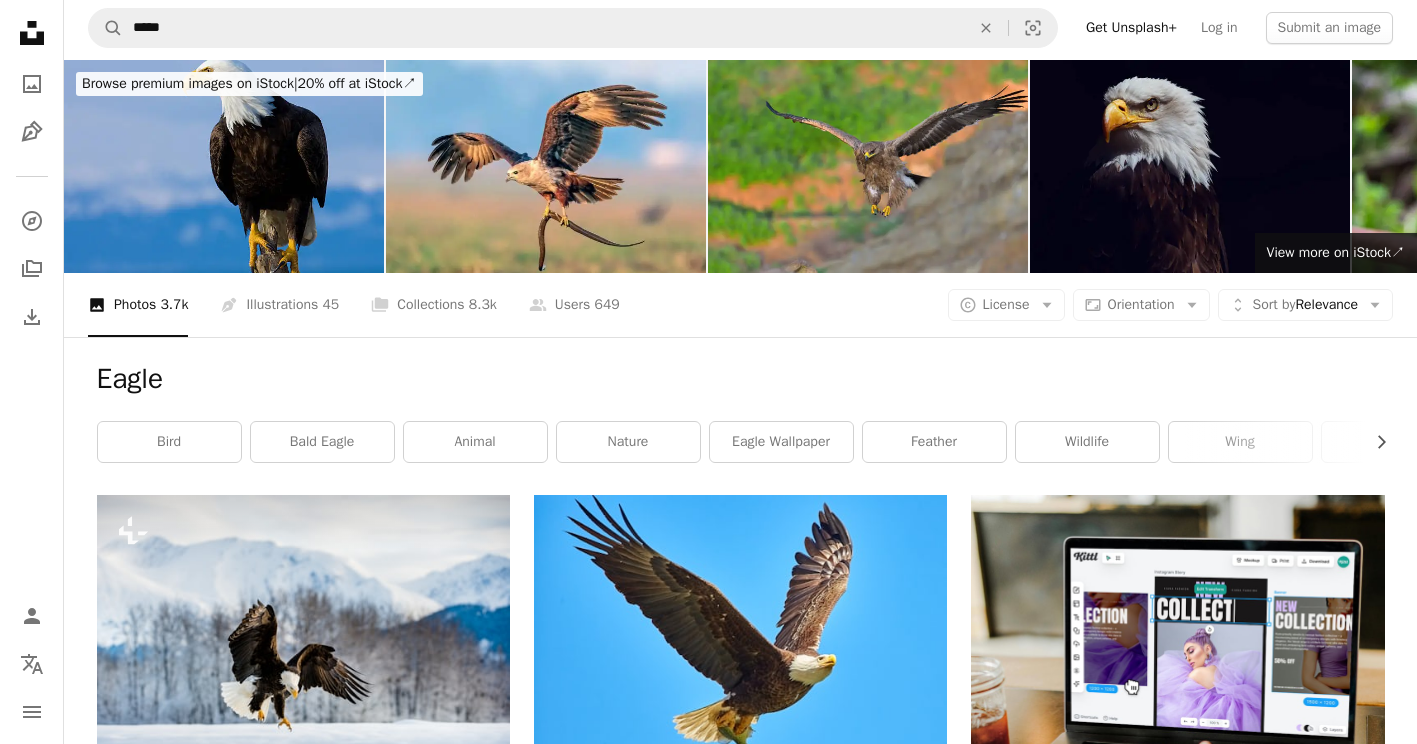 scroll, scrollTop: 0, scrollLeft: 0, axis: both 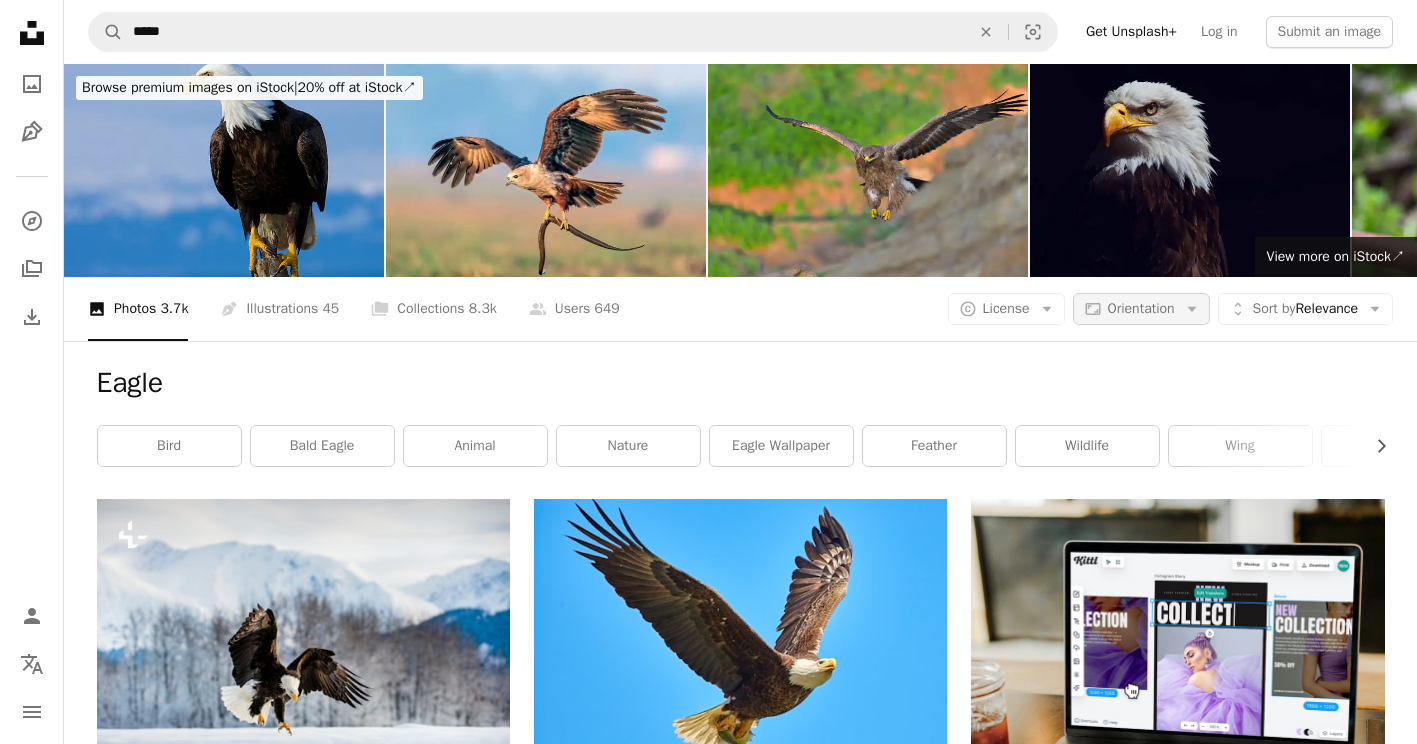 click on "Orientation" at bounding box center (1141, 309) 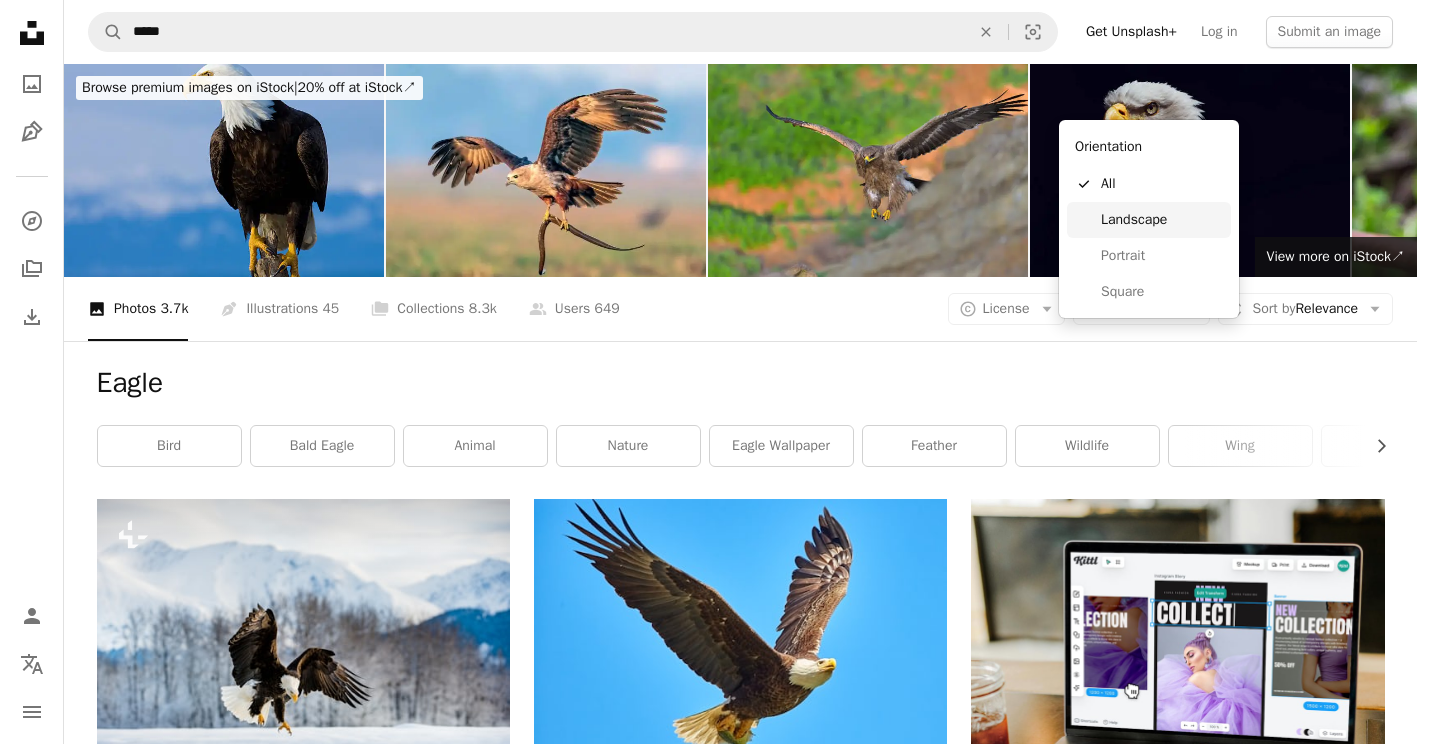 click on "Landscape" at bounding box center (1162, 220) 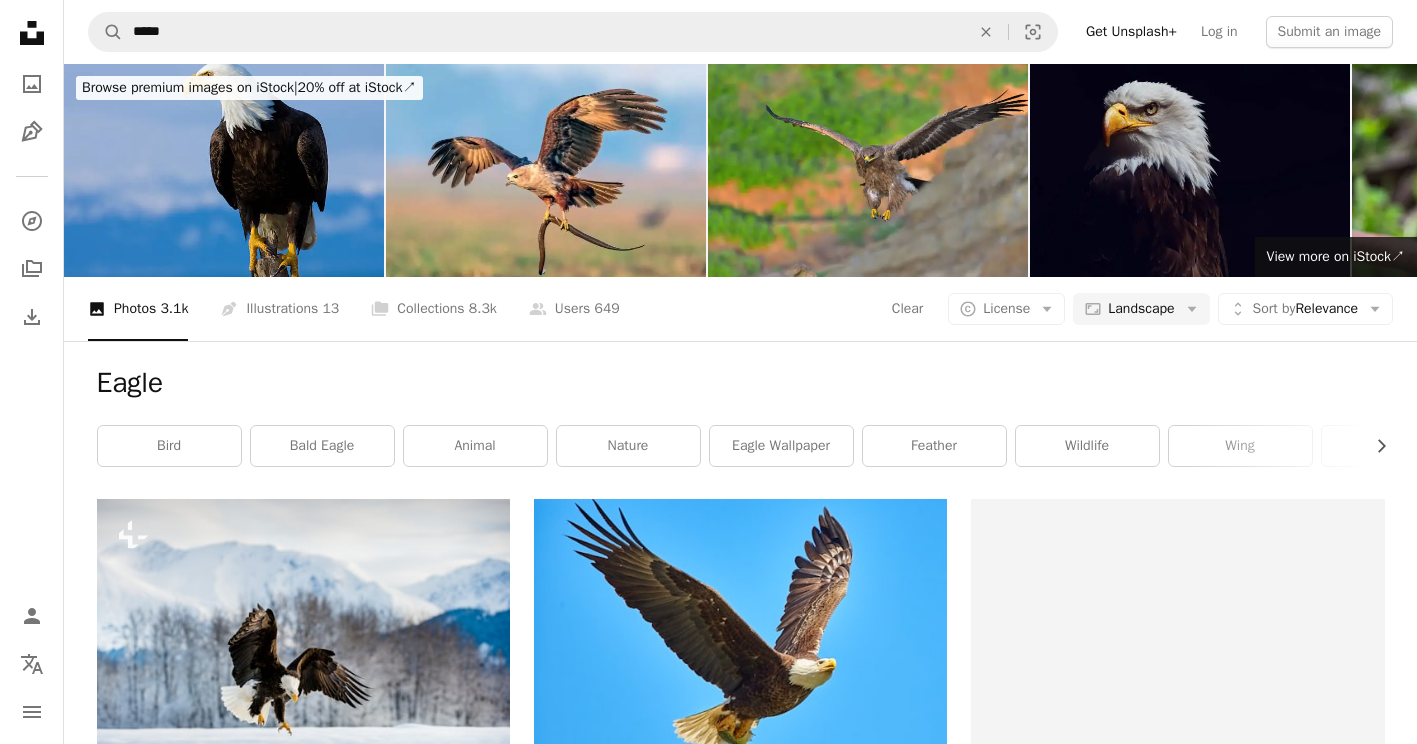 click on "Eagle" at bounding box center [741, 383] 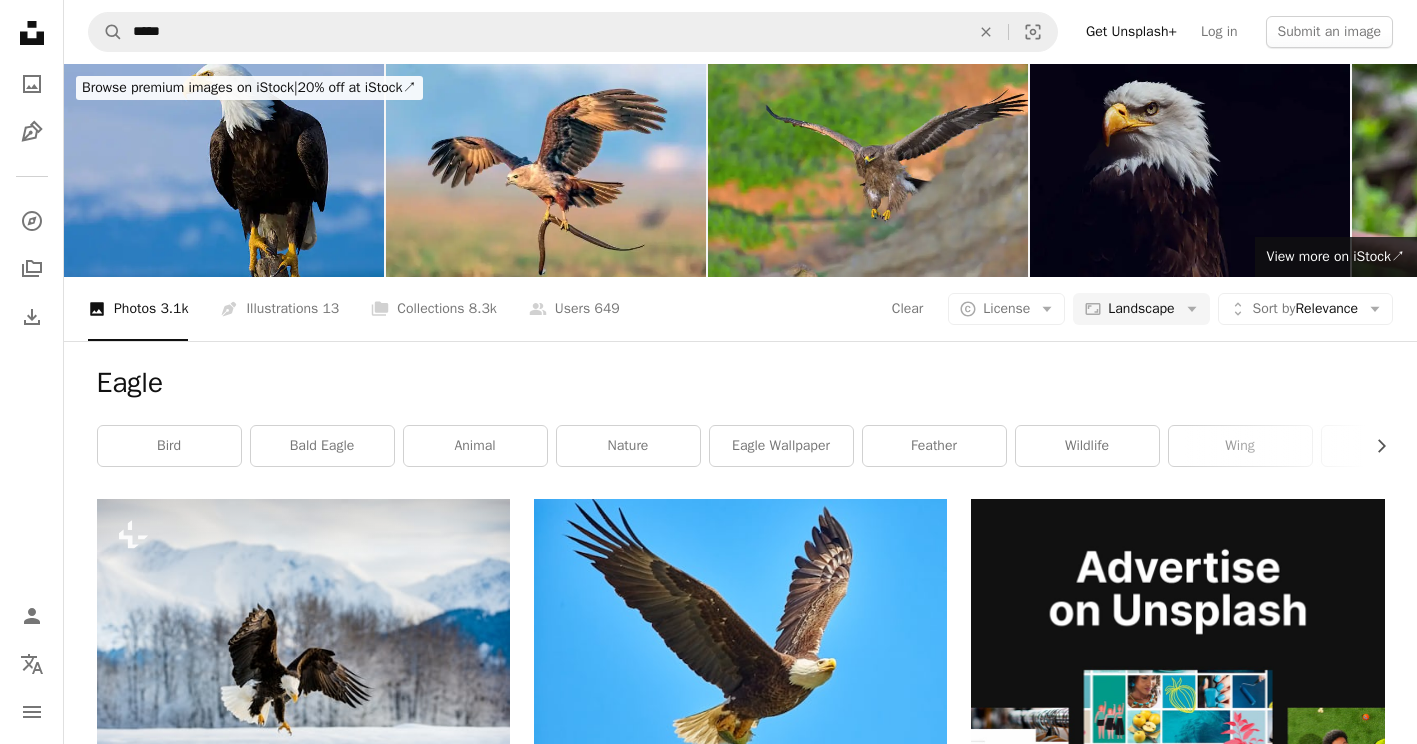 scroll, scrollTop: 0, scrollLeft: 0, axis: both 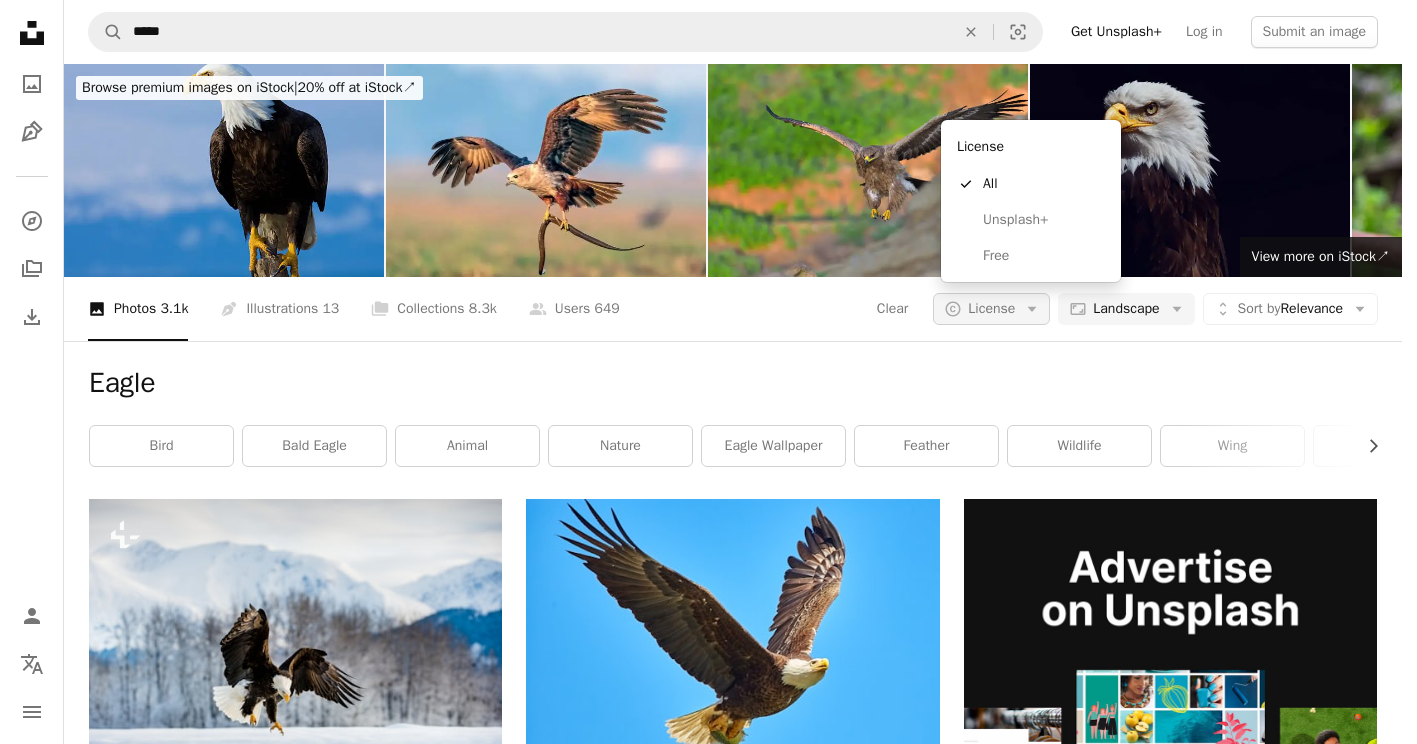 click on "Arrow down" 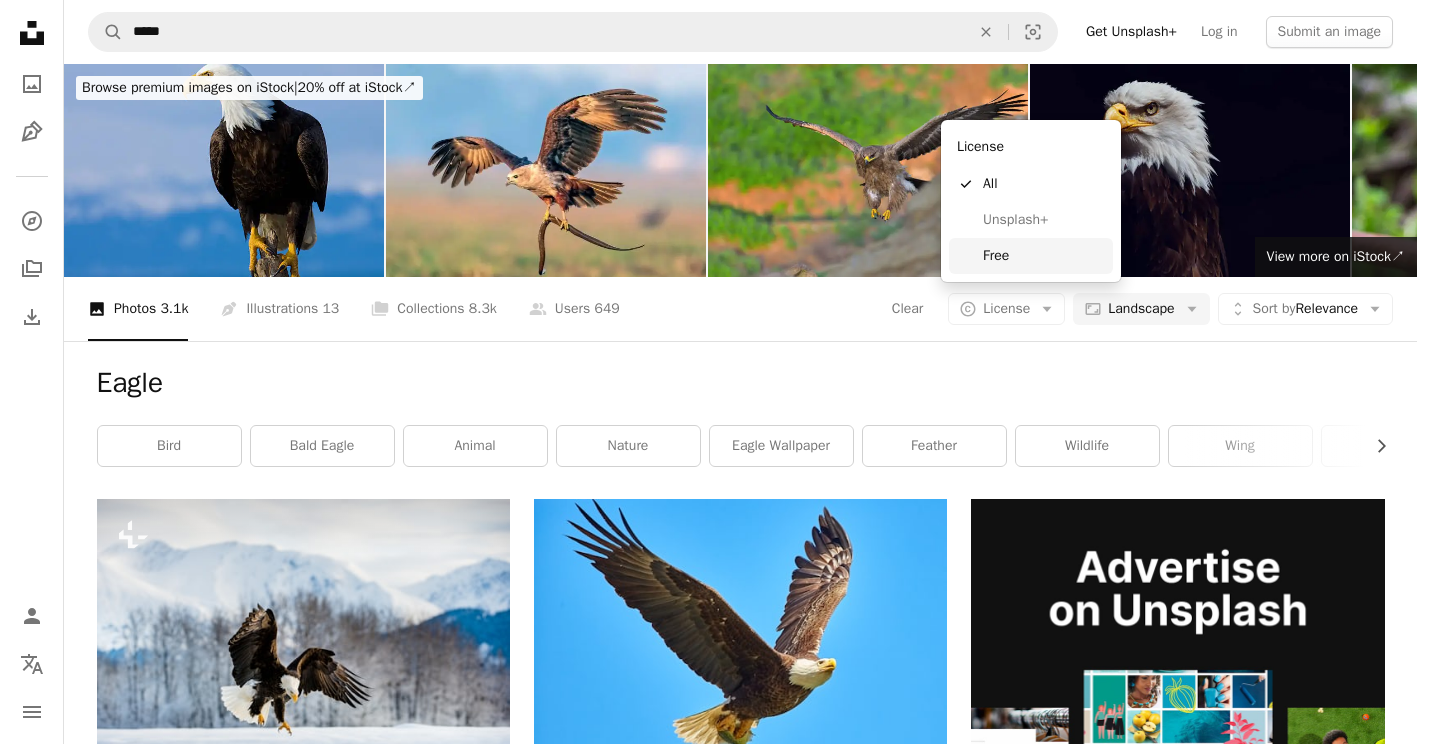 click on "Free" at bounding box center (1044, 256) 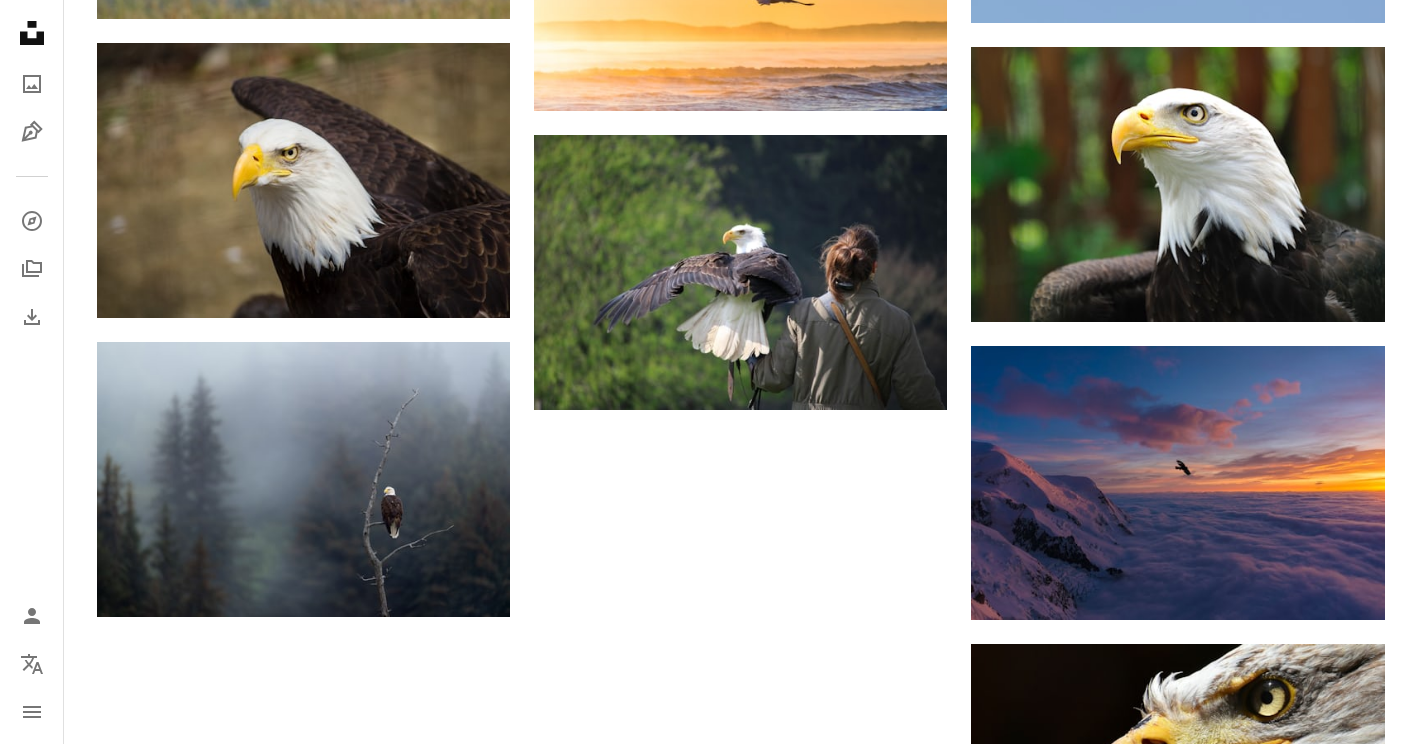 scroll, scrollTop: 1929, scrollLeft: 0, axis: vertical 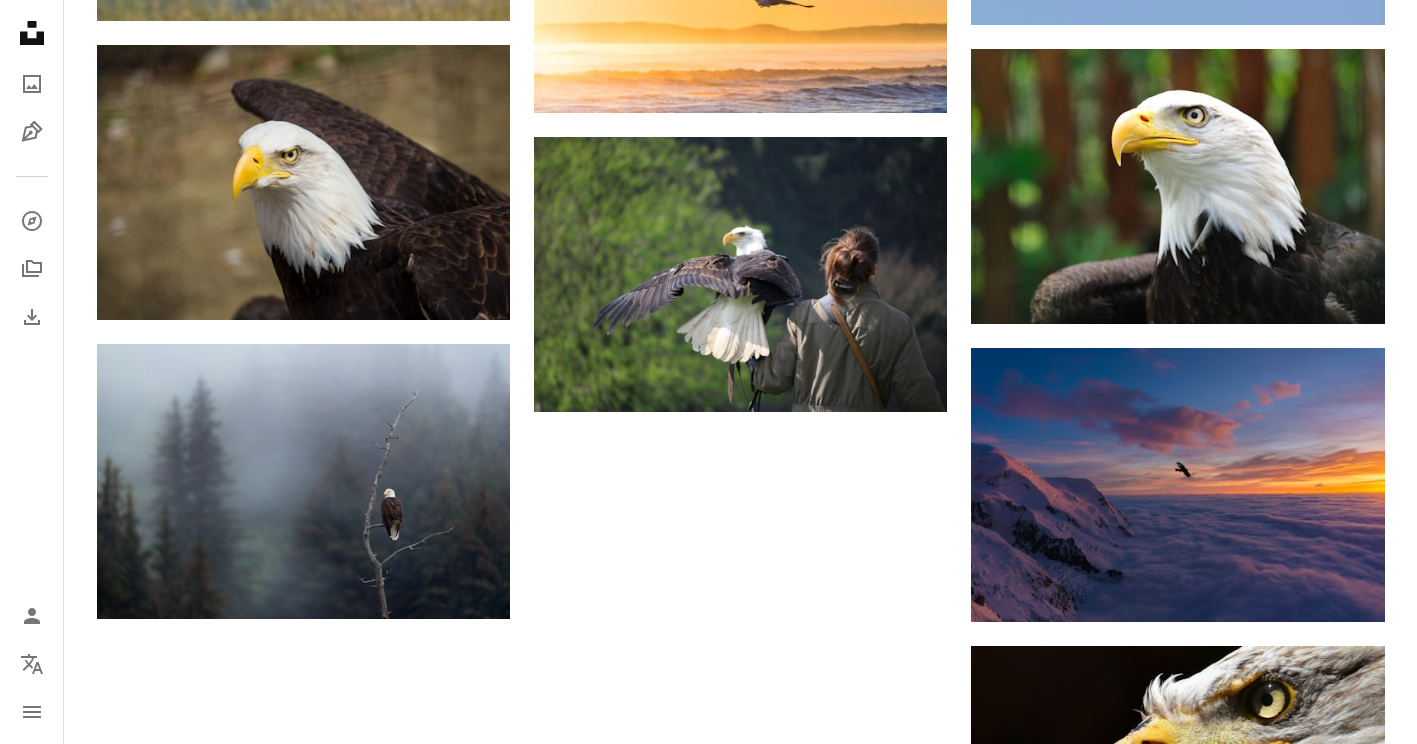 click on "Load more" at bounding box center (741, 1308) 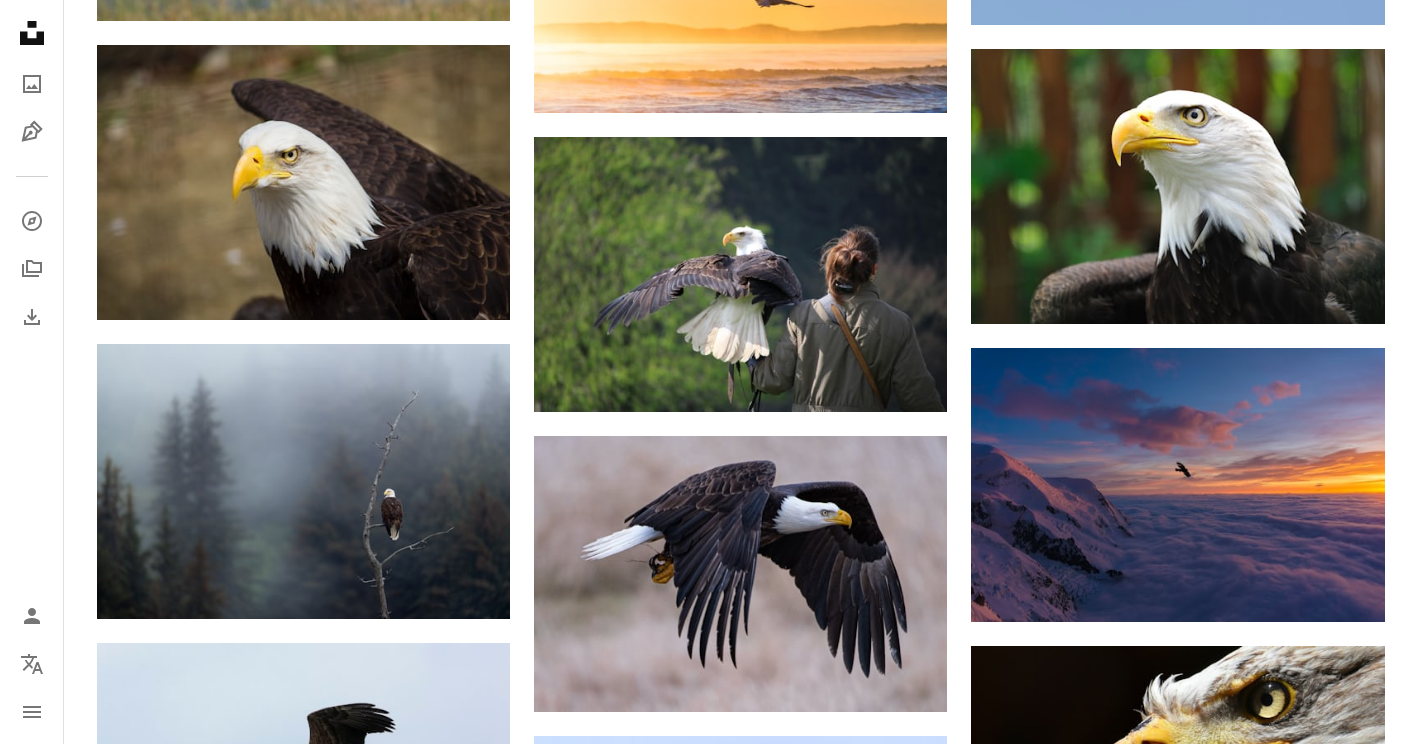 click on "A heart A plus sign [FIRST] [LAST] Arrow pointing down A heart A plus sign [FIRST] [LAST] Arrow pointing down A heart A plus sign [FIRST] [LAST] Available for hire A checkmark inside of a circle Arrow pointing down A heart A plus sign [FIRST] [LAST] Available for hire A checkmark inside of a circle Arrow pointing down A heart A plus sign [FIRST] [LAST] Arrow pointing down A heart A plus sign [FIRST] [LAST] Available for hire A checkmark inside of a circle Arrow pointing down A heart A plus sign [FIRST] [LAST] Available for hire A checkmark inside of a circle Arrow pointing down A heart A plus sign [FIRST] [LAST] Arrow pointing down A heart A plus sign [FIRST] [LAST] Arrow pointing down –– ––– –––  –– ––– –  ––– –––  ––––  –   – –– –––  – – ––– –– –– –––– –– A new kind of advertising  for the internet. Learn More A heart A plus sign [FIRST] [LAST] Available for hire A heart" at bounding box center (741, 2098) 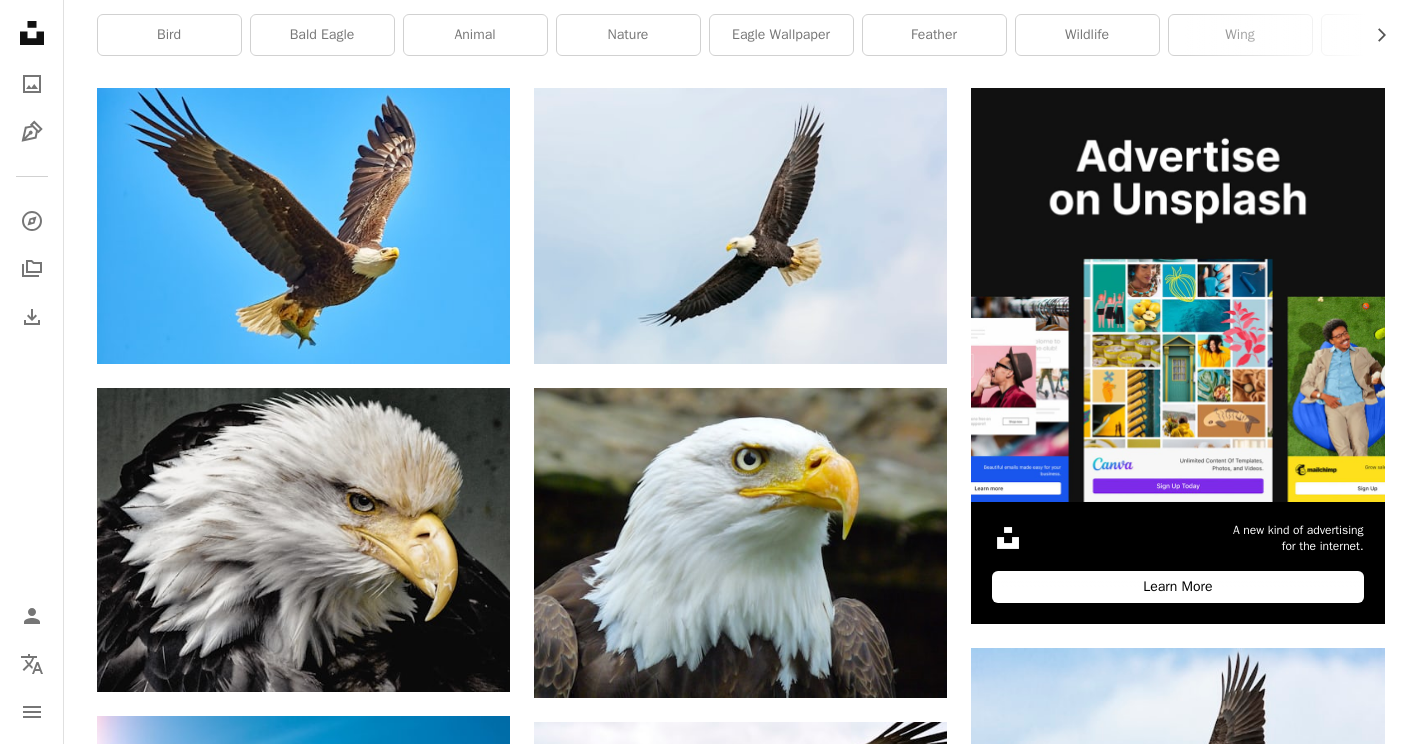scroll, scrollTop: 0, scrollLeft: 0, axis: both 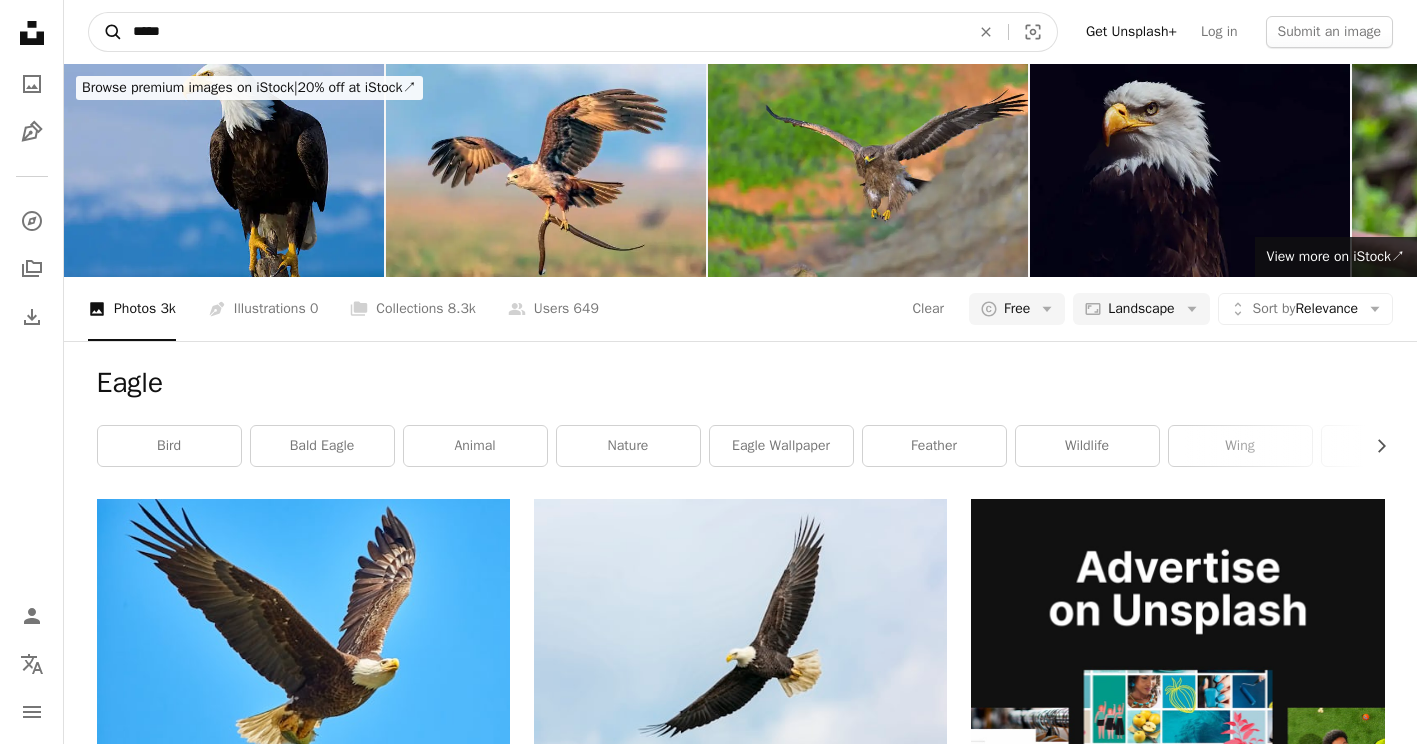 drag, startPoint x: 186, startPoint y: 29, endPoint x: 92, endPoint y: 29, distance: 94 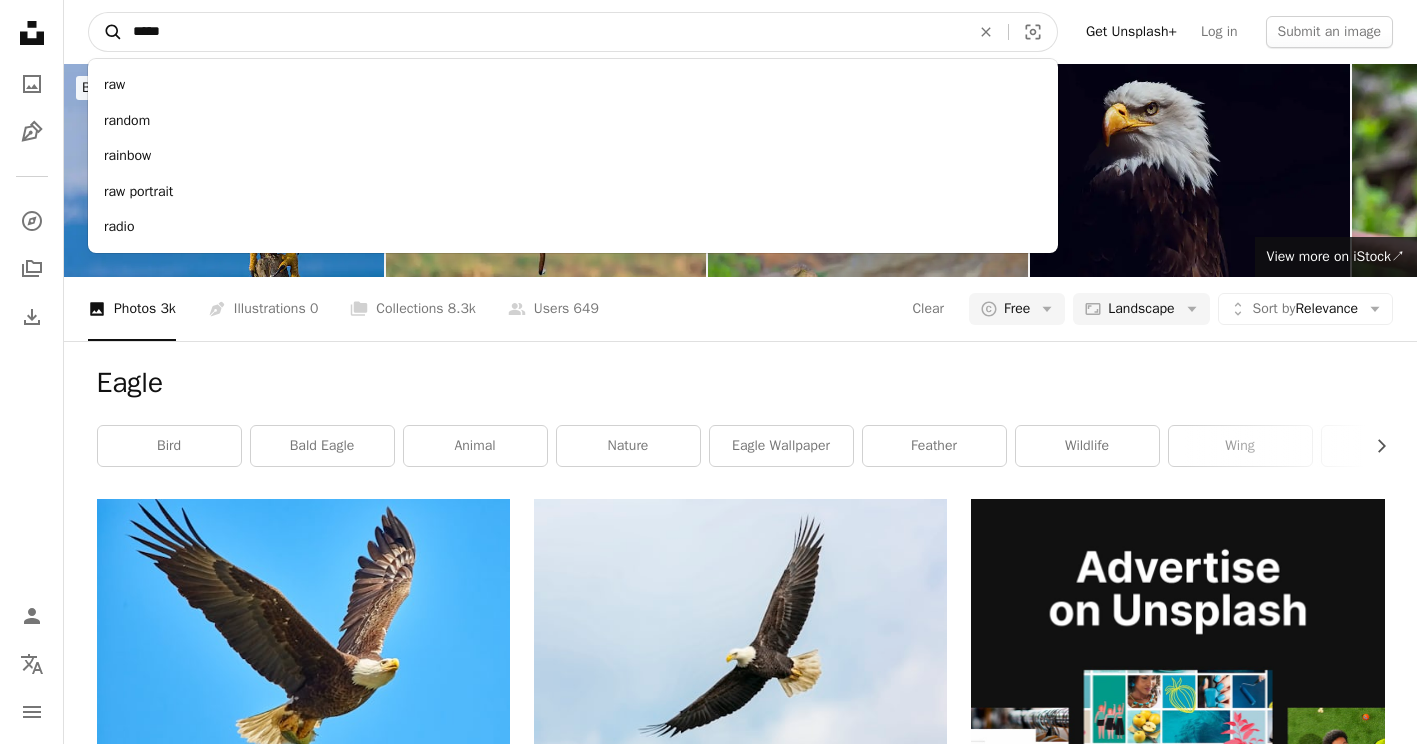 type on "*****" 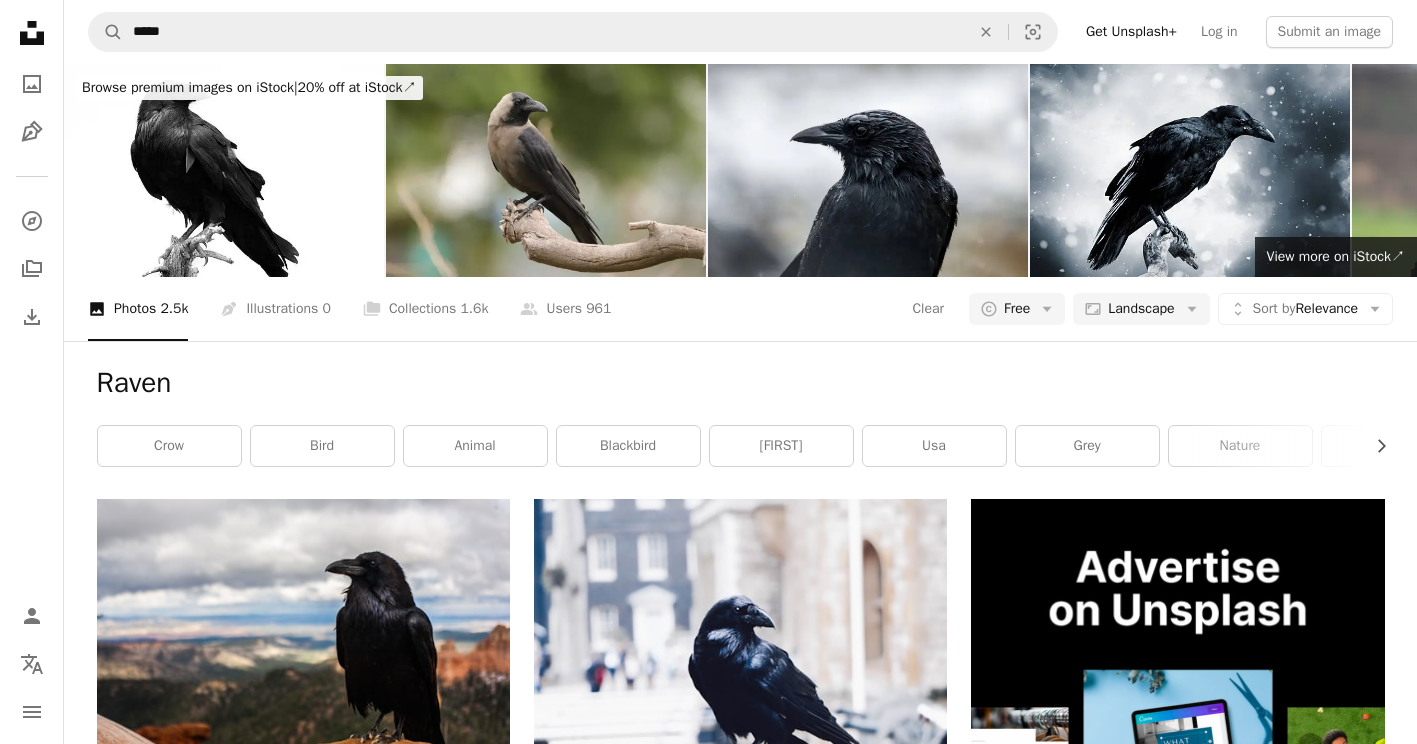 click on "Raven" at bounding box center (741, 383) 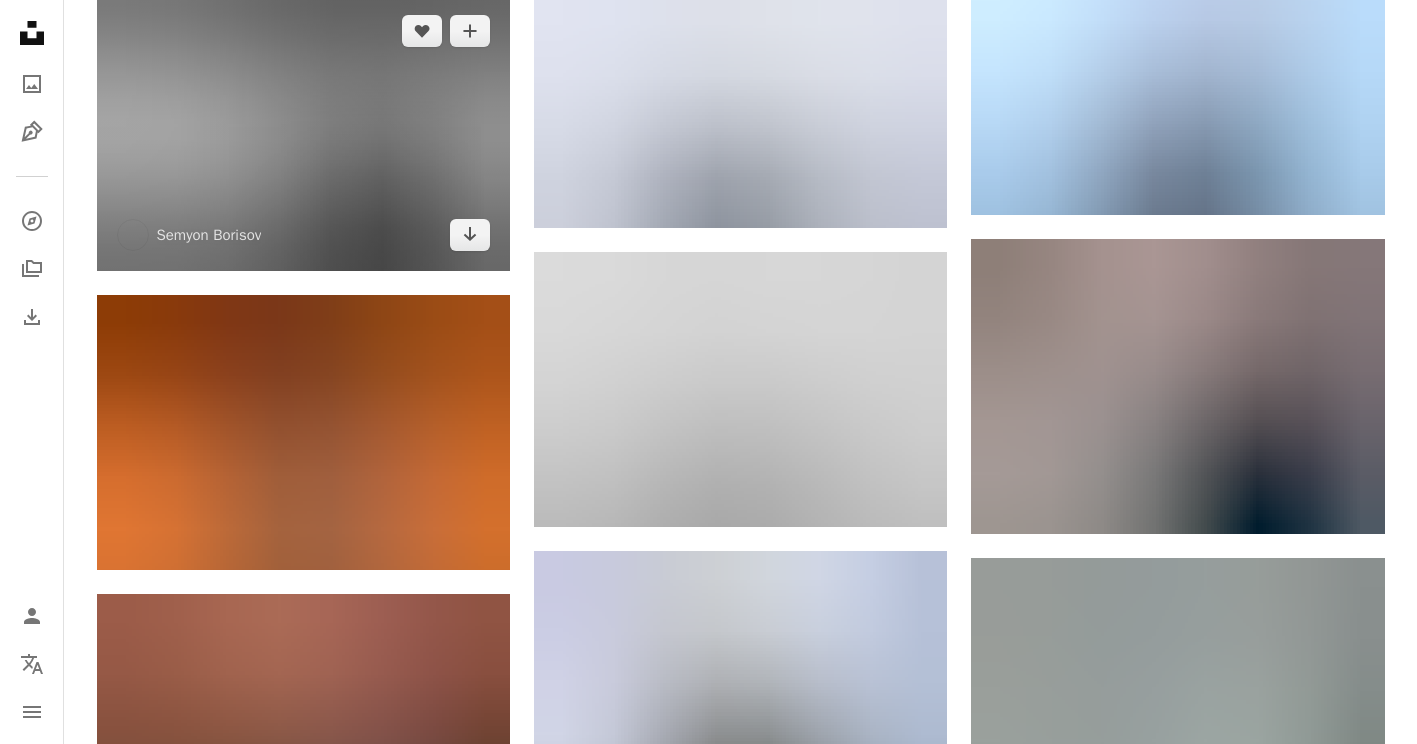 scroll, scrollTop: 2018, scrollLeft: 0, axis: vertical 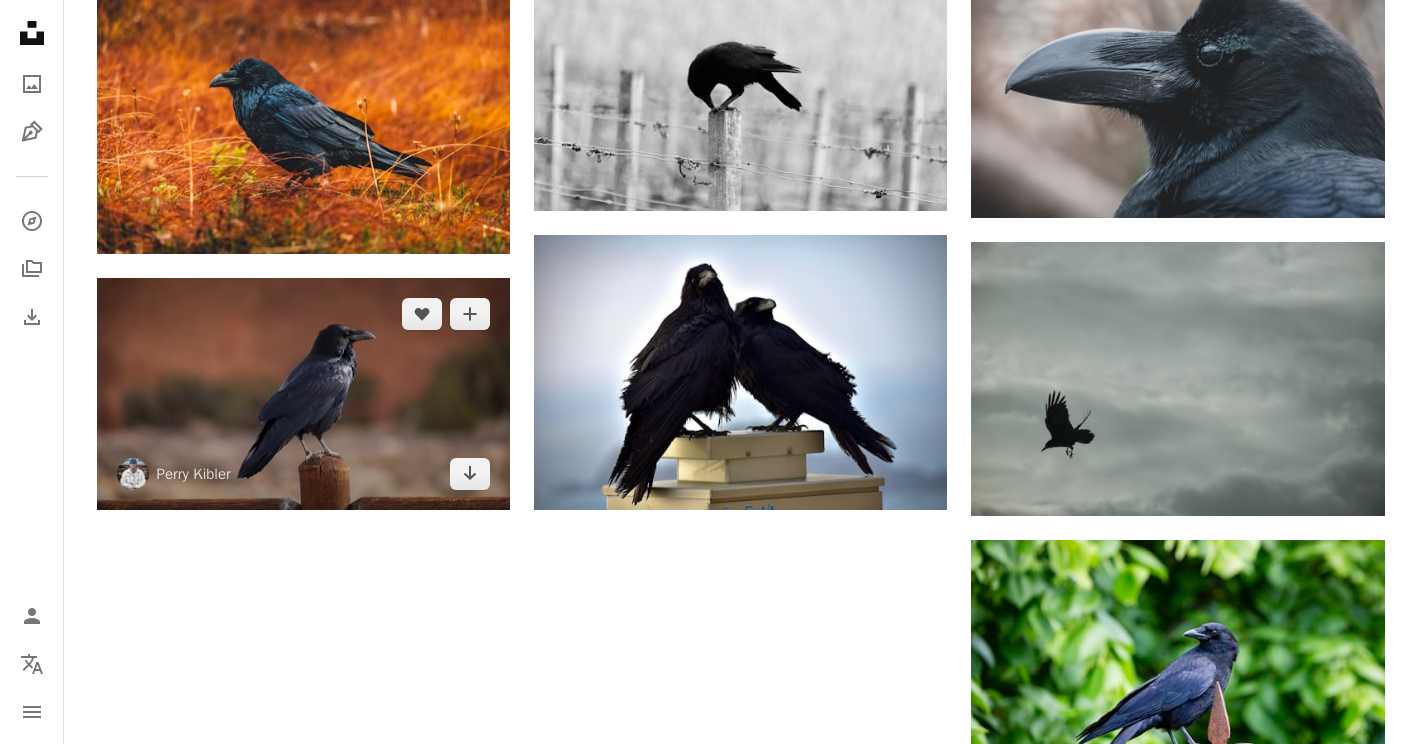 click on "Load more" at bounding box center (741, 896) 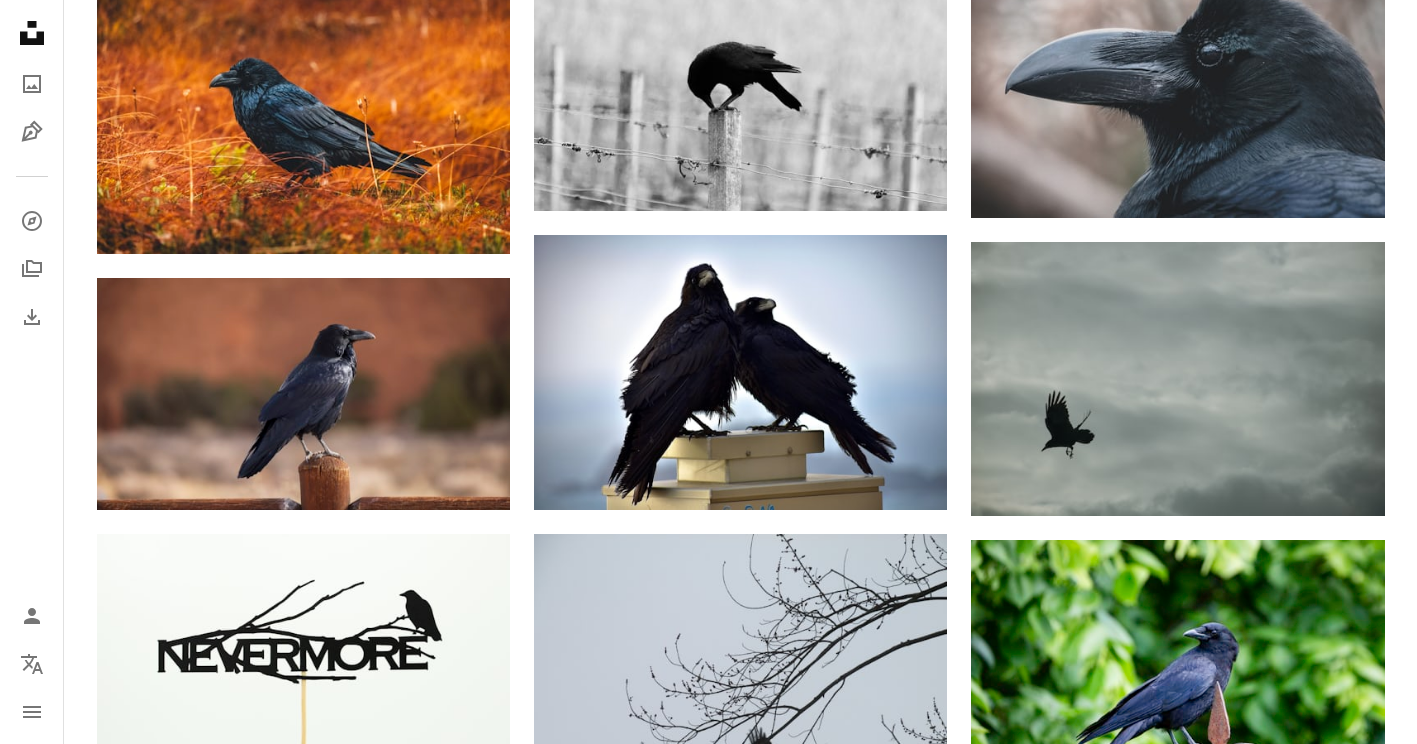 click on "A heart A plus sign [FIRST] [LAST] Available for hire A checkmark inside of a circle Arrow pointing down A heart A plus sign [FIRST] [LAST] Available for hire A checkmark inside of a circle Arrow pointing down A heart A plus sign [FIRST] [LAST] Arrow pointing down A heart A plus sign [FIRST] [LAST] Available for hire A checkmark inside of a circle Arrow pointing down A heart A plus sign [FIRST] [LAST] Available for hire A checkmark inside of a circle Arrow pointing down A heart A plus sign [FIRST] [LAST] Arrow pointing down A heart A plus sign [FIRST] [LAST] Available for hire A checkmark inside of a circle Arrow pointing down A heart A plus sign [FIRST] [LAST] Arrow pointing down A heart A plus sign [FIRST] [LAST] Arrow pointing down A heart A plus sign [FIRST] [LAST] Arrow pointing down A heart A plus sign Small Giant Arrow pointing down –– ––– –––  –– ––– –  ––– –––  ––––  –   – –– –––  – – ––– –– –– –––– –– A new kind of advertising  for the internet. Learn More A heart A plus sign [FIRST] [LAST] Available for hire A heart A heart" at bounding box center (741, 1914) 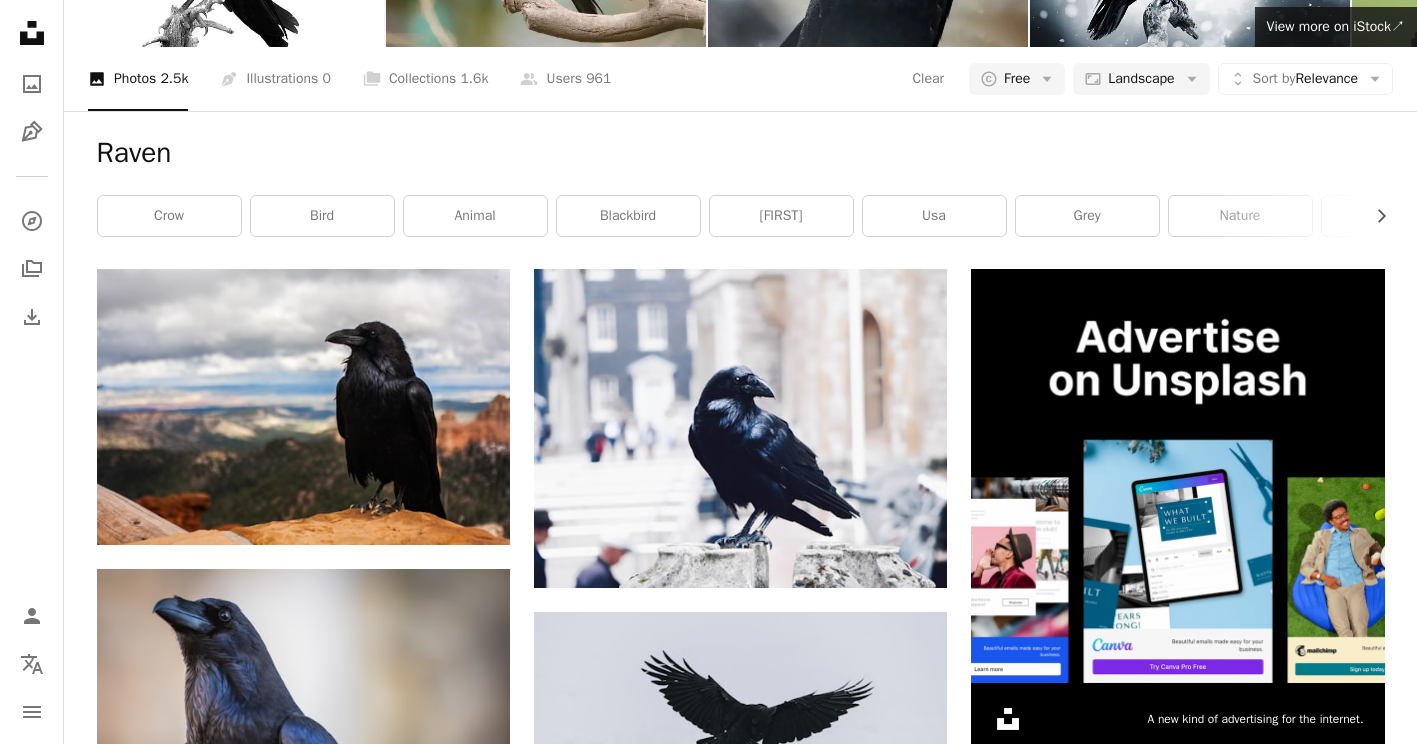 scroll, scrollTop: 0, scrollLeft: 0, axis: both 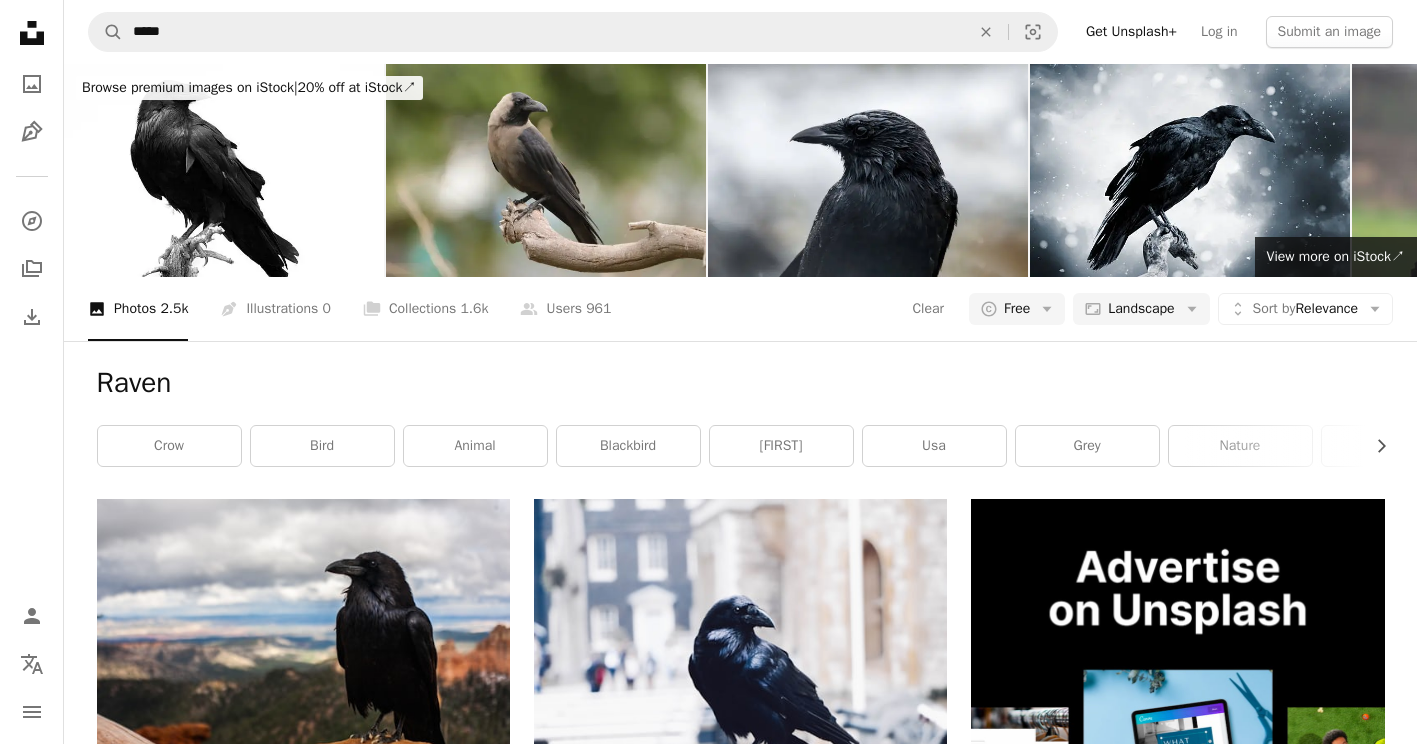 click on "Raven" at bounding box center (741, 383) 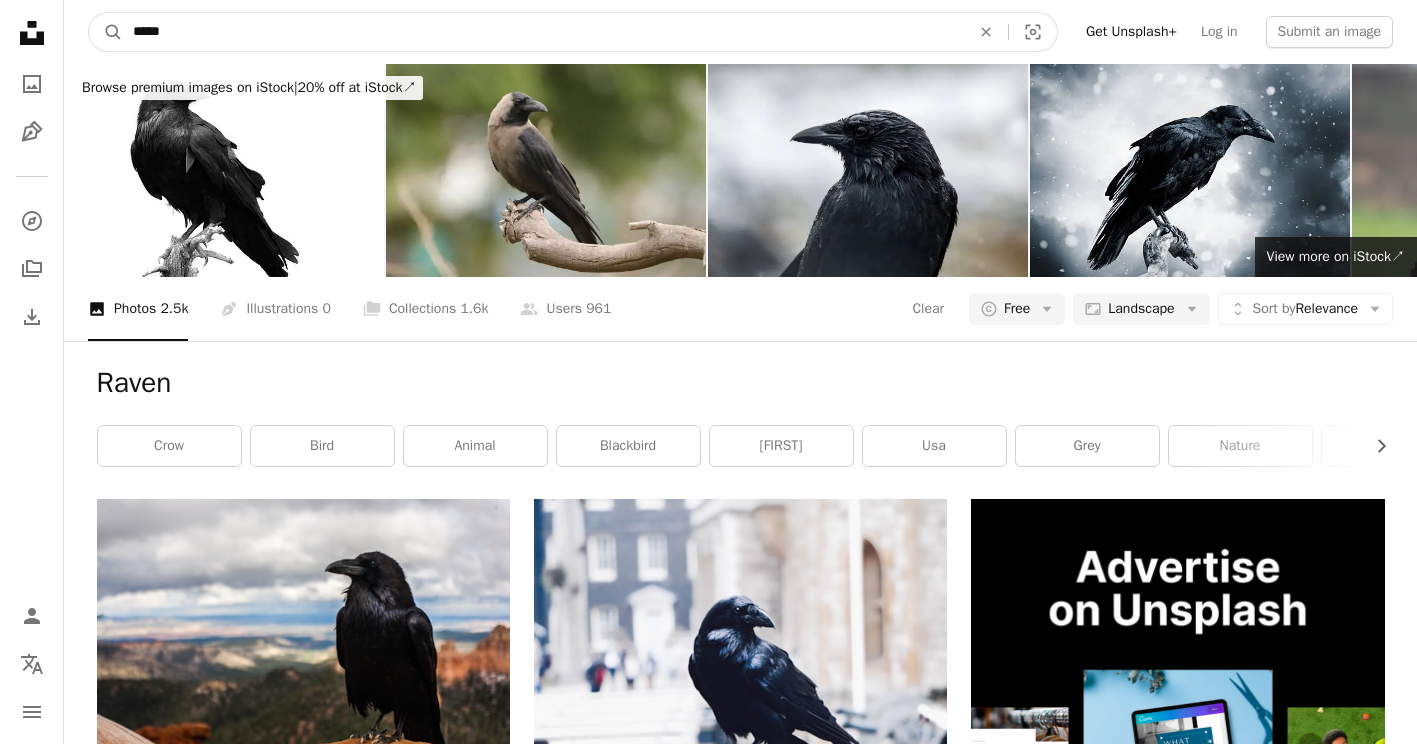 click on "*****" at bounding box center [543, 32] 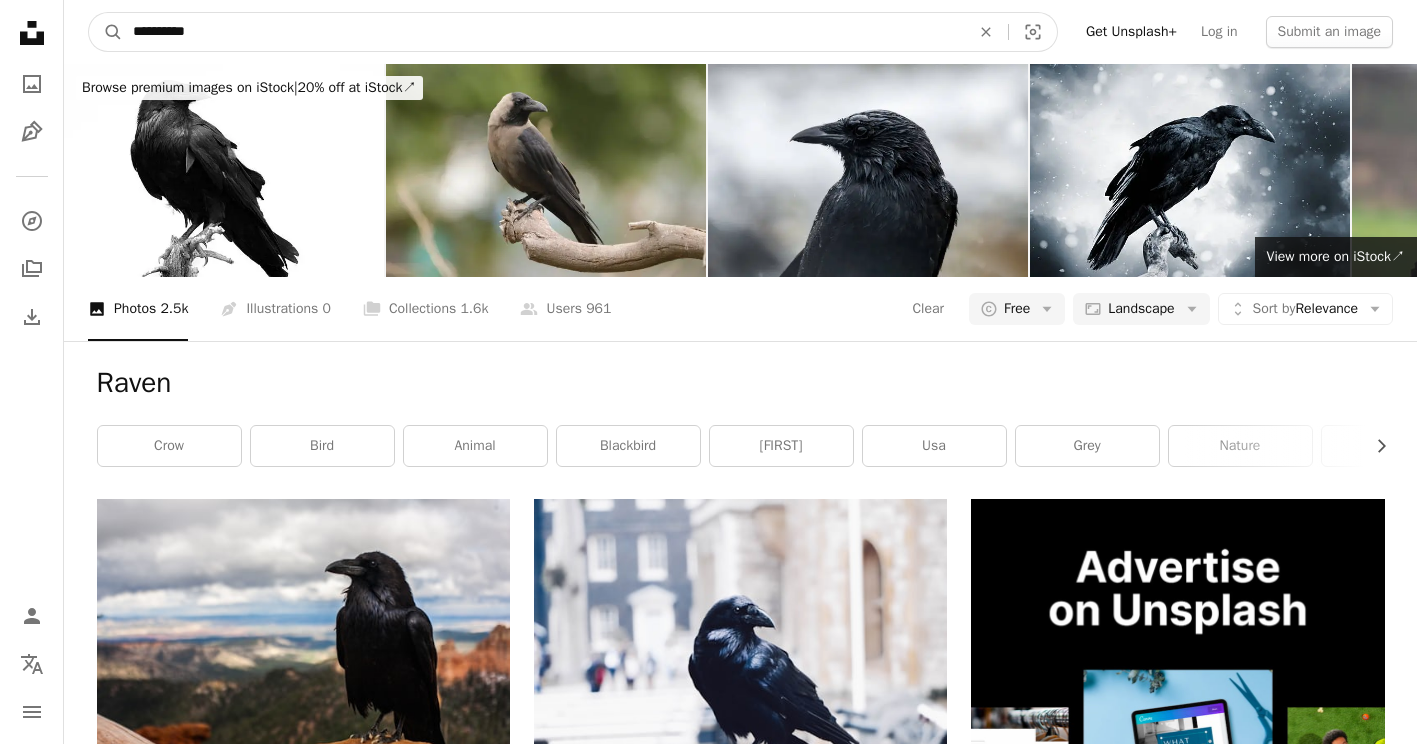 type on "**********" 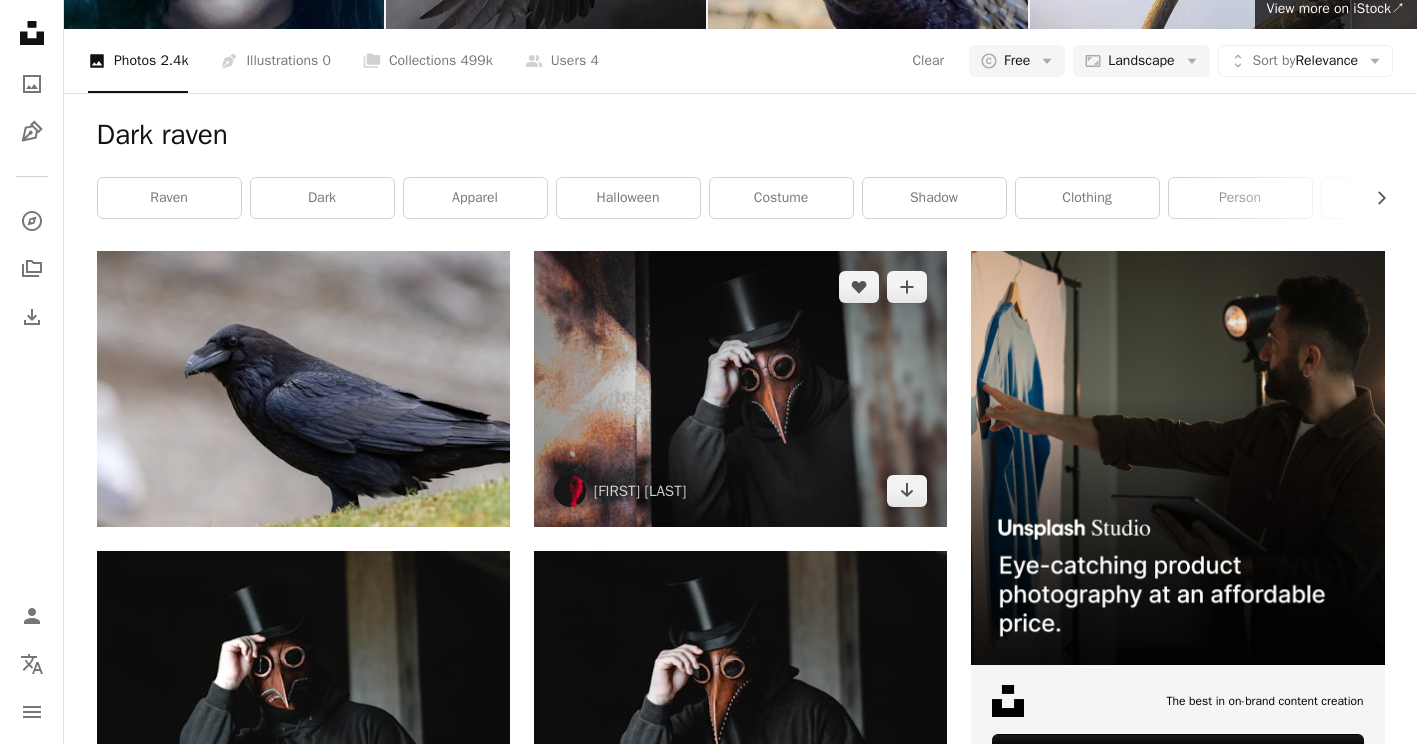 scroll, scrollTop: 737, scrollLeft: 0, axis: vertical 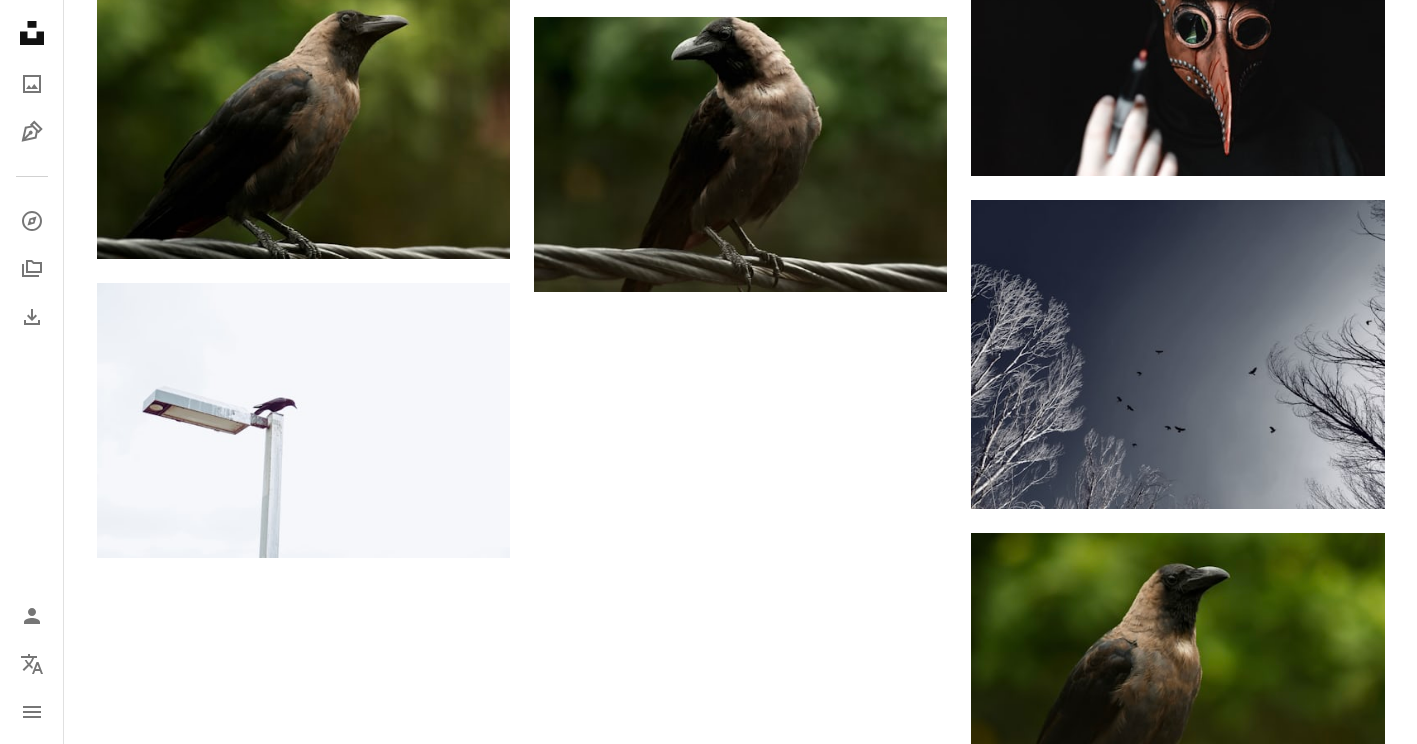 click on "Load more" at bounding box center (741, 1188) 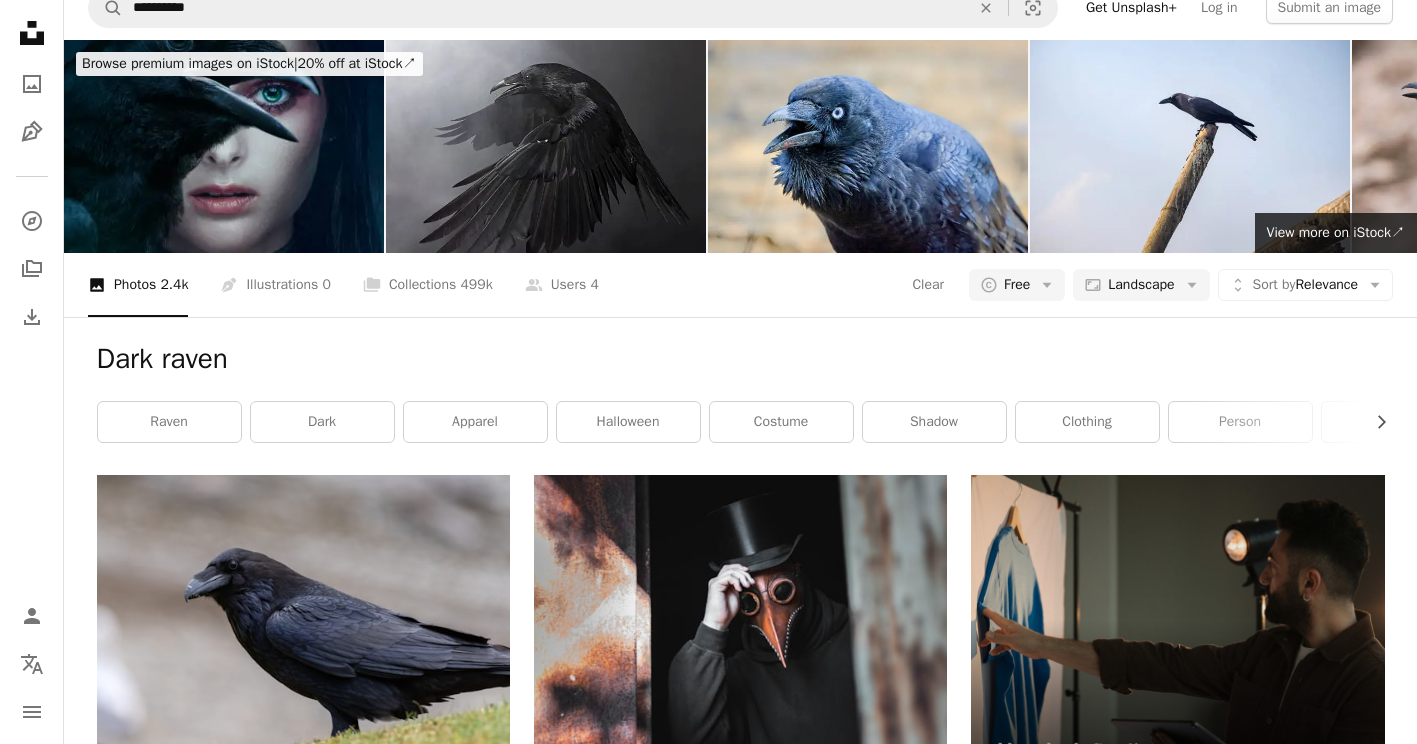 scroll, scrollTop: 0, scrollLeft: 0, axis: both 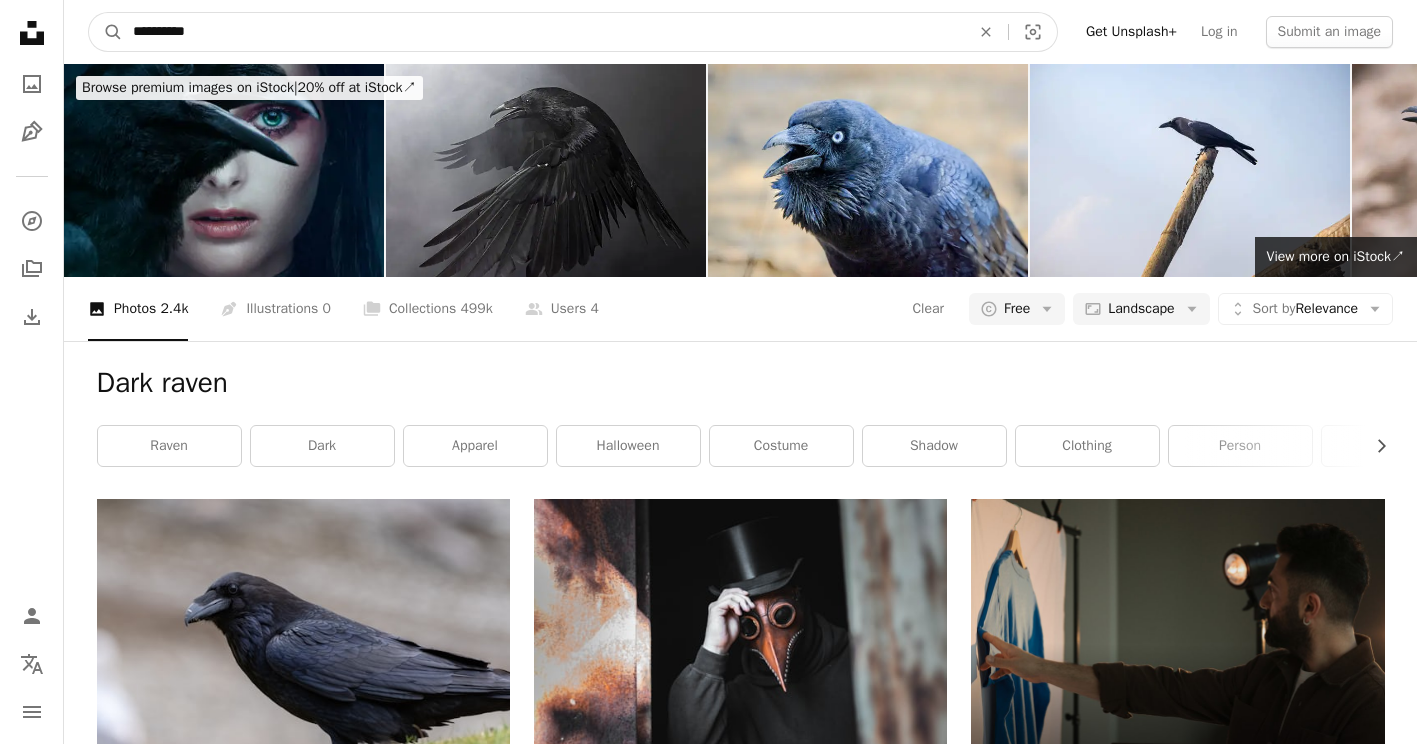 click on "**********" at bounding box center (543, 32) 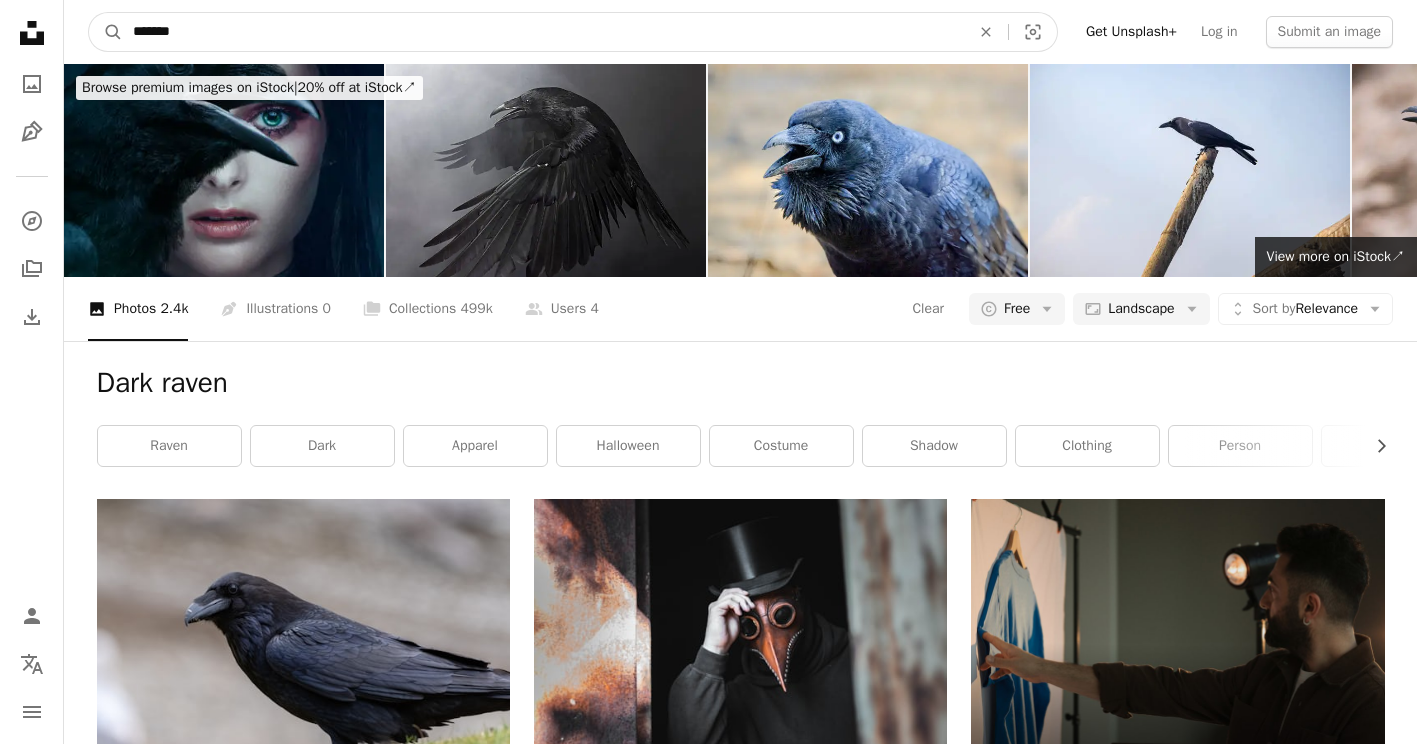 click on "A magnifying glass" at bounding box center [106, 32] 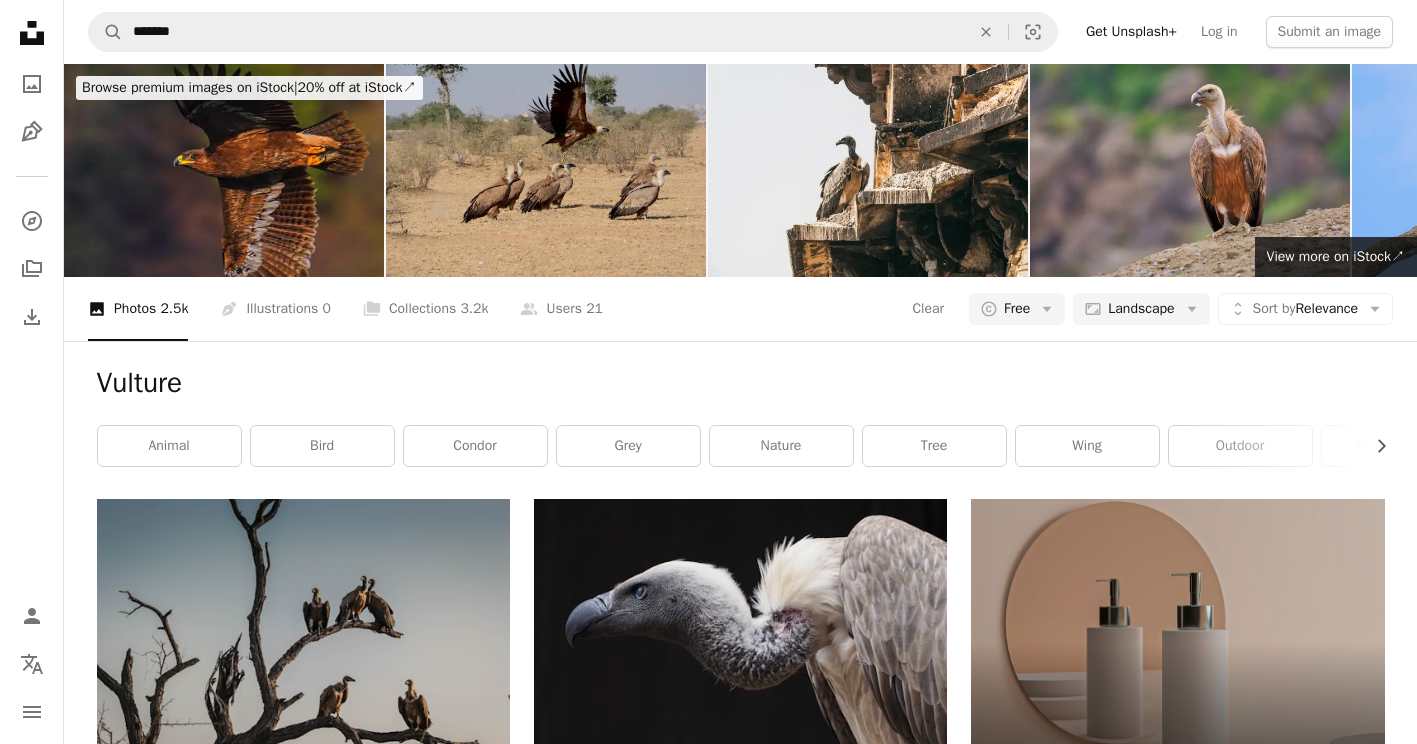 click on "Vulture" at bounding box center (741, 383) 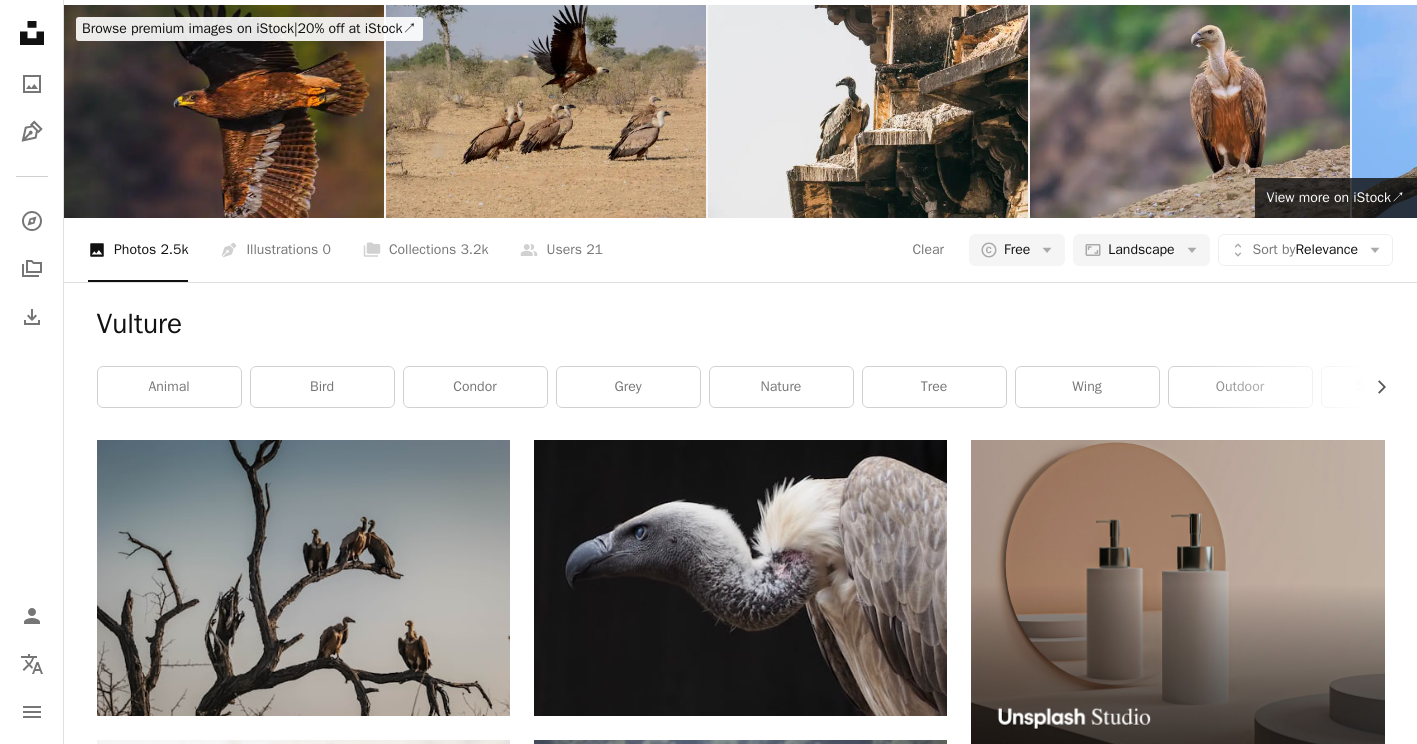 scroll, scrollTop: 0, scrollLeft: 0, axis: both 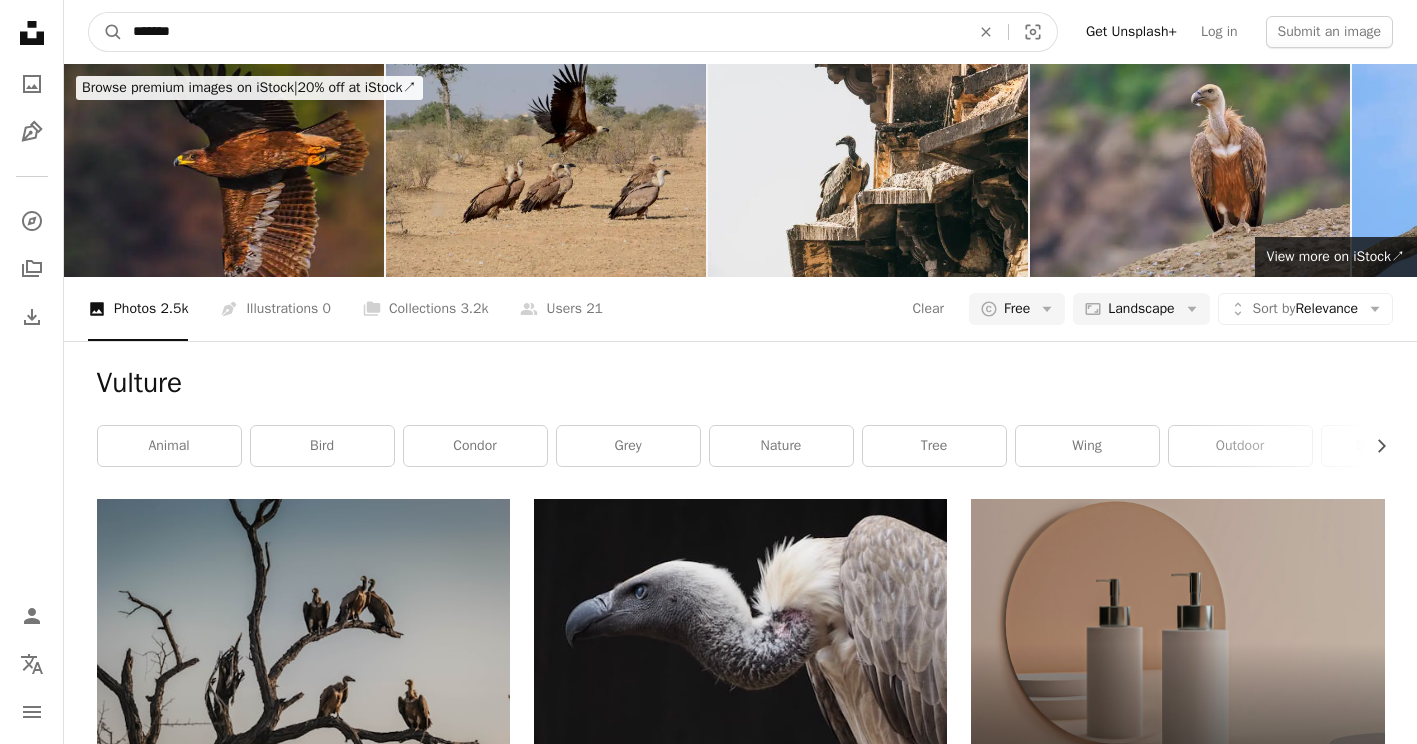 click on "*******" at bounding box center [543, 32] 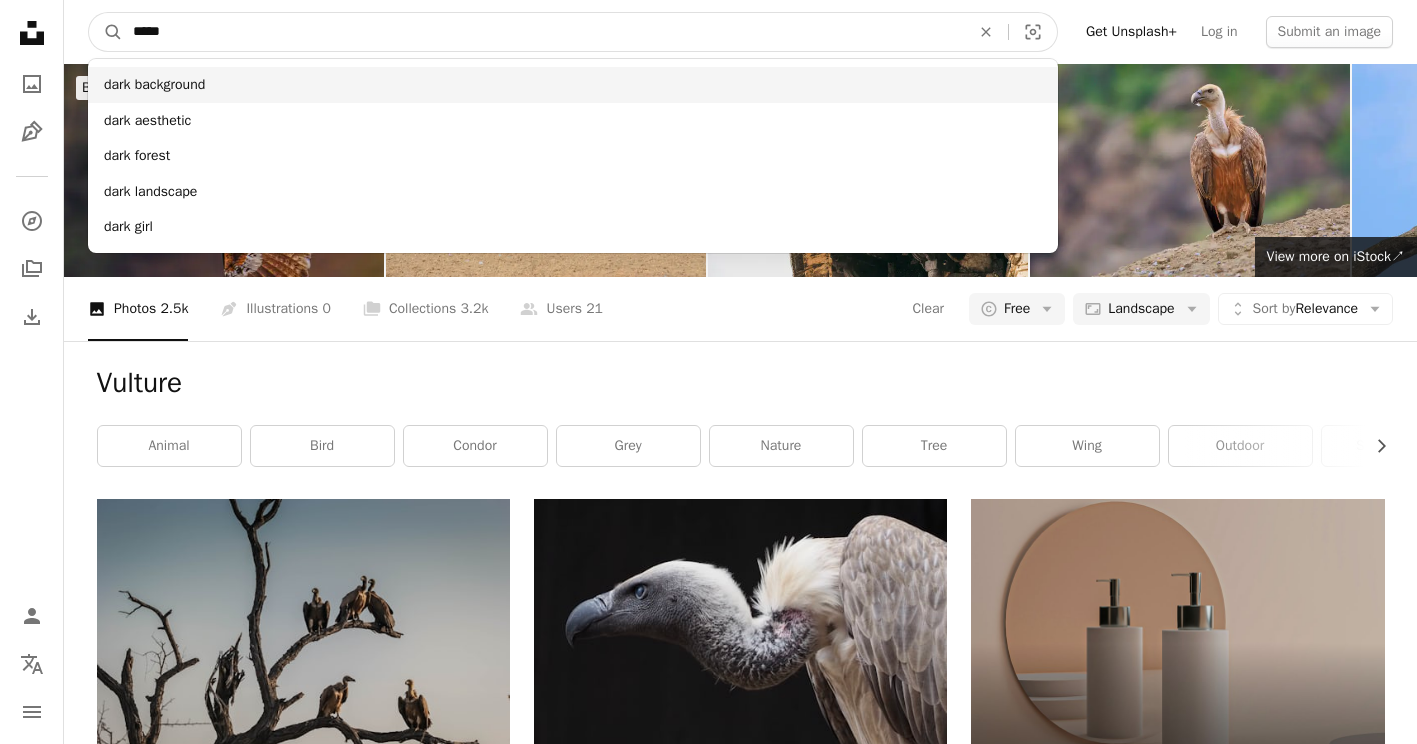 type on "****" 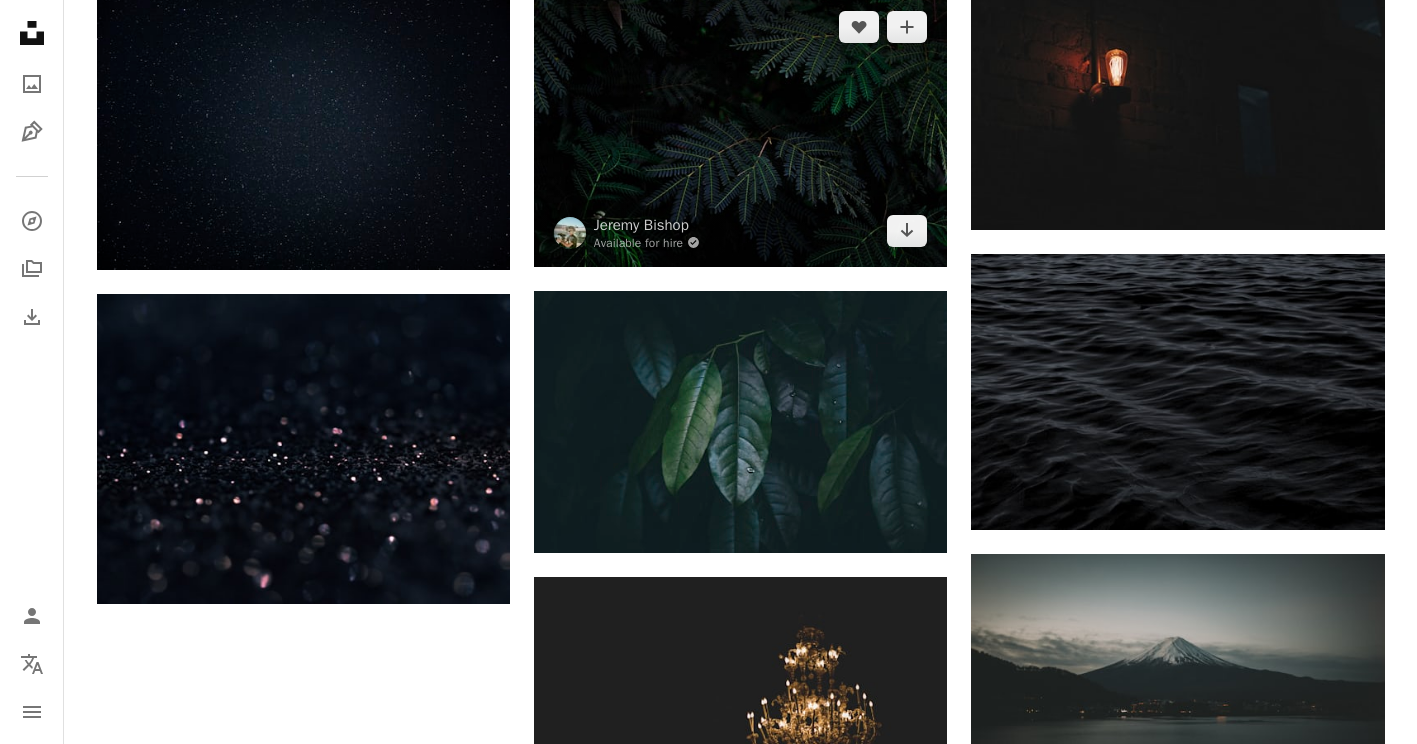 scroll, scrollTop: 1810, scrollLeft: 0, axis: vertical 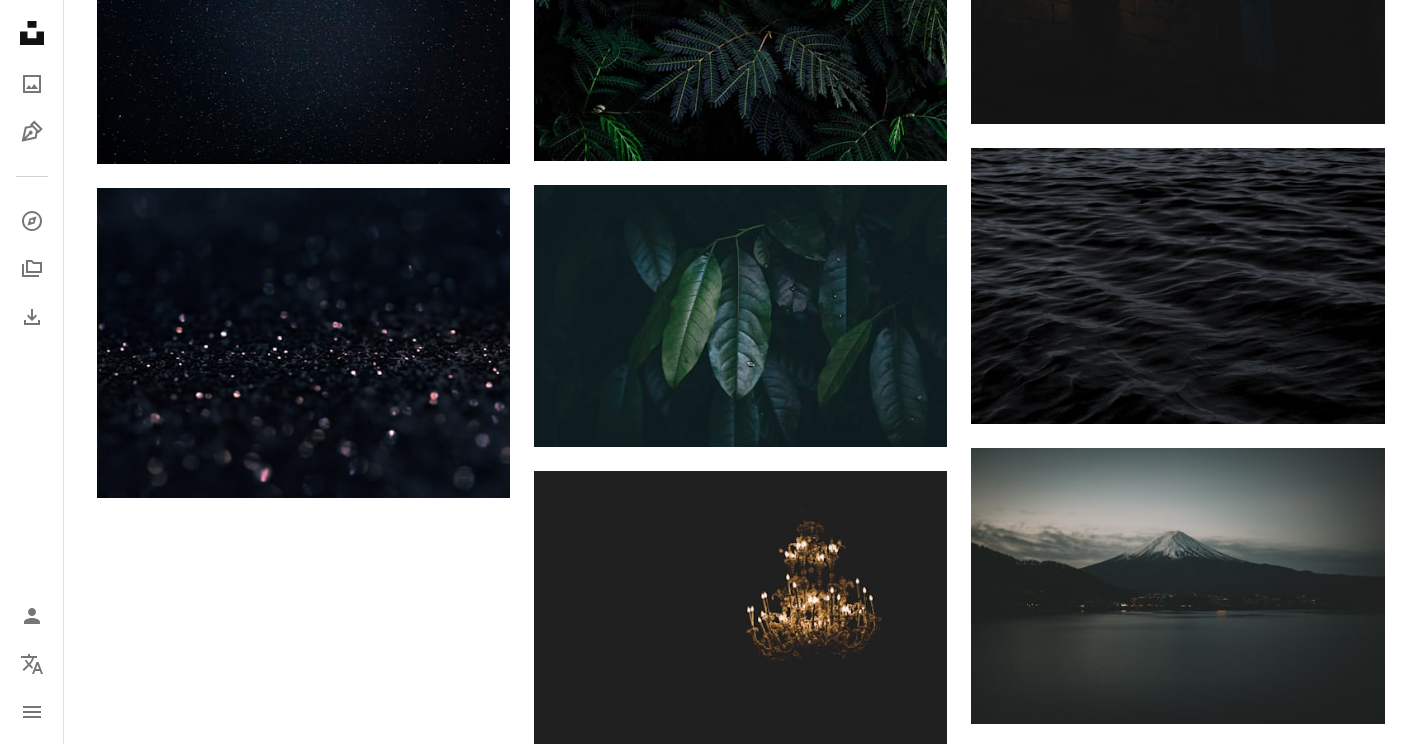 click on "Load more" at bounding box center [741, 1360] 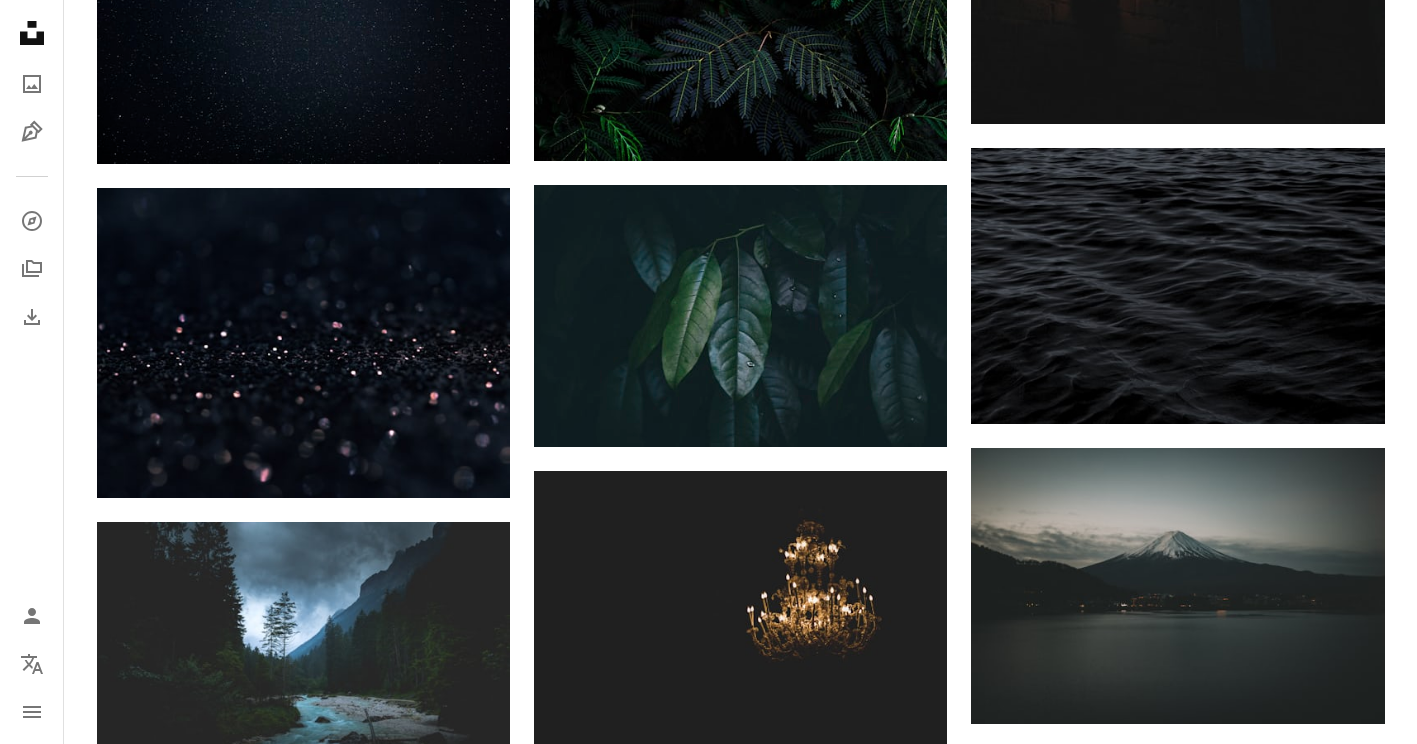 click on "A heart A plus sign [FIRST] [LAST] Available for hire A checkmark inside of a circle Arrow pointing down A heart A plus sign [FIRST] [LAST] Arrow pointing down A heart A plus sign [FIRST] [LAST] Available for hire A checkmark inside of a circle Arrow pointing down A heart A plus sign [FIRST] [LAST] Arrow pointing down A heart A plus sign [FIRST] [LAST] Arrow pointing down A heart A plus sign [FIRST] [LAST] Arrow pointing down A heart A plus sign [FIRST] [LAST] Available for hire A checkmark inside of a circle Arrow pointing down A heart A plus sign [FIRST] [LAST] Available for hire A checkmark inside of a circle Arrow pointing down A heart A plus sign [FIRST] [LAST] Available for hire A checkmark inside of a circle Arrow pointing down A heart A plus sign [FIRST] [LAST] Arrow pointing down A heart A plus sign [FIRST] [LAST] Available for hire A checkmark inside of a circle Arrow pointing down –– ––– –––  –– ––– –  ––– –––  ––––  –   – –– –––  – – ––– –– –– –––– –– Learn More A heart" at bounding box center (741, 2187) 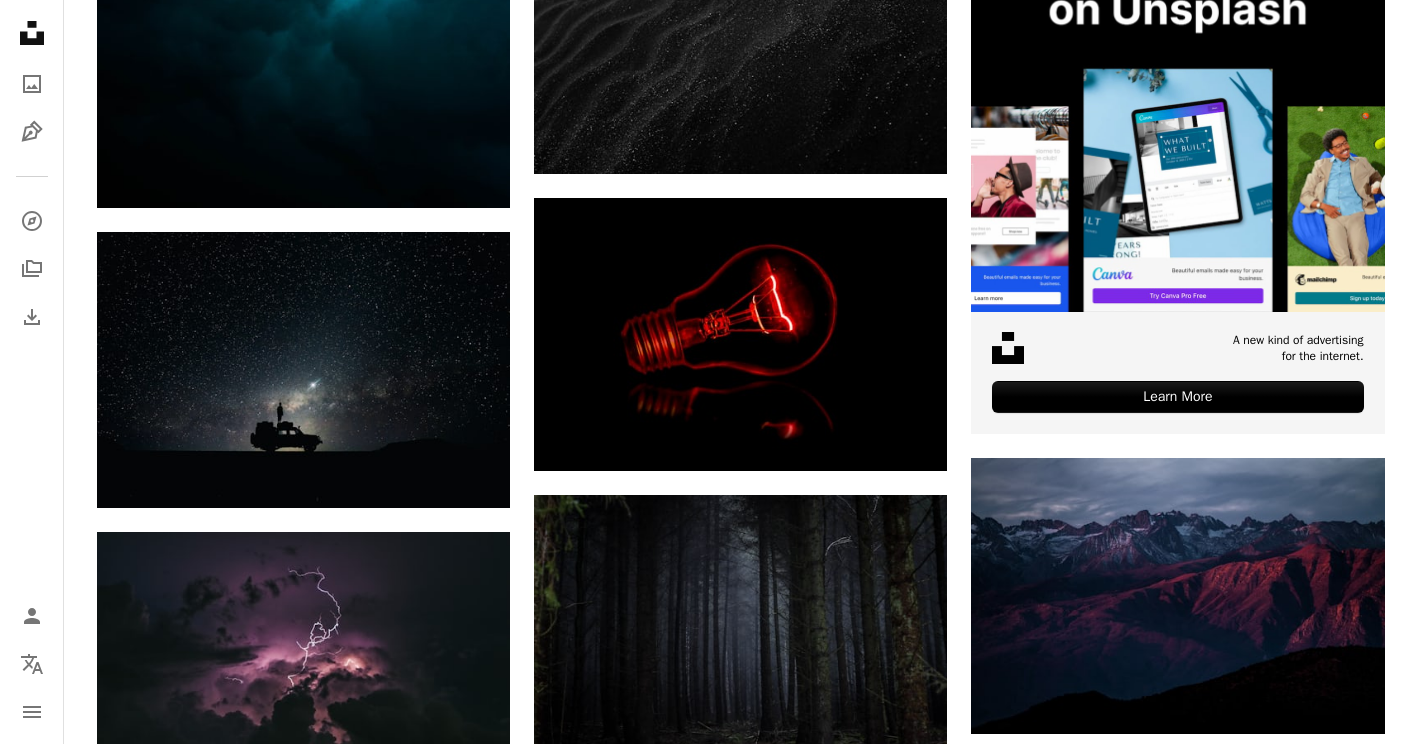 scroll, scrollTop: 0, scrollLeft: 0, axis: both 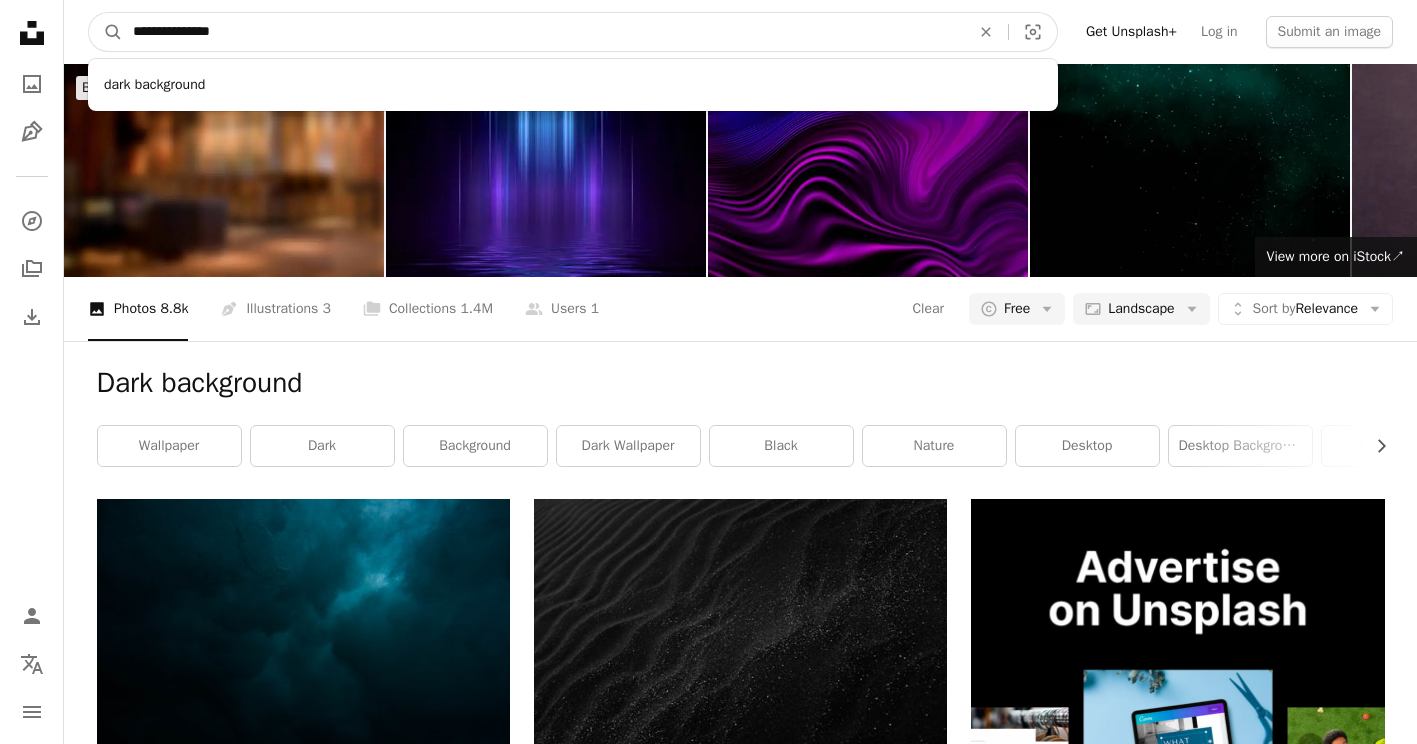 drag, startPoint x: 159, startPoint y: 28, endPoint x: 129, endPoint y: 26, distance: 30.066593 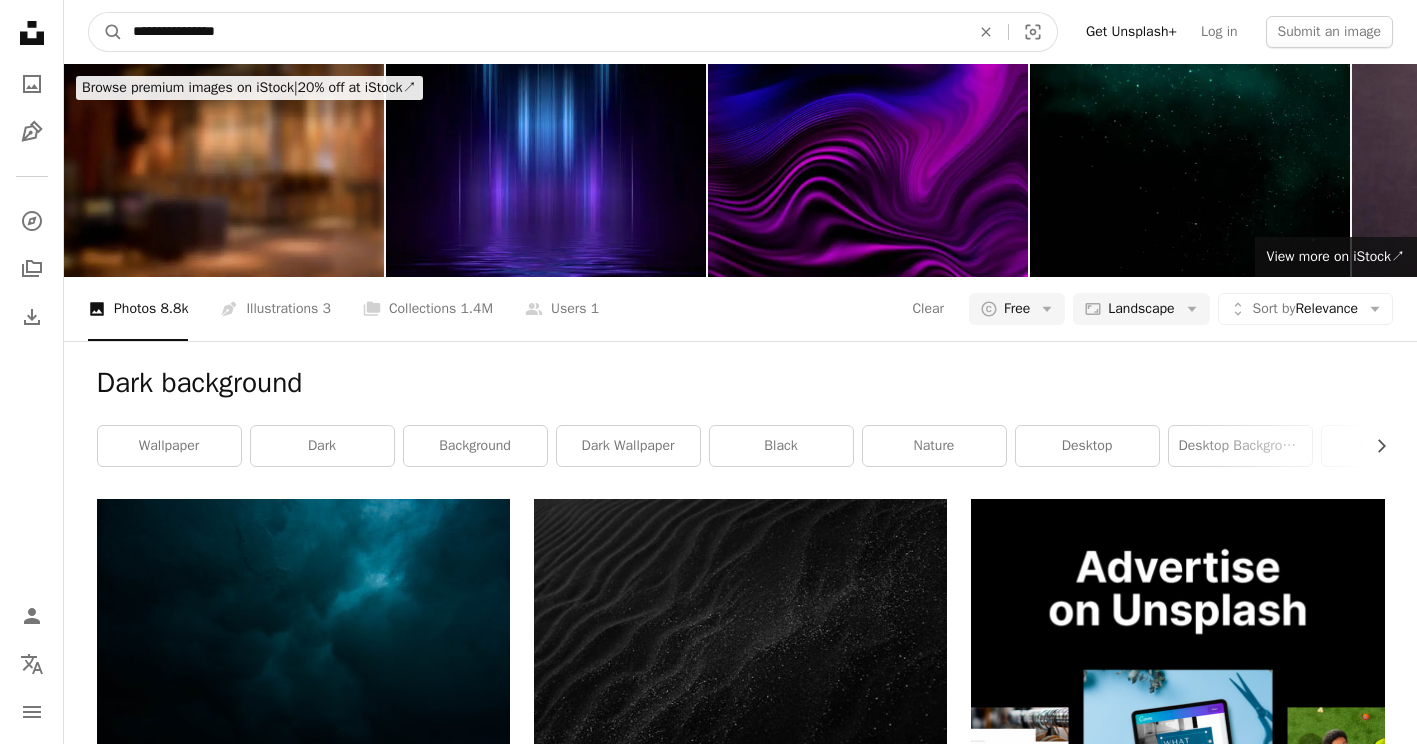click on "A magnifying glass" at bounding box center (106, 32) 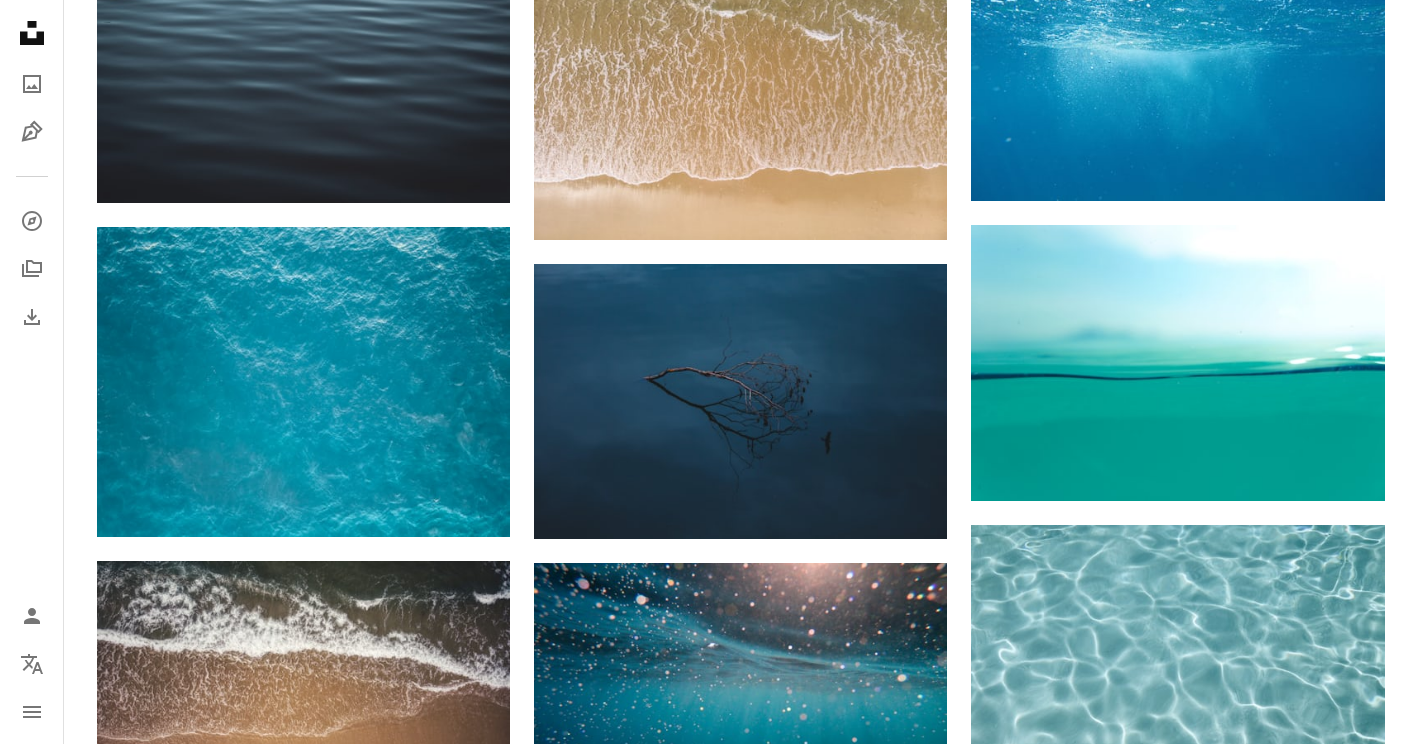 scroll, scrollTop: 2164, scrollLeft: 0, axis: vertical 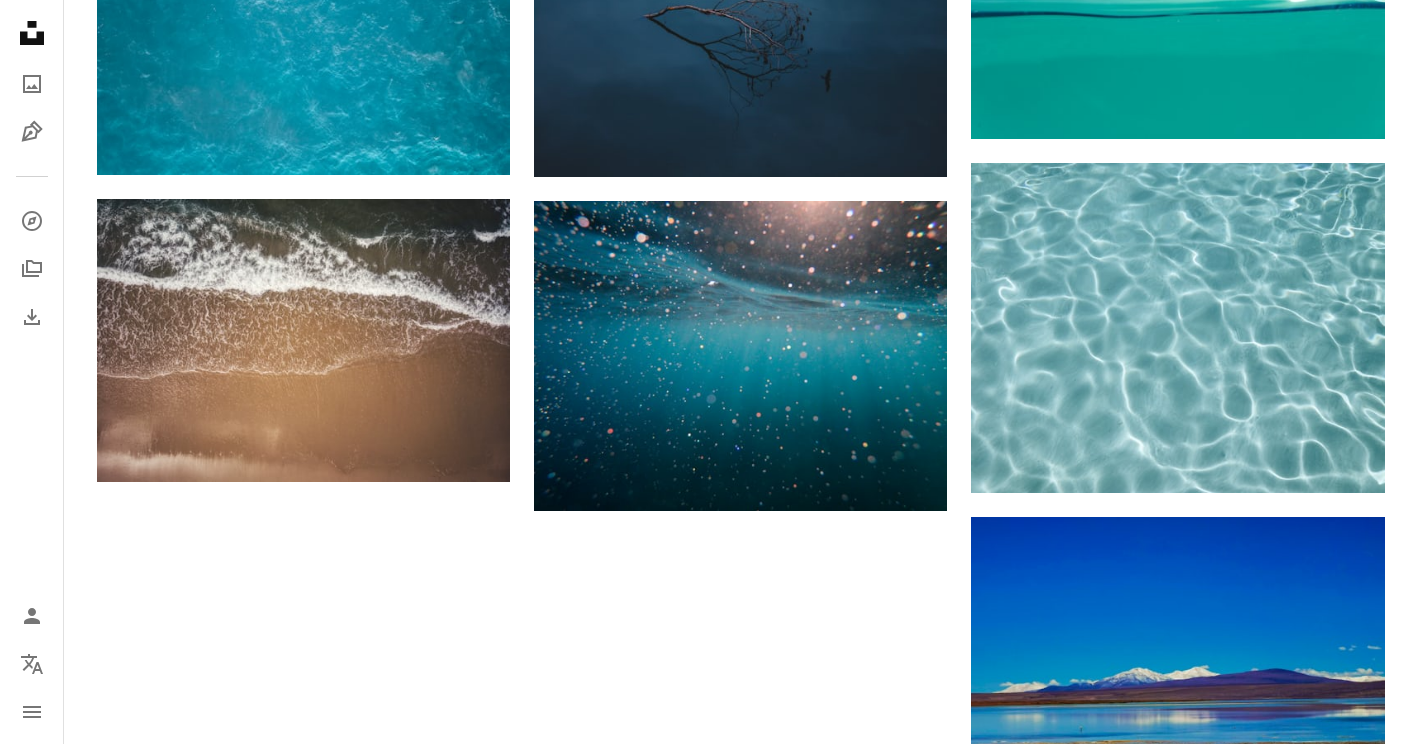 click on "Load more" at bounding box center [741, 907] 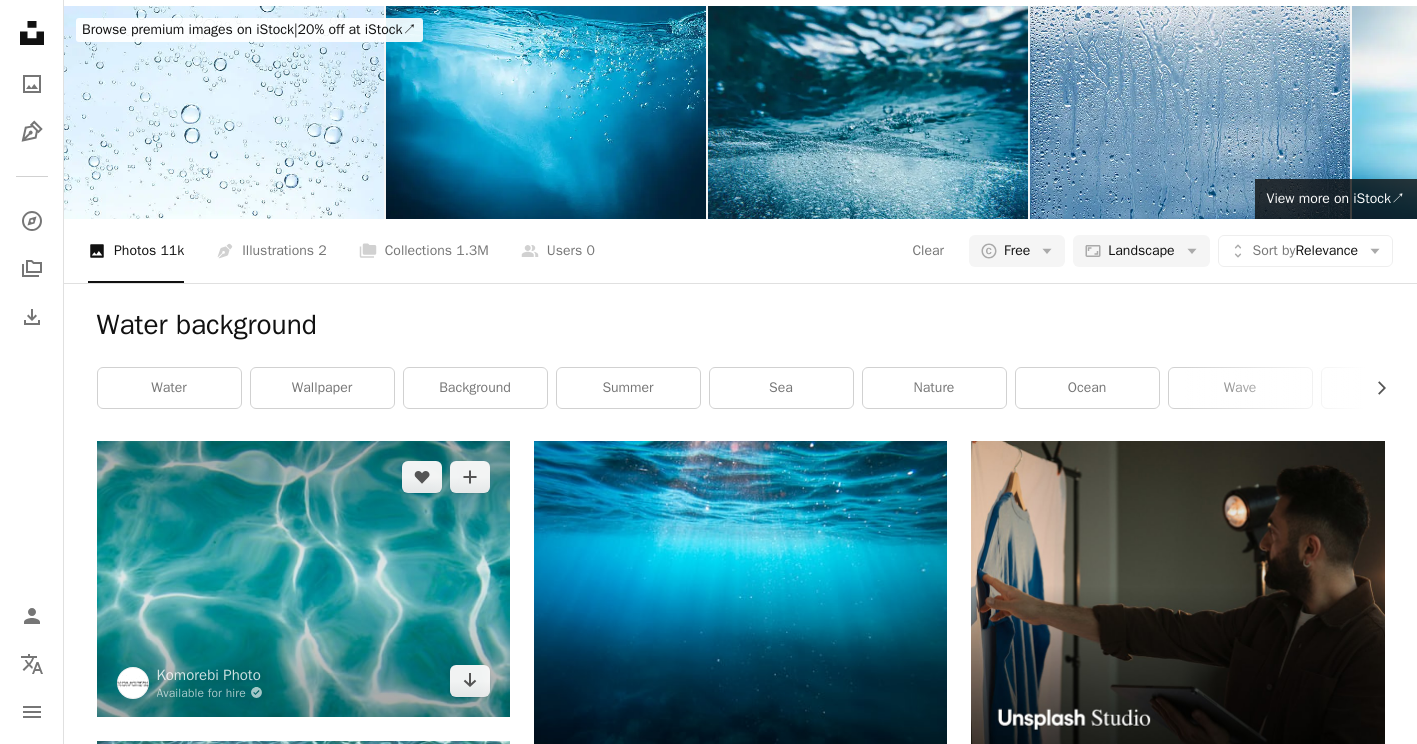 scroll, scrollTop: 0, scrollLeft: 0, axis: both 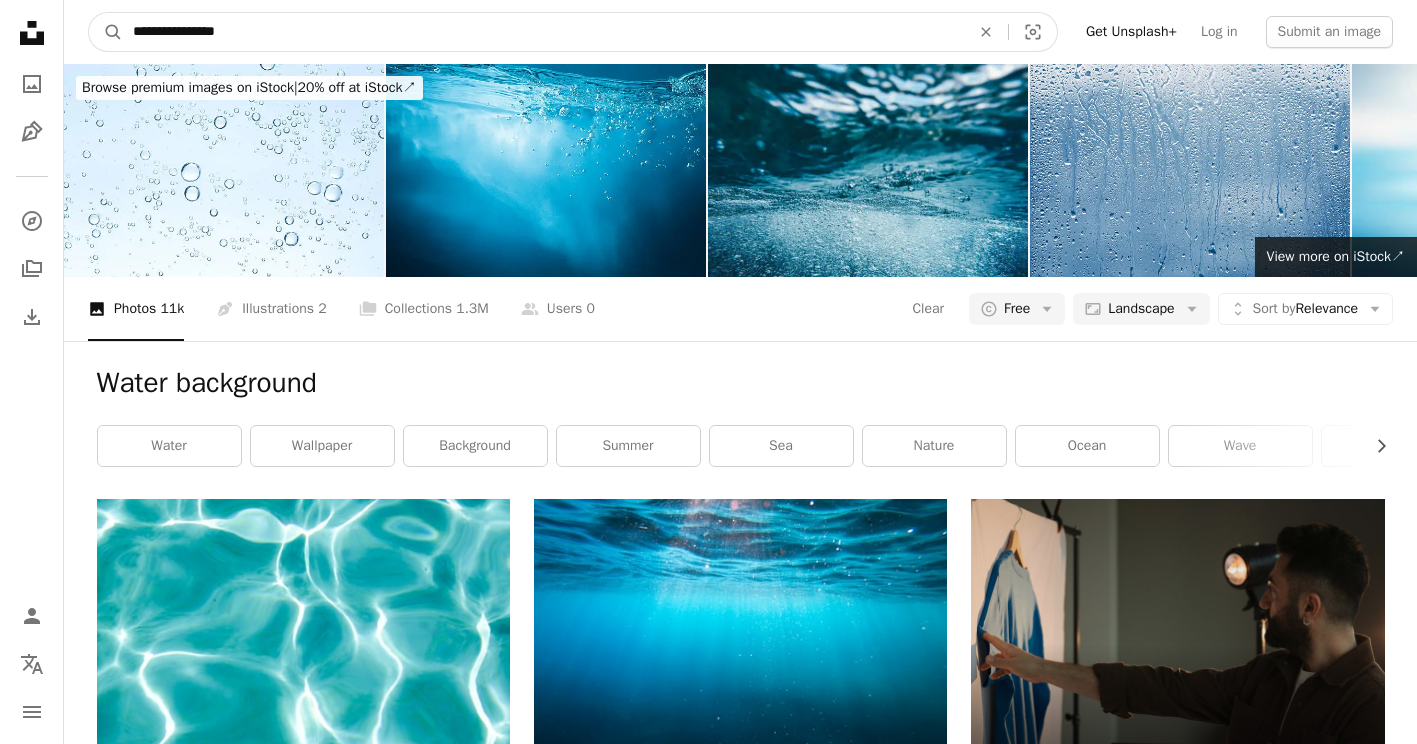 click on "**********" at bounding box center (543, 32) 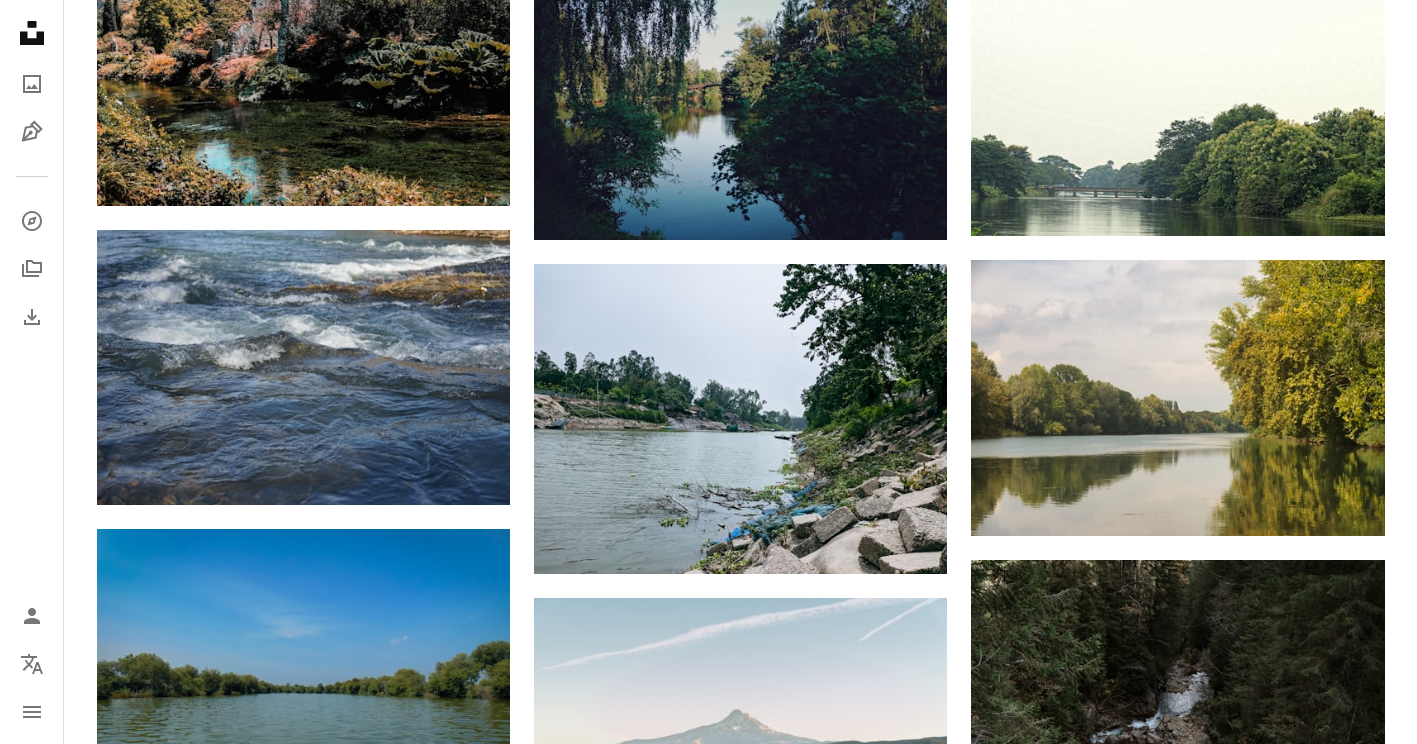 scroll, scrollTop: 2056, scrollLeft: 0, axis: vertical 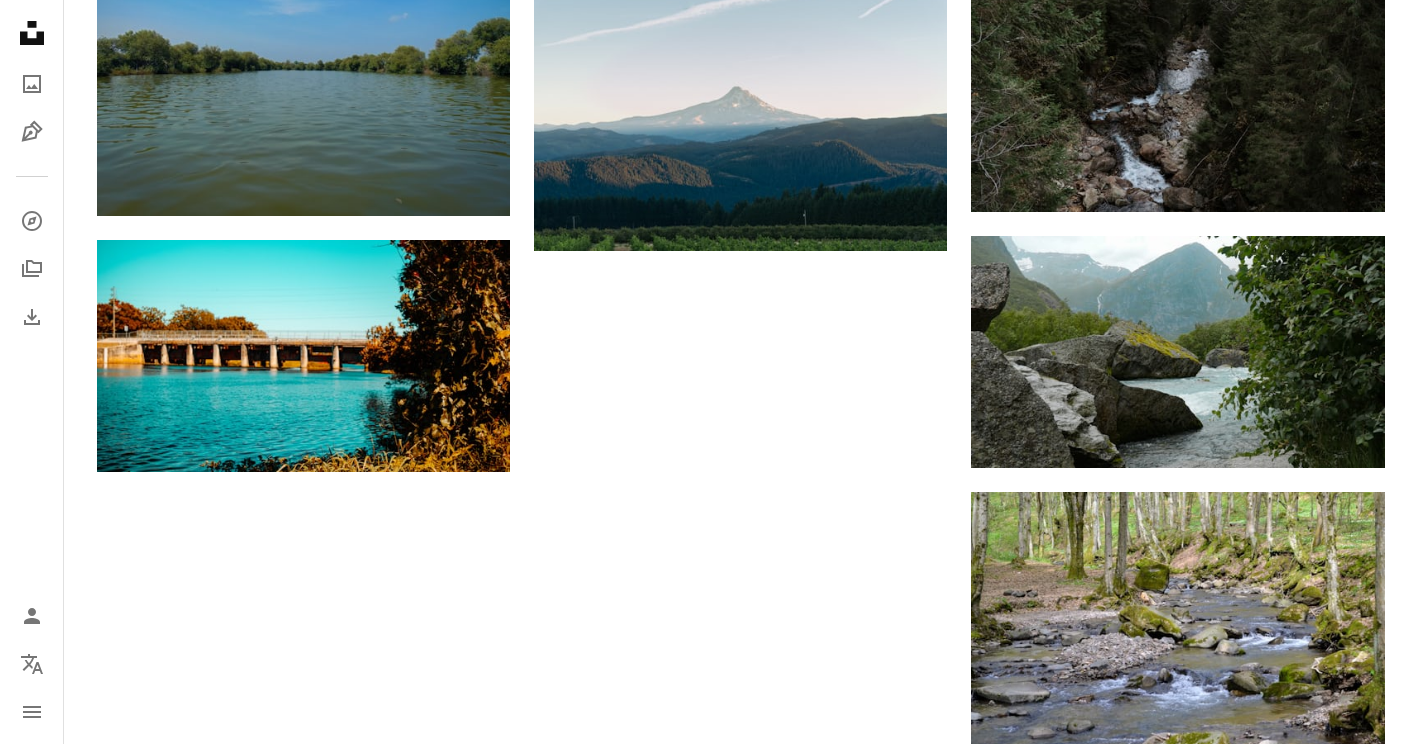 click on "Load more" at bounding box center (741, 1181) 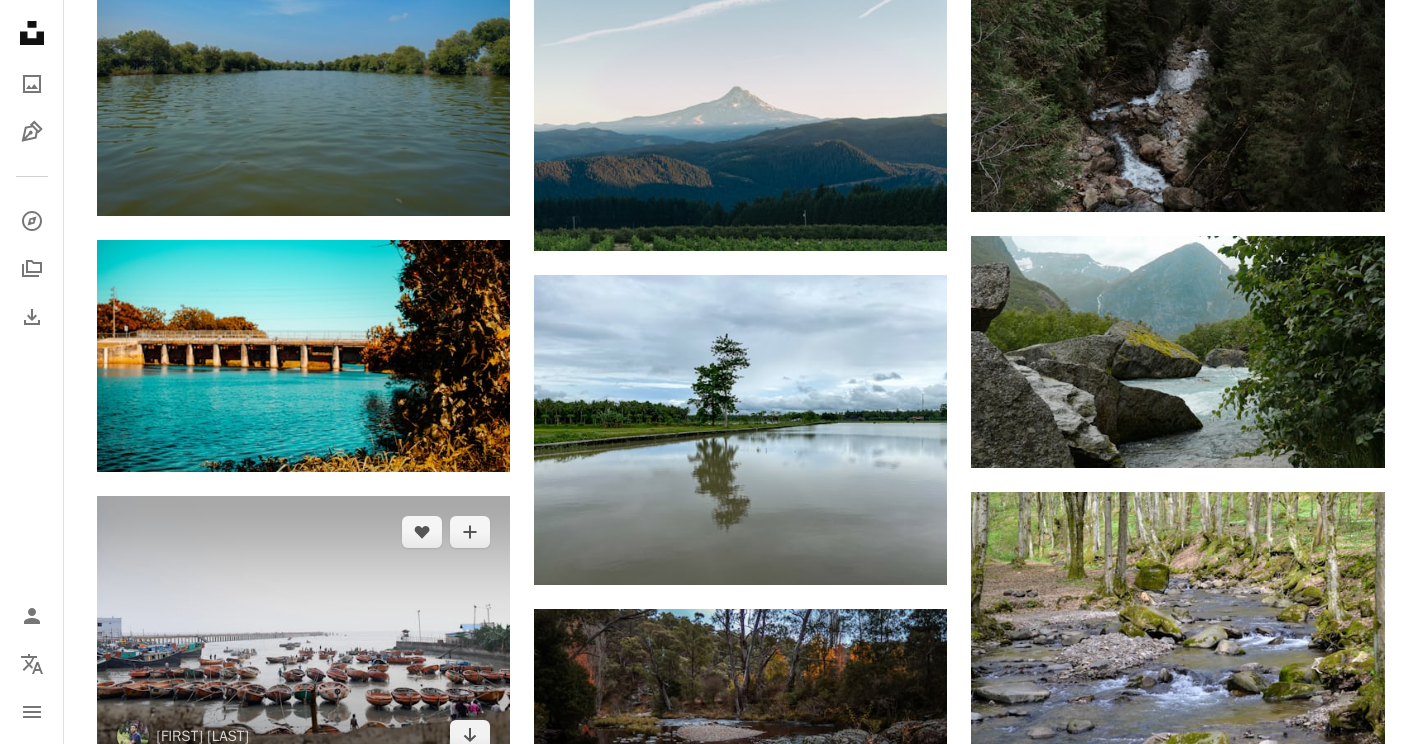 scroll, scrollTop: 0, scrollLeft: 0, axis: both 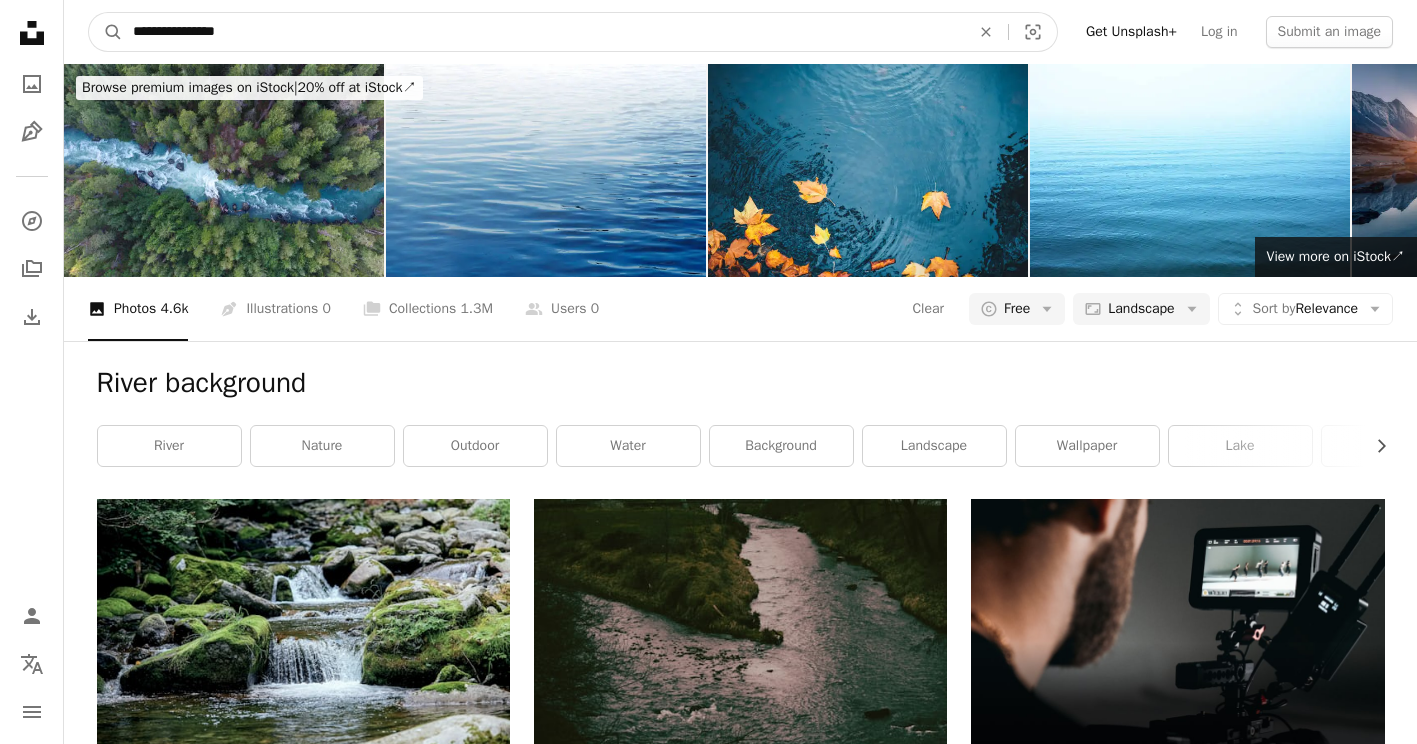 click on "**********" at bounding box center (543, 32) 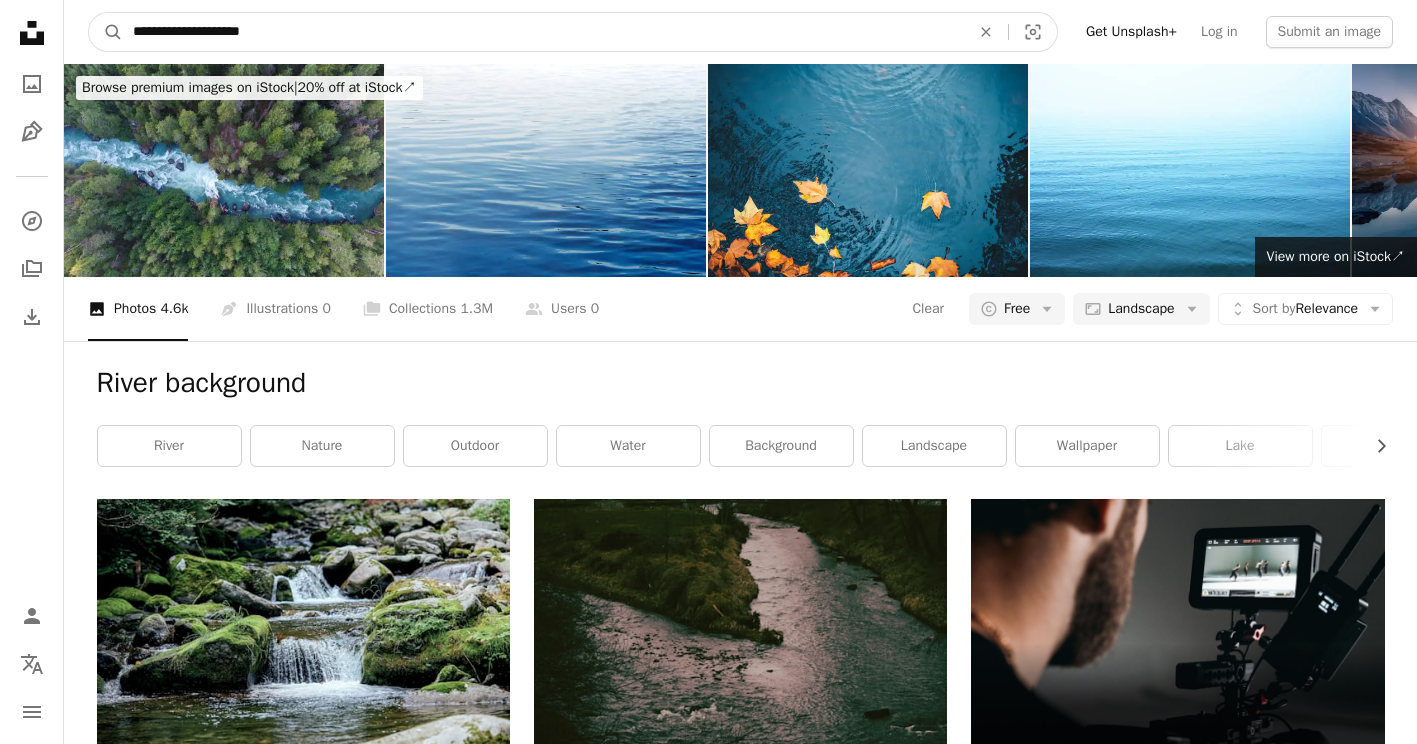 type on "**********" 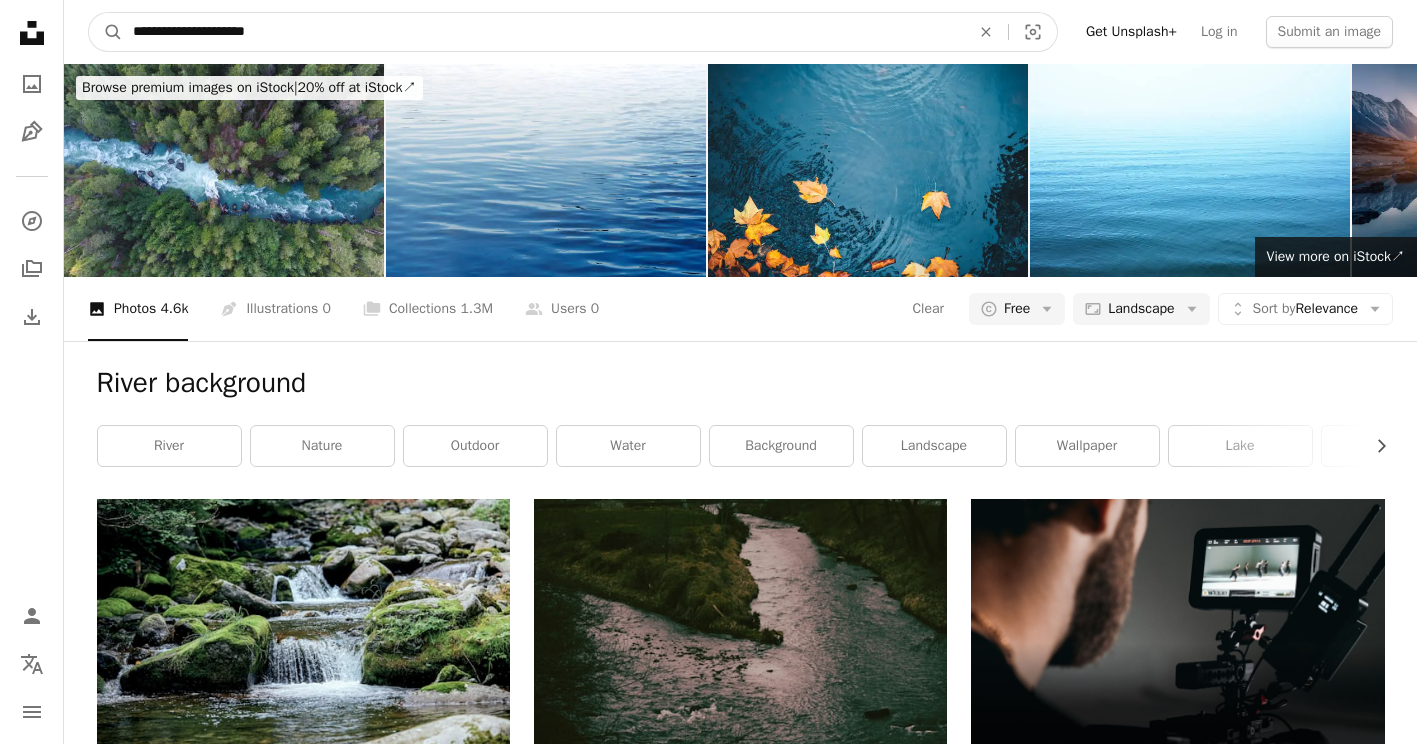 click on "A magnifying glass" at bounding box center (106, 32) 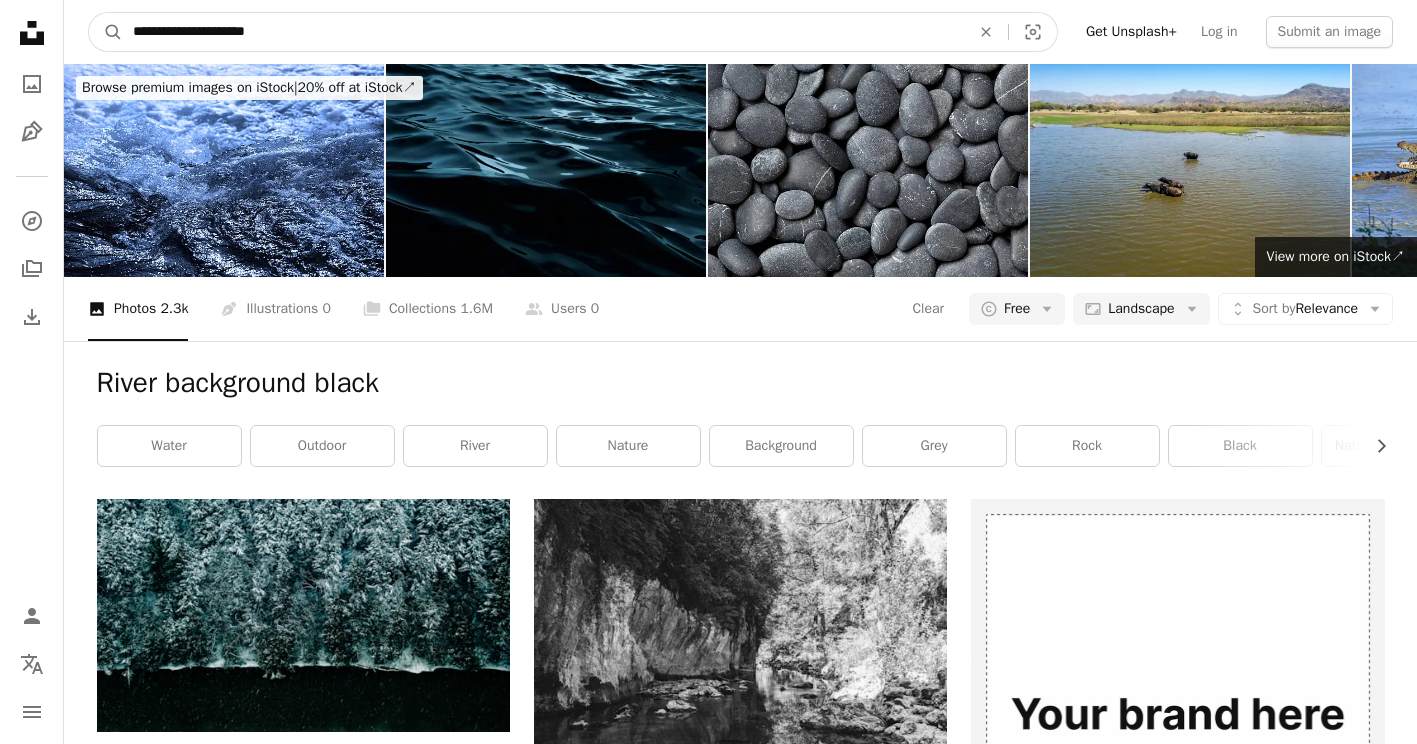 click on "**********" at bounding box center [543, 32] 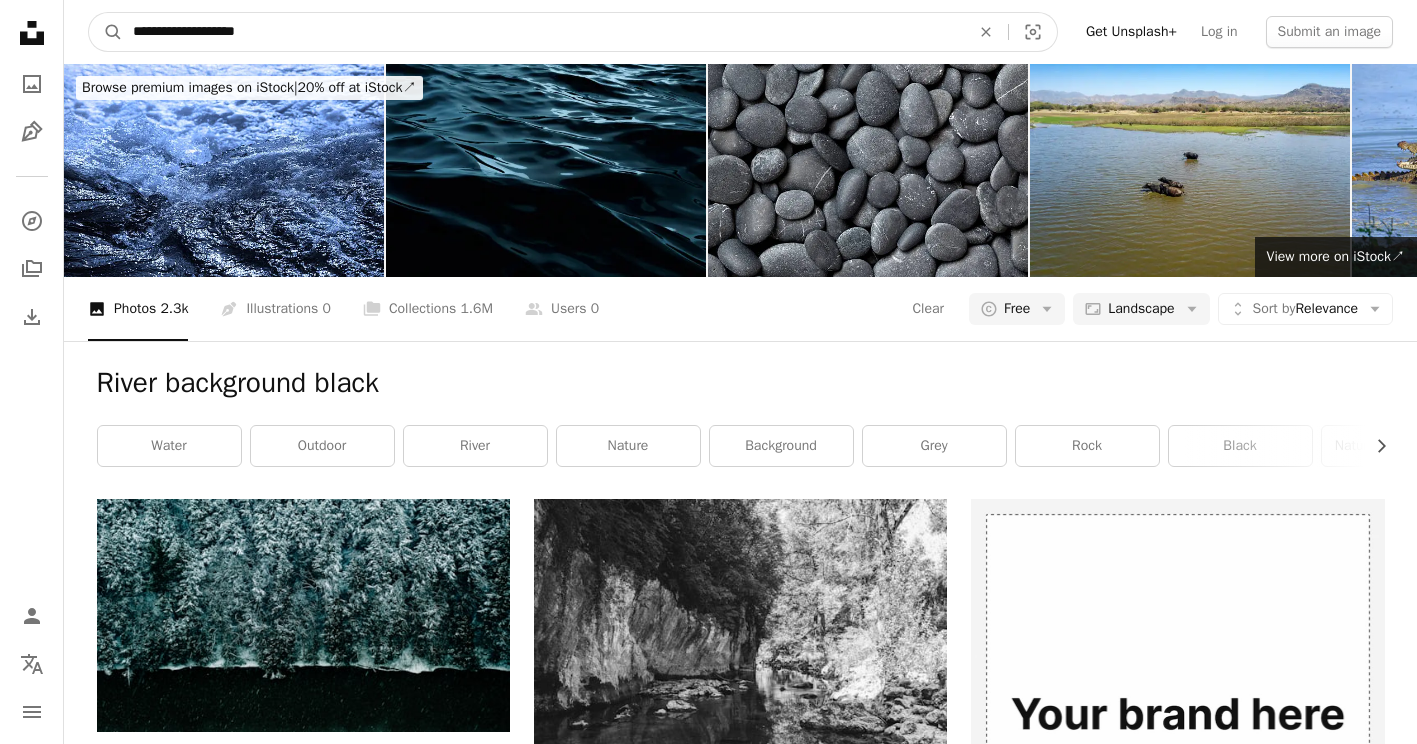 type on "**********" 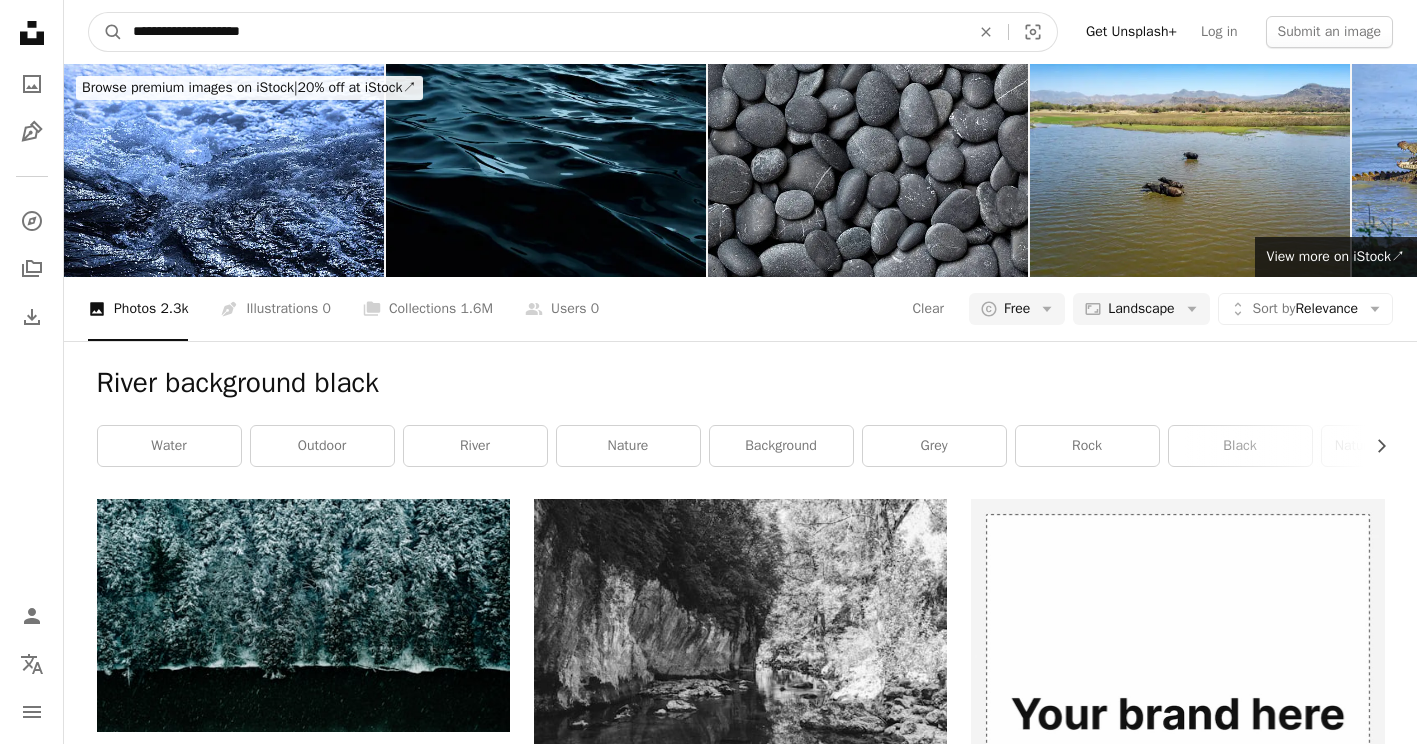 click on "A magnifying glass" at bounding box center (106, 32) 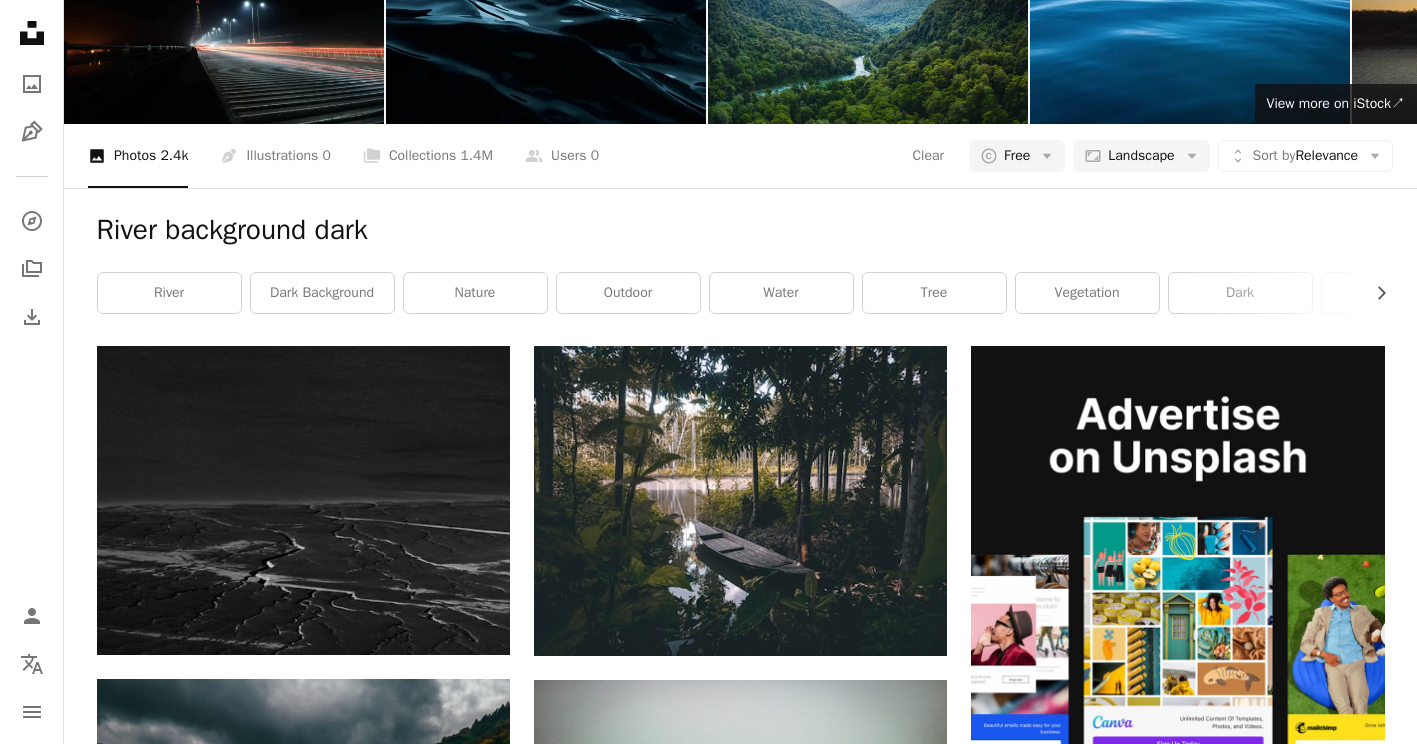 scroll, scrollTop: 490, scrollLeft: 0, axis: vertical 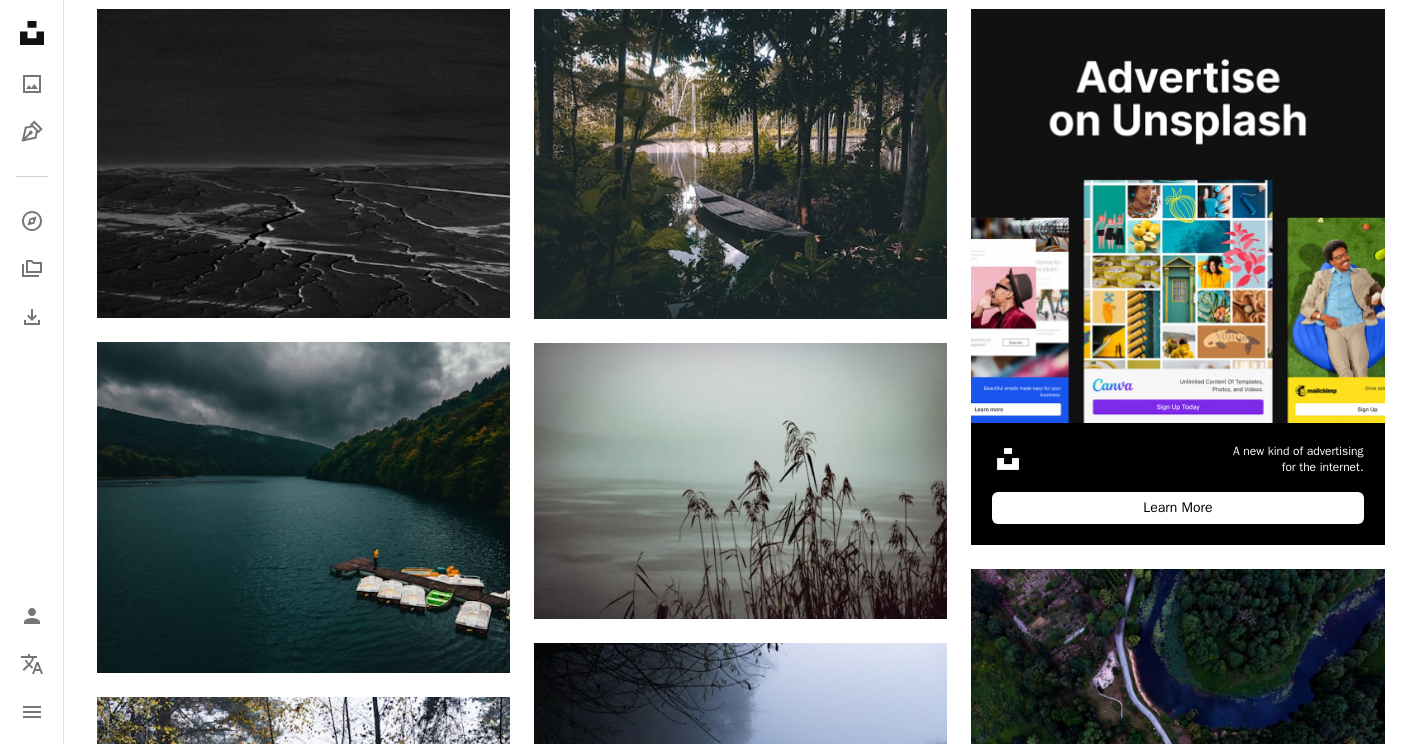 click on "A heart A plus sign [FIRST] [LAST] Arrow pointing down A heart A plus sign [FIRST] [LAST] Available for hire A checkmark inside of a circle Arrow pointing down A heart A plus sign [FIRST] [LAST] Arrow pointing down A heart A plus sign [FIRST] [LAST] Arrow pointing down A heart A plus sign [FIRST] [LAST] Arrow pointing down A heart A plus sign [FIRST] [LAST] Arrow pointing down A heart A plus sign [FIRST] [LAST] Arrow pointing down A heart A plus sign [FIRST] [LAST] Arrow pointing down A heart A plus sign [FIRST] [LAST] Arrow pointing down A heart A plus sign [FIRST] [LAST] Available for hire A checkmark inside of a circle Arrow pointing down A heart A plus sign [FIRST] [LAST] Available for hire A checkmark inside of a circle Arrow pointing down A heart A plus sign [FIRST] [LAST] Arrow pointing down A new kind of advertising  for the internet. Learn More A heart A plus sign [FIRST] [LAST] Arrow pointing down A heart A plus sign" at bounding box center (741, 1297) 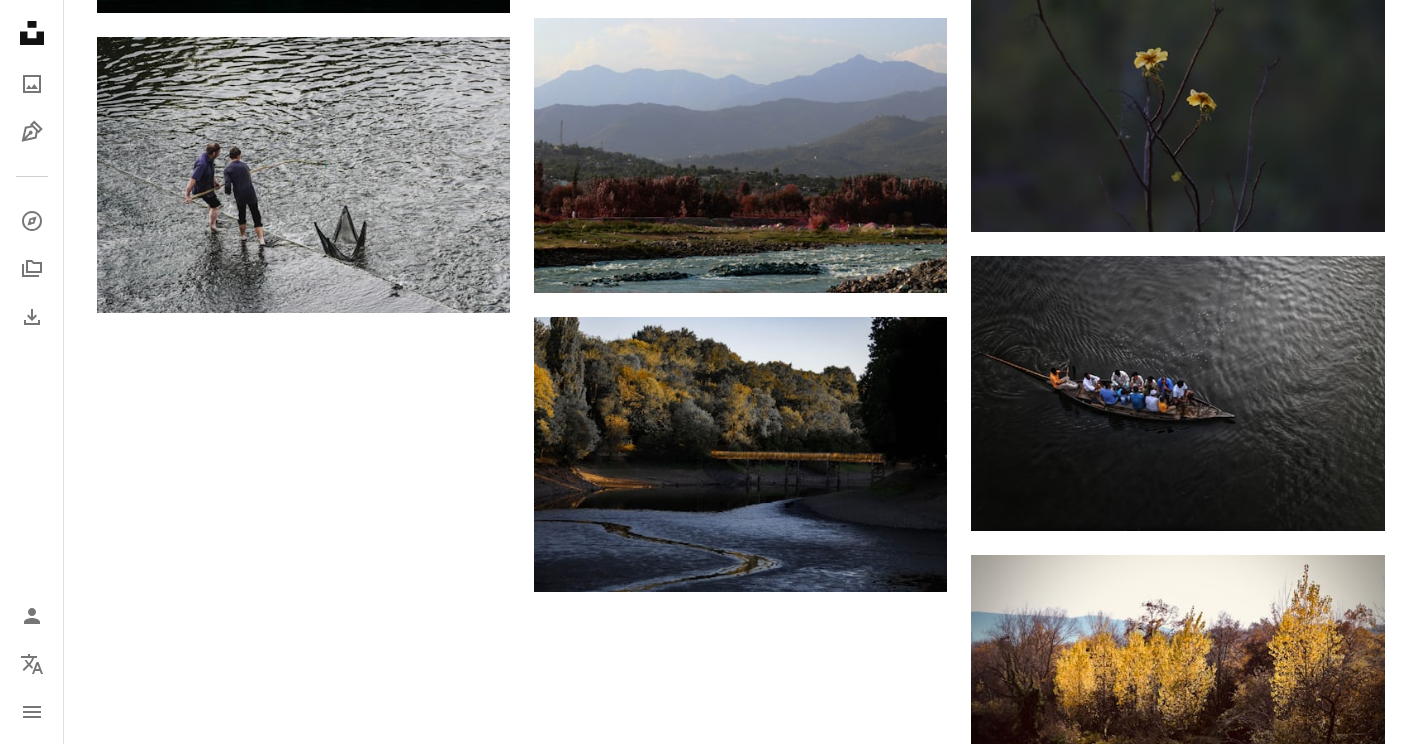 scroll, scrollTop: 1936, scrollLeft: 0, axis: vertical 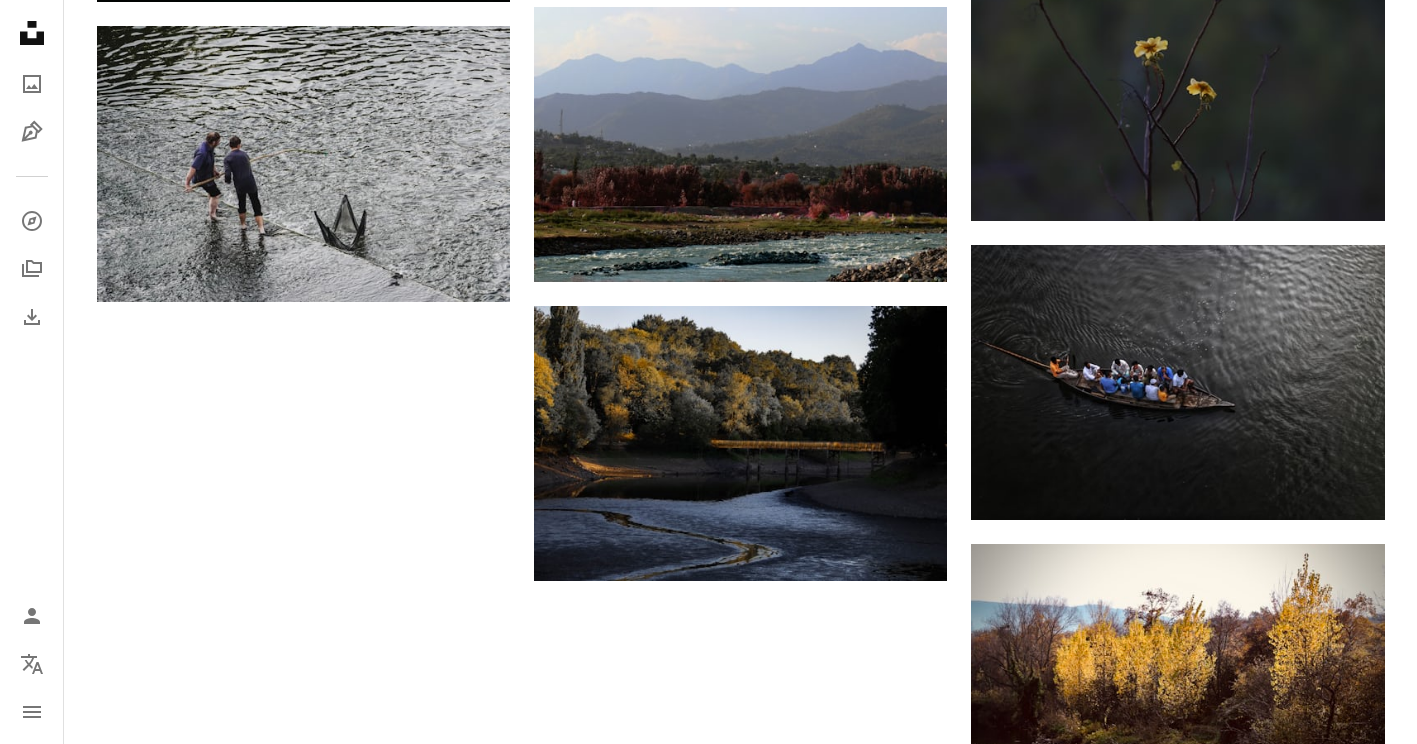 click on "Load more" at bounding box center (741, 1219) 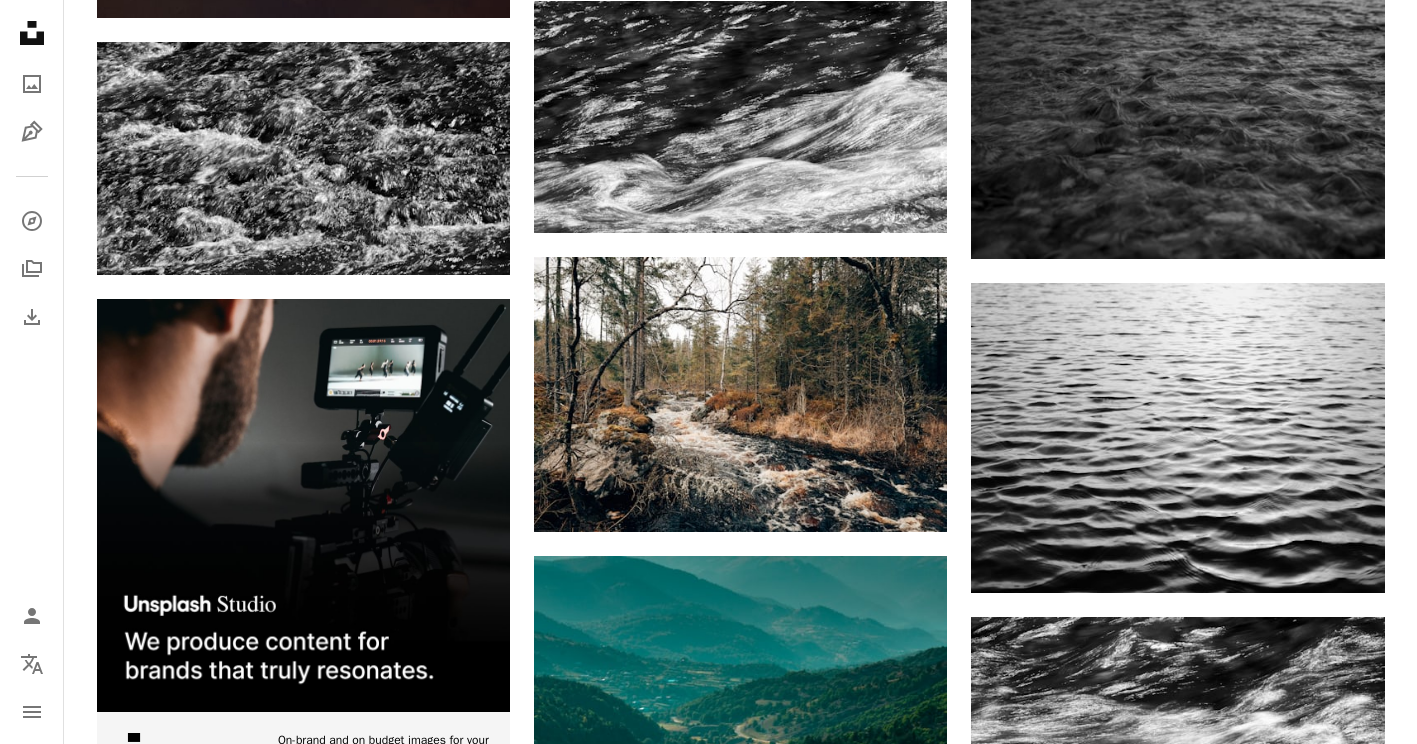 scroll, scrollTop: 3113, scrollLeft: 0, axis: vertical 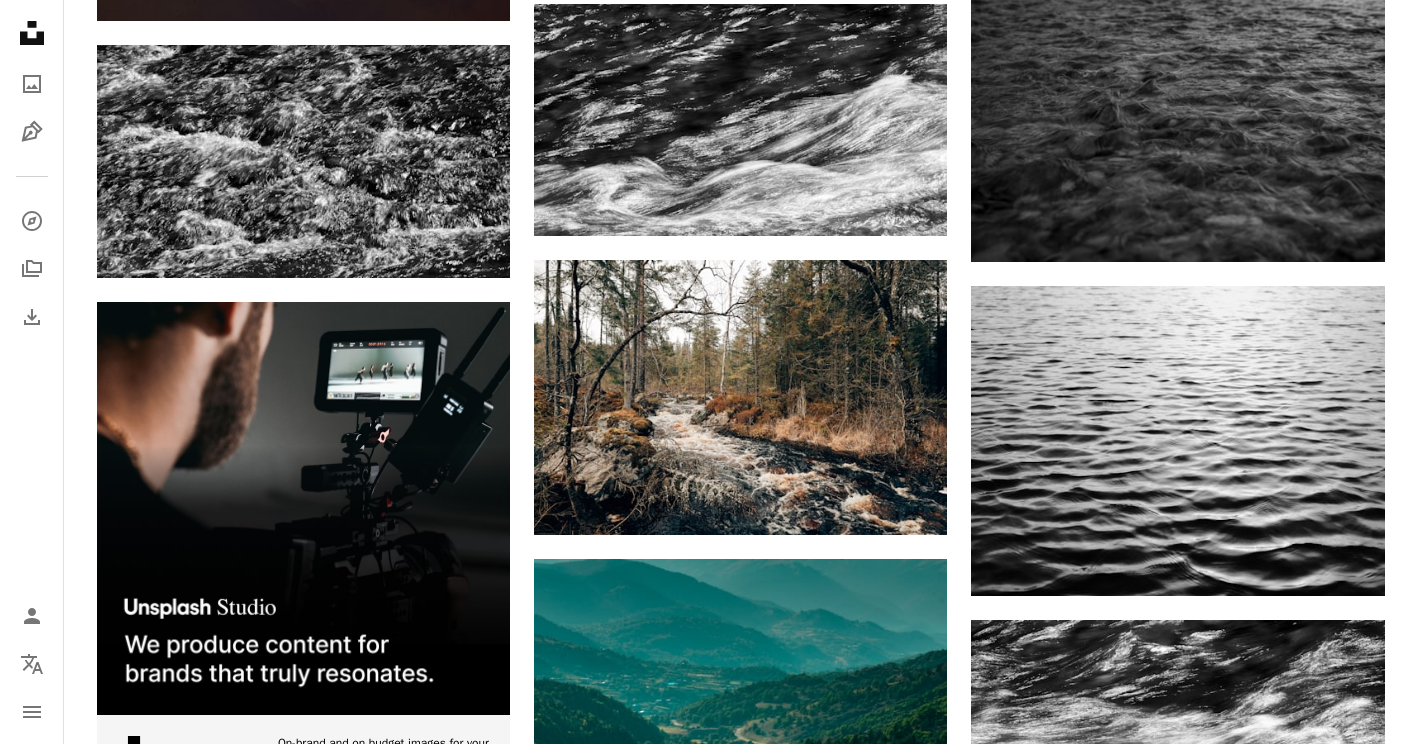 click 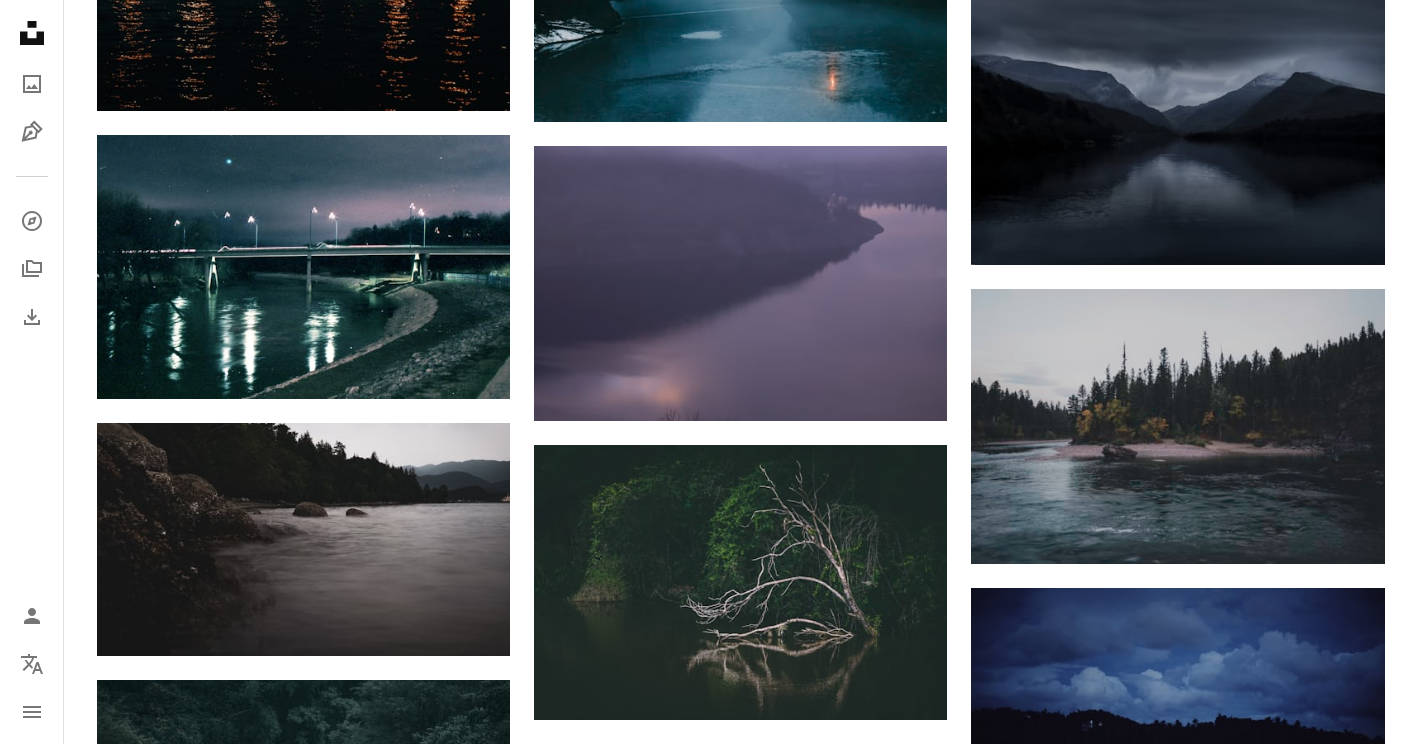 scroll, scrollTop: 12501, scrollLeft: 0, axis: vertical 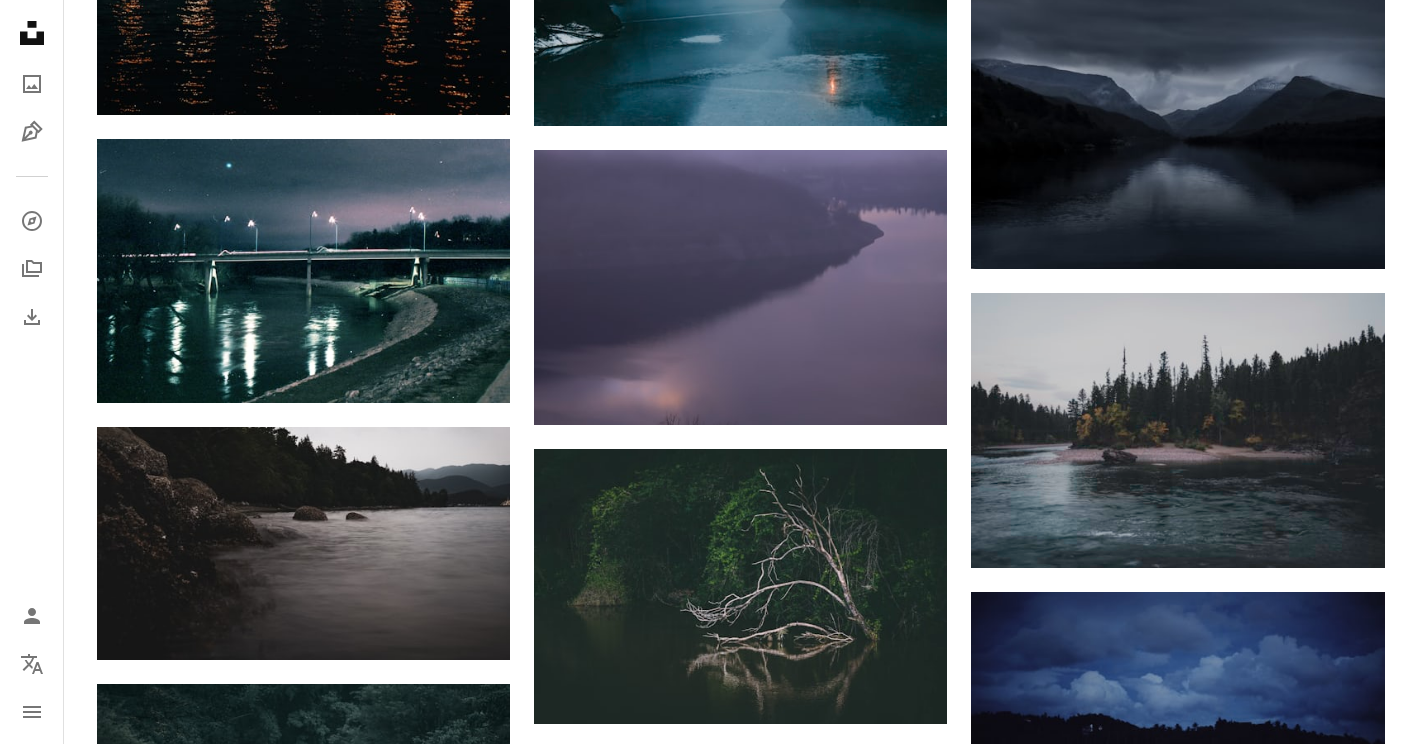 click on "Arrow pointing down" 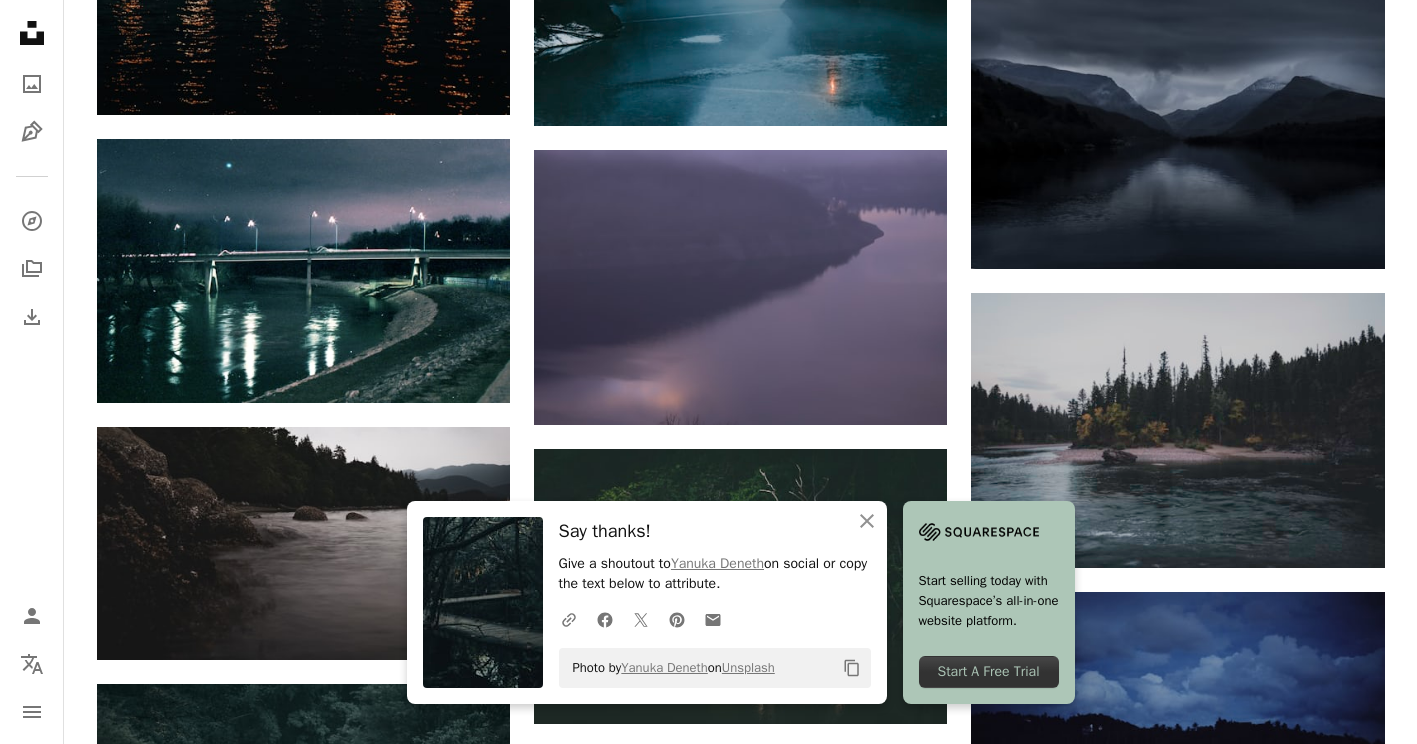 click on "A heart A plus sign [FIRST] [LAST] Arrow pointing down A heart A plus sign [FIRST] [LAST] Available for hire A checkmark inside of a circle Arrow pointing down A heart A plus sign [FIRST] [LAST] Arrow pointing down A heart A plus sign [FIRST] [LAST] Arrow pointing down A heart A plus sign [FIRST] [LAST] Arrow pointing down A heart A plus sign [FIRST] [LAST] Arrow pointing down A heart A plus sign [FIRST] Arrow pointing down A heart A plus sign [FIRST] Arrow pointing down A heart A plus sign [FIRST] Available for hire A checkmark inside of a circle Arrow pointing down –– ––– ––– –– ––– – – ––– ––– –––– – – –– ––– – – ––– –– –– –––– –– On-brand and on budget images for your next campaign Learn More A heart A plus sign [FIRST] Arrow pointing down A heart A plus sign [FIRST] [LAST] Arrow pointing down A heart A plus sign [FIRST] Arrow pointing down [FIRST]" at bounding box center (741, -2548) 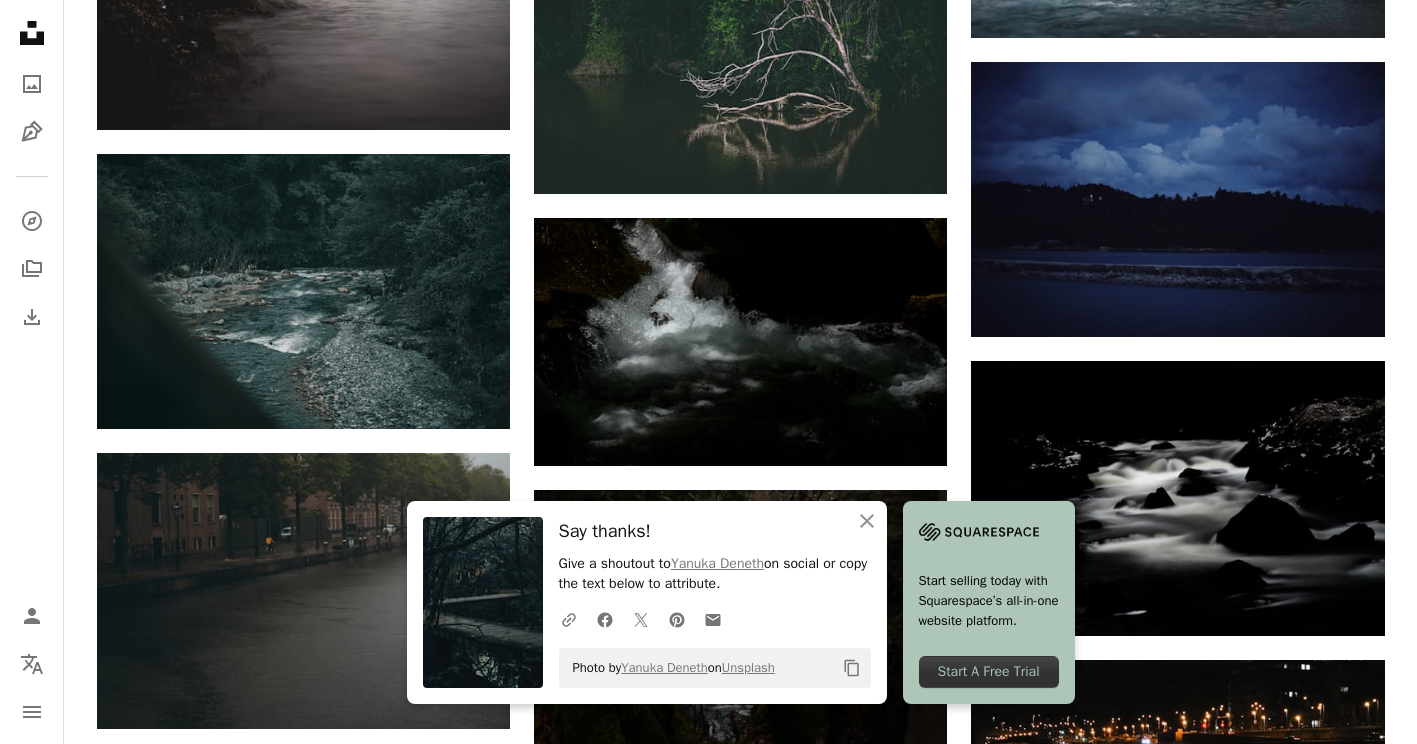 scroll, scrollTop: 13032, scrollLeft: 0, axis: vertical 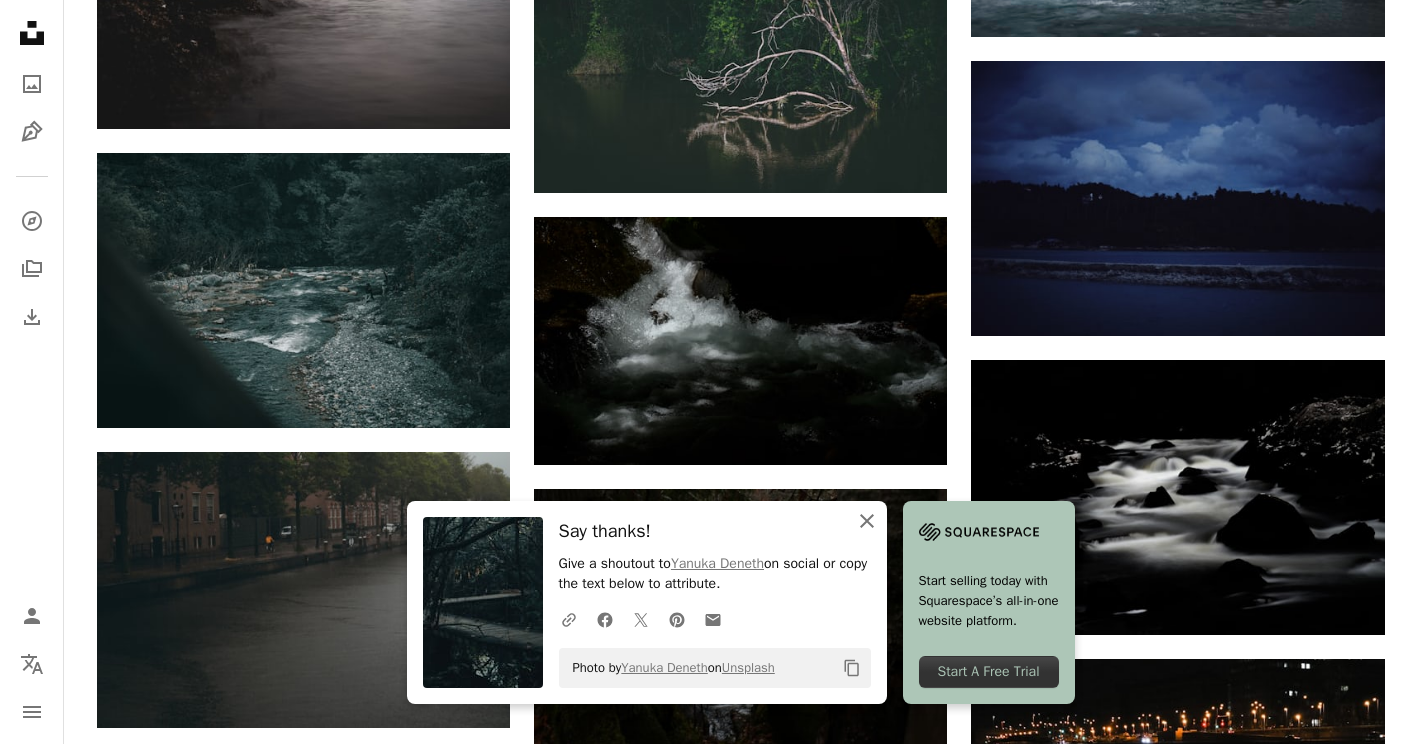 click on "An X shape" 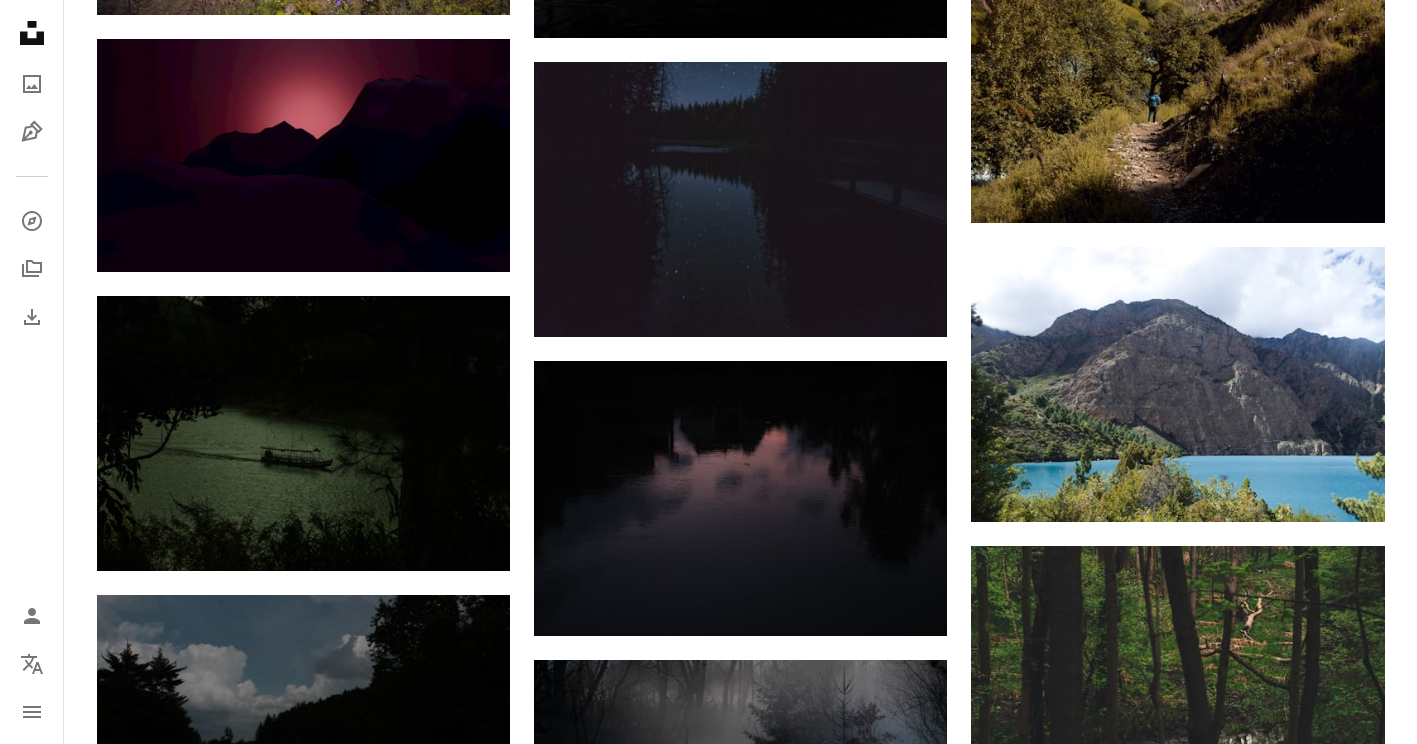 scroll, scrollTop: 11097, scrollLeft: 0, axis: vertical 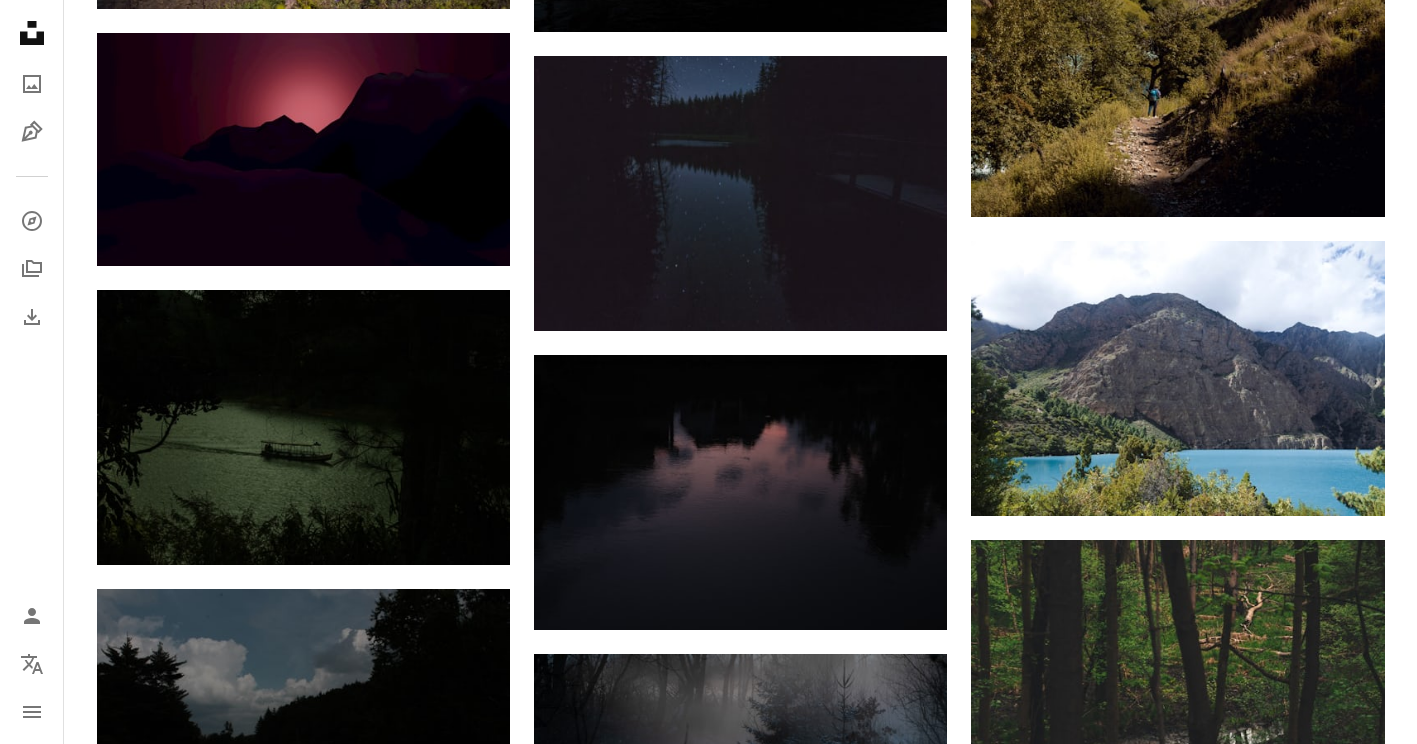 click on "Arrow pointing down" 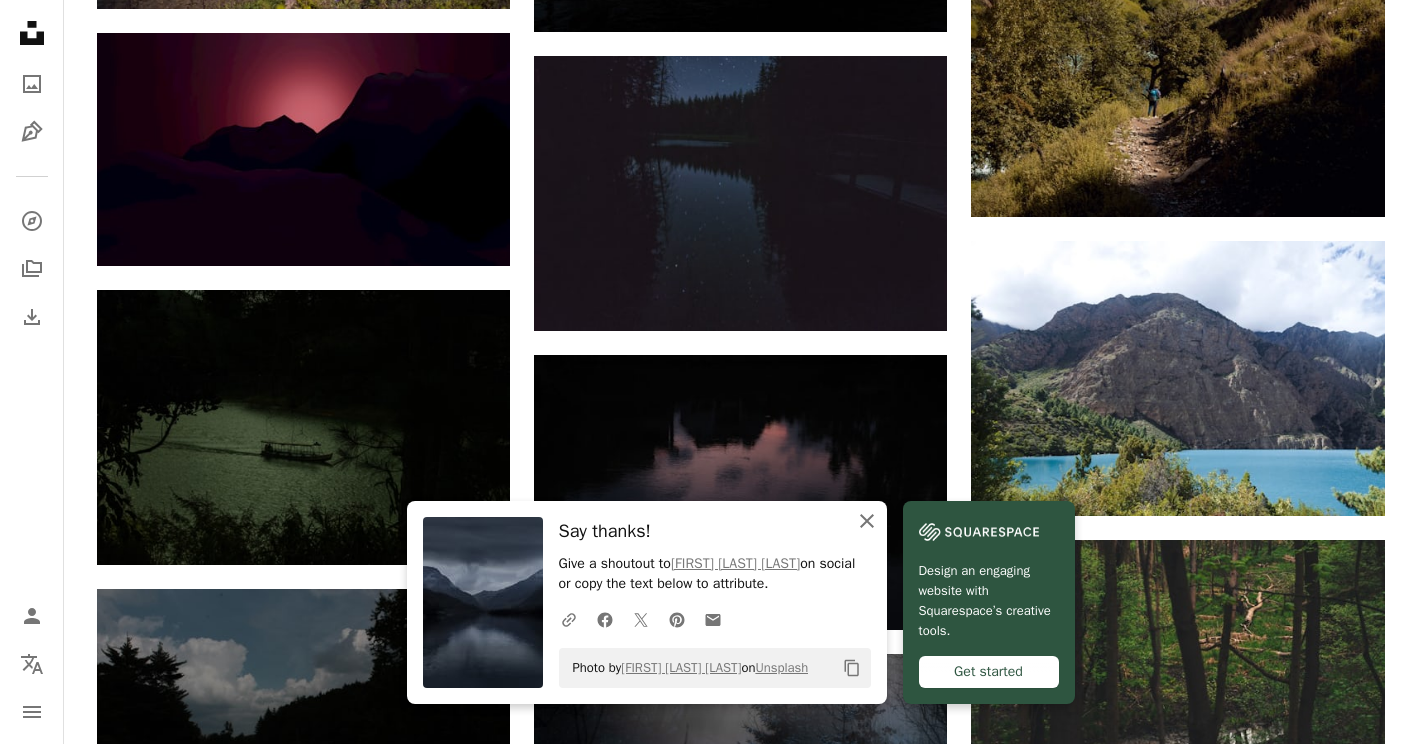 click on "An X shape" 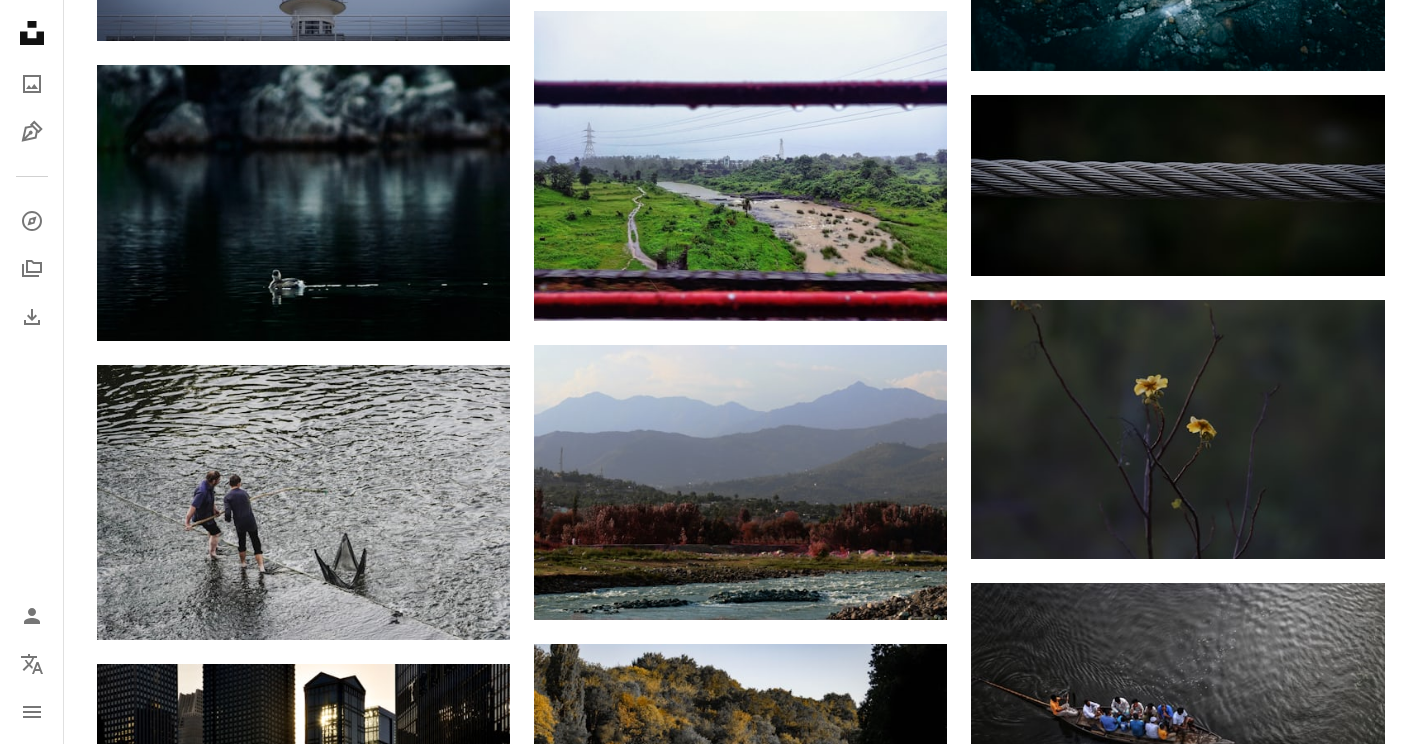 scroll, scrollTop: 0, scrollLeft: 0, axis: both 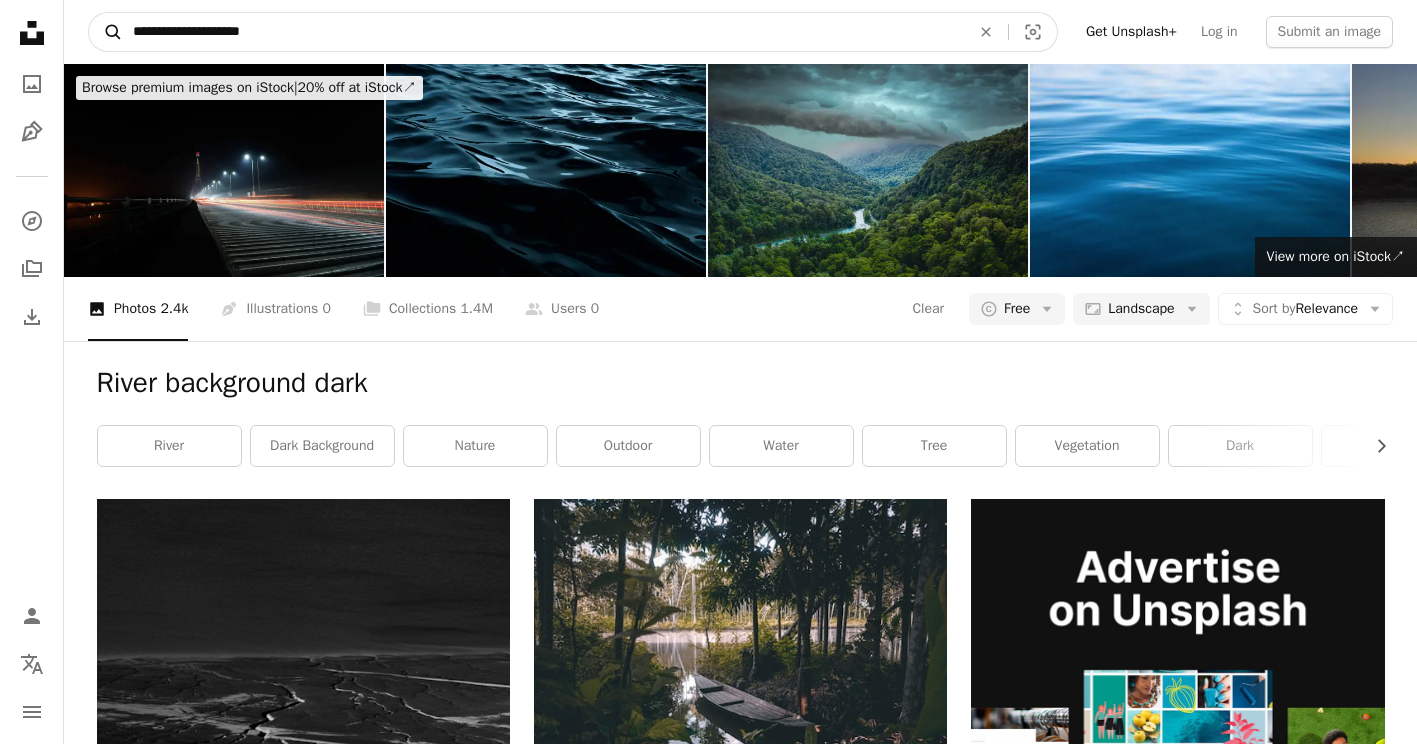 drag, startPoint x: 299, startPoint y: 30, endPoint x: 121, endPoint y: 32, distance: 178.01123 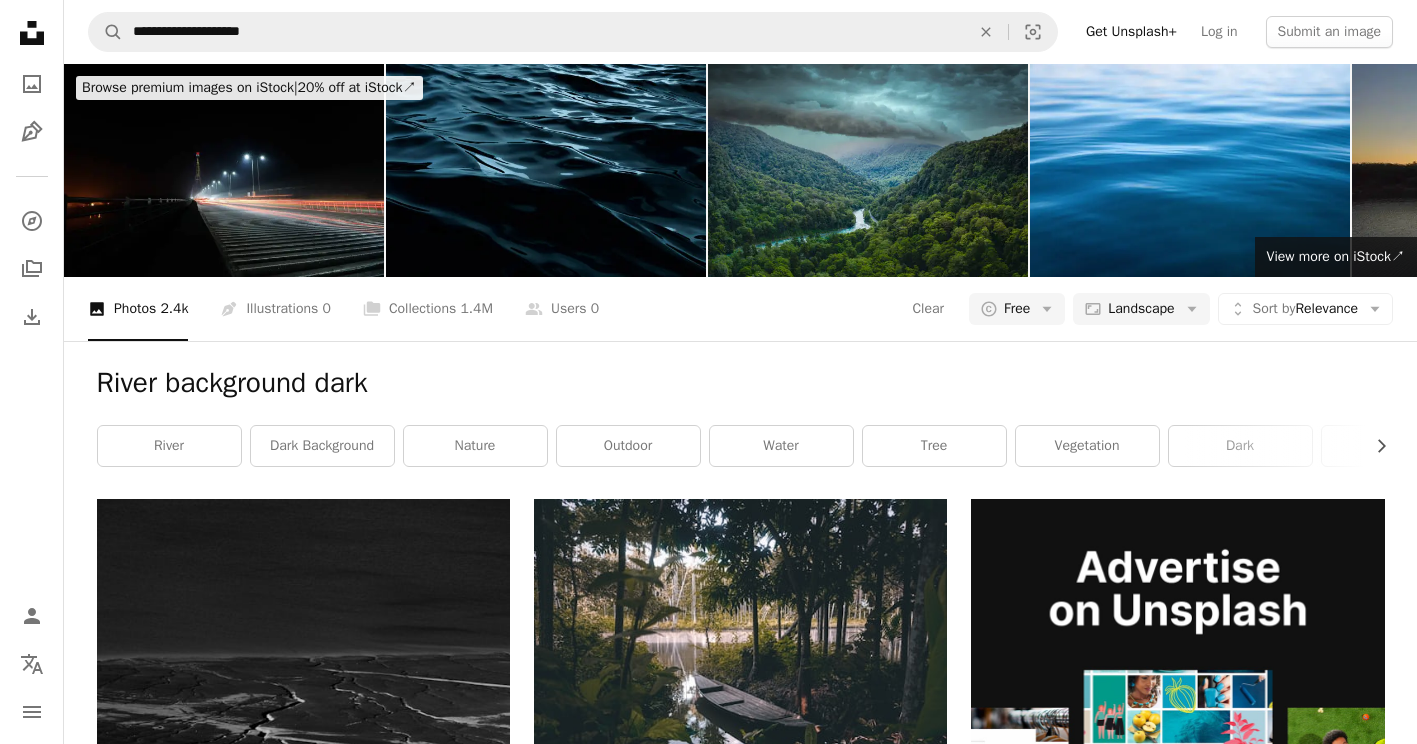 click on "River background dark" at bounding box center [741, 383] 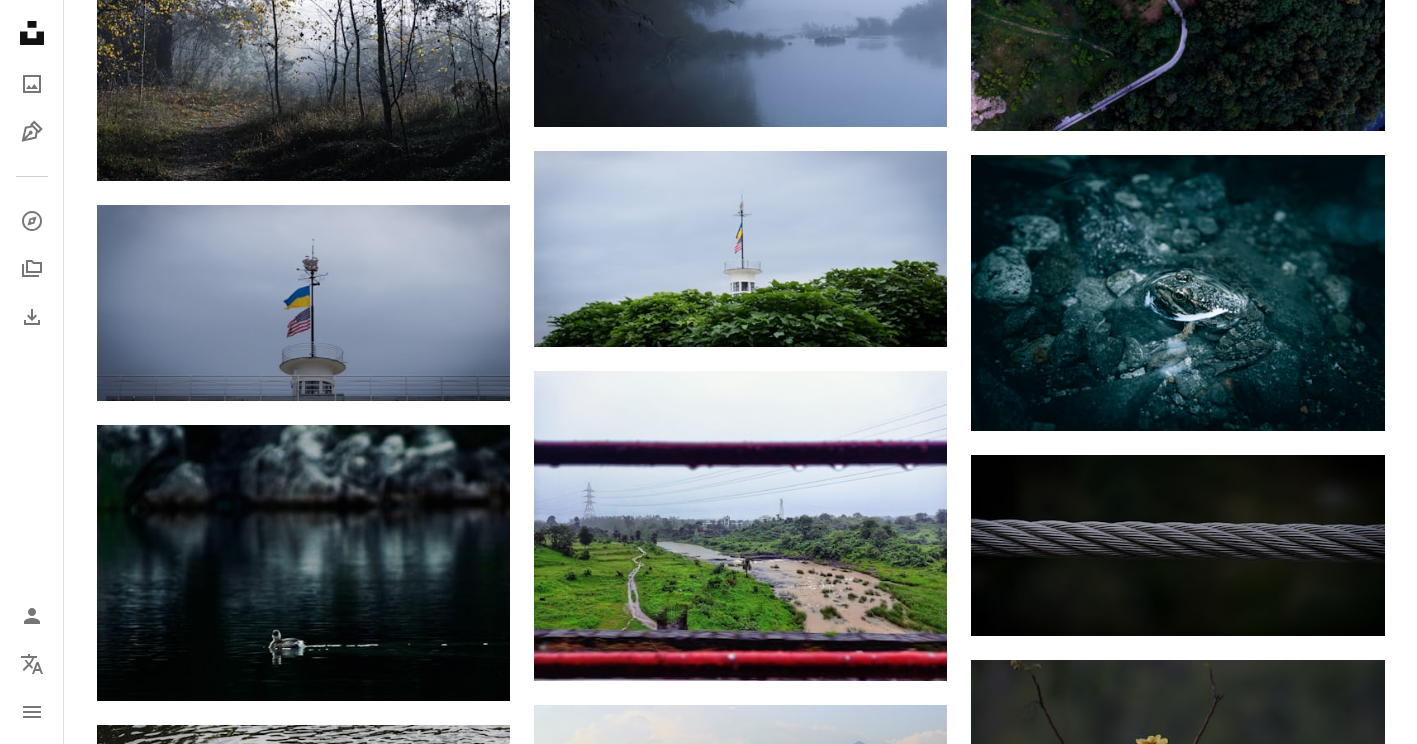 scroll, scrollTop: 0, scrollLeft: 0, axis: both 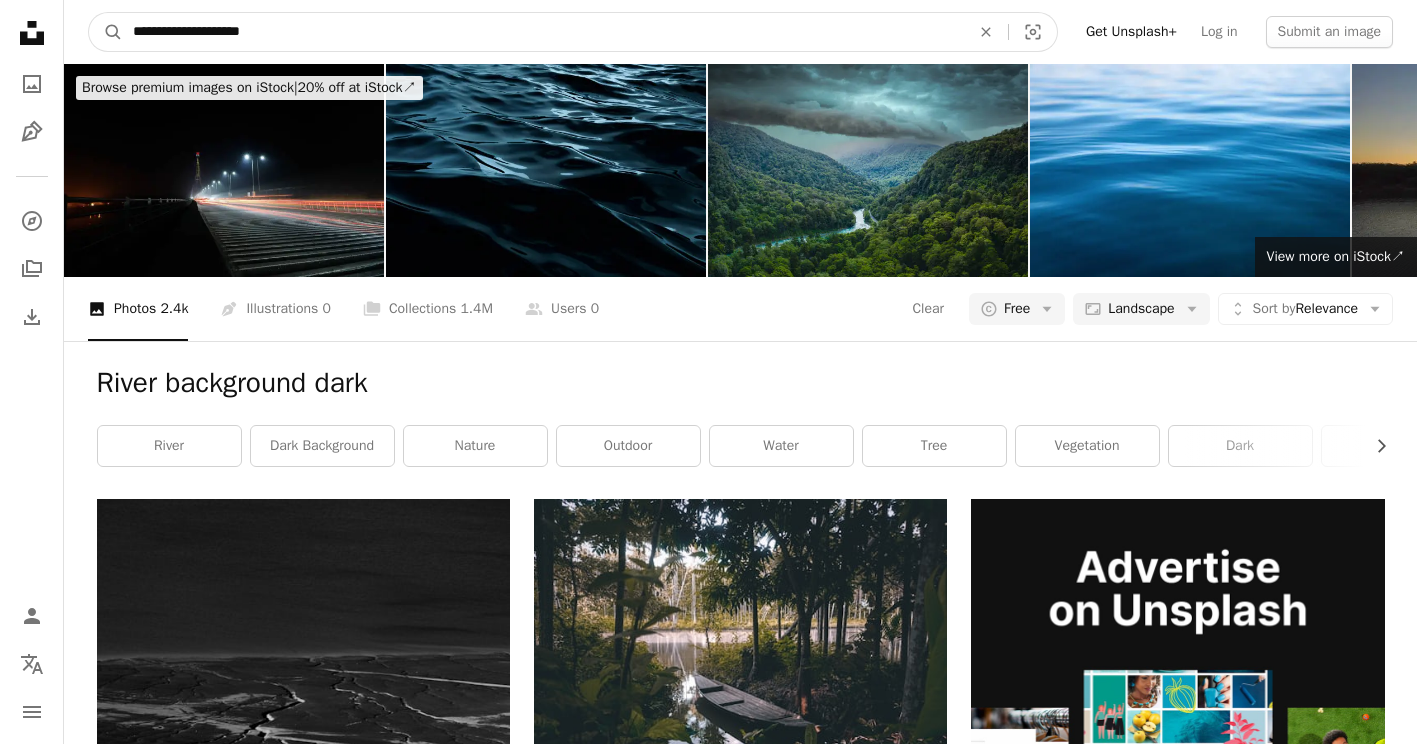 click on "**********" at bounding box center [543, 32] 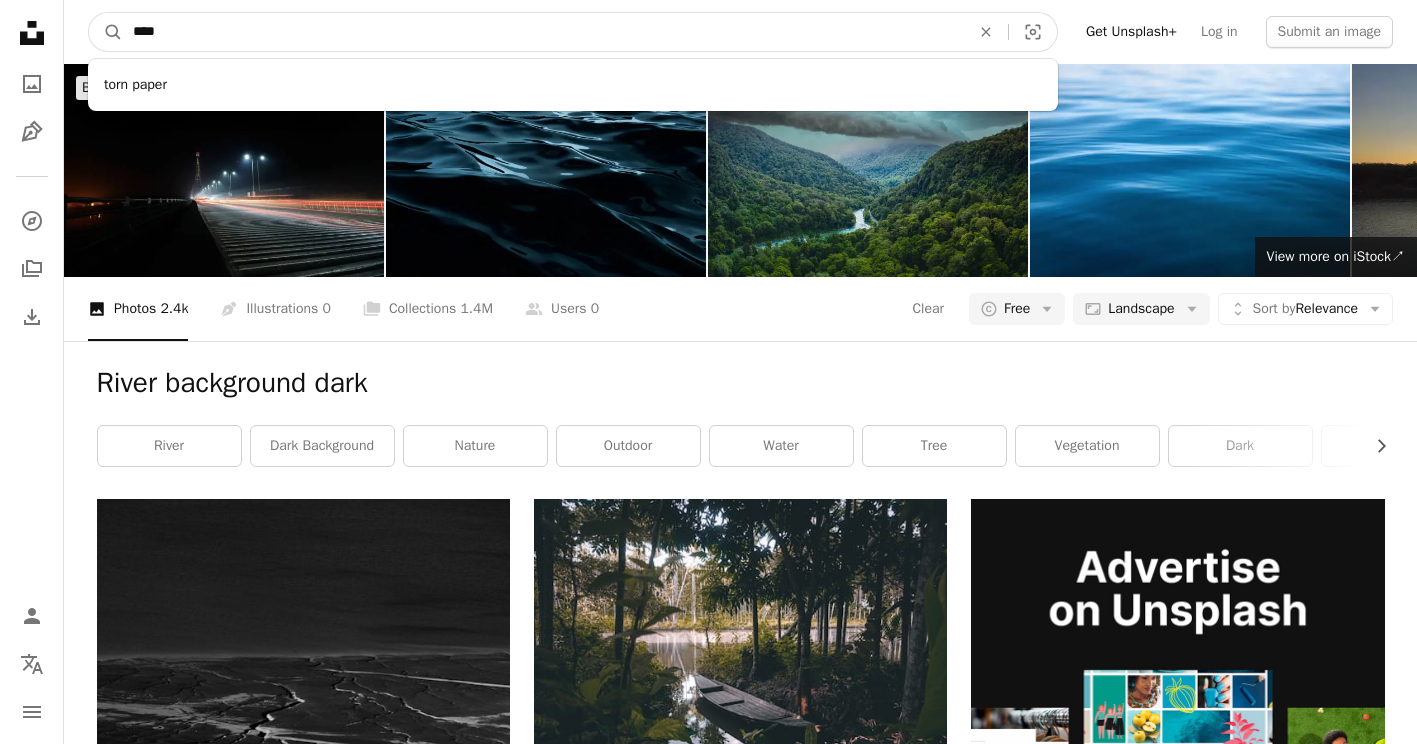type on "****" 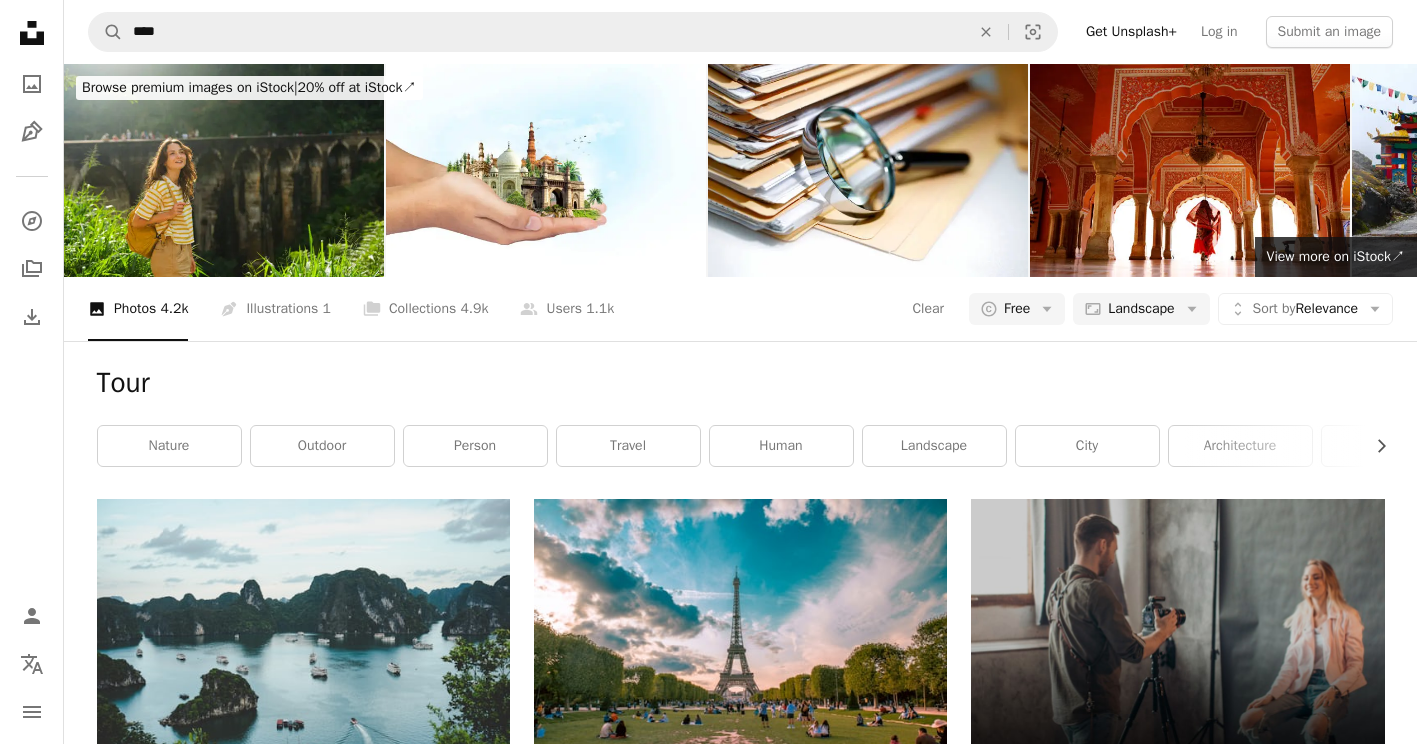 click on "Tour" at bounding box center [741, 383] 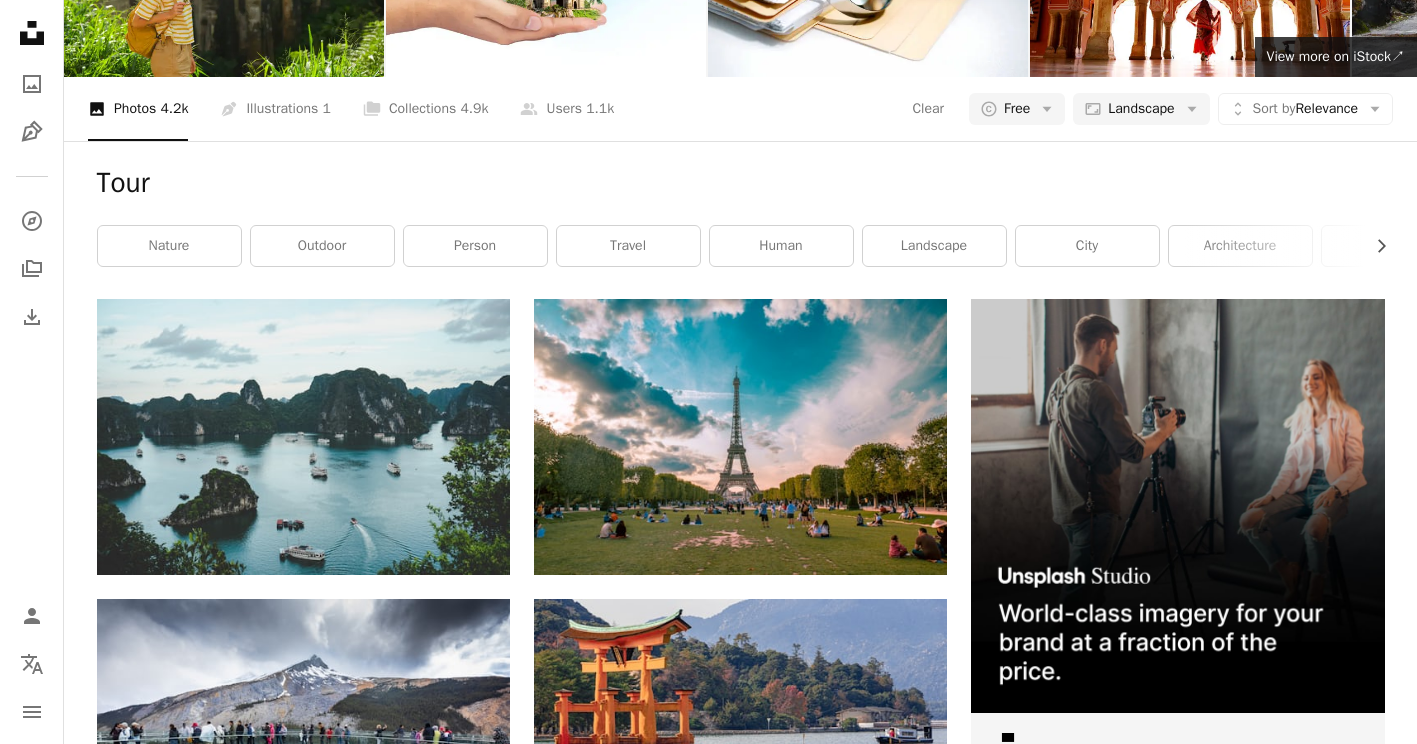 scroll, scrollTop: 344, scrollLeft: 0, axis: vertical 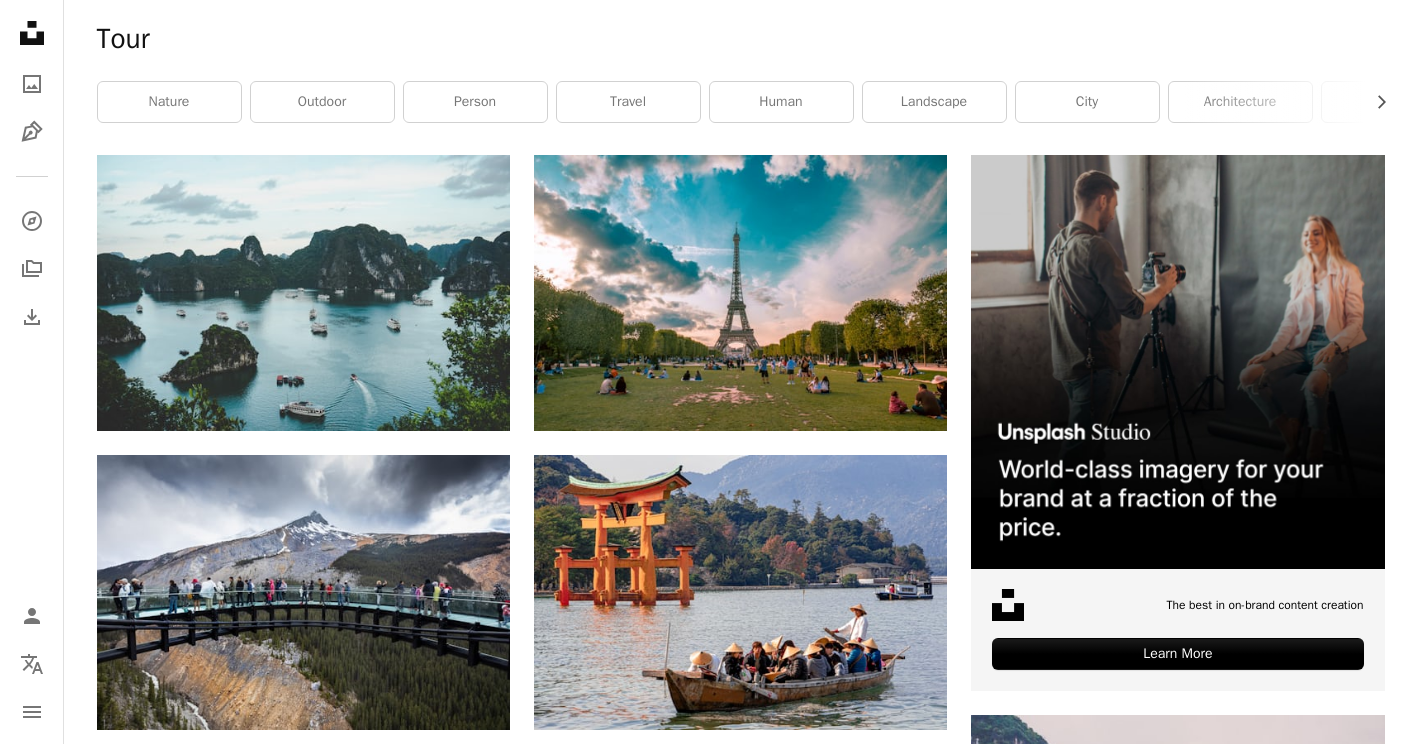 click on "A heart A plus sign [FIRST] [LAST] Arrow pointing down A heart A plus sign [FIRST] [LAST] Available for hire A checkmark inside of a circle Arrow pointing down A heart A plus sign [FIRST] [LAST] Arrow pointing down A heart A plus sign [FIRST] Available for hire A checkmark inside of a circle Arrow pointing down A heart A plus sign [FIRST] [LAST] Arrow pointing down A heart A plus sign [FIRST] [LAST] Arrow pointing down A heart A plus sign [FIRST] [LAST] Arrow pointing down The best in on-brand content creation Learn More A heart A plus sign [FIRST] [LAST] 🇨🇦 Arrow pointing down A heart" at bounding box center (741, 1480) 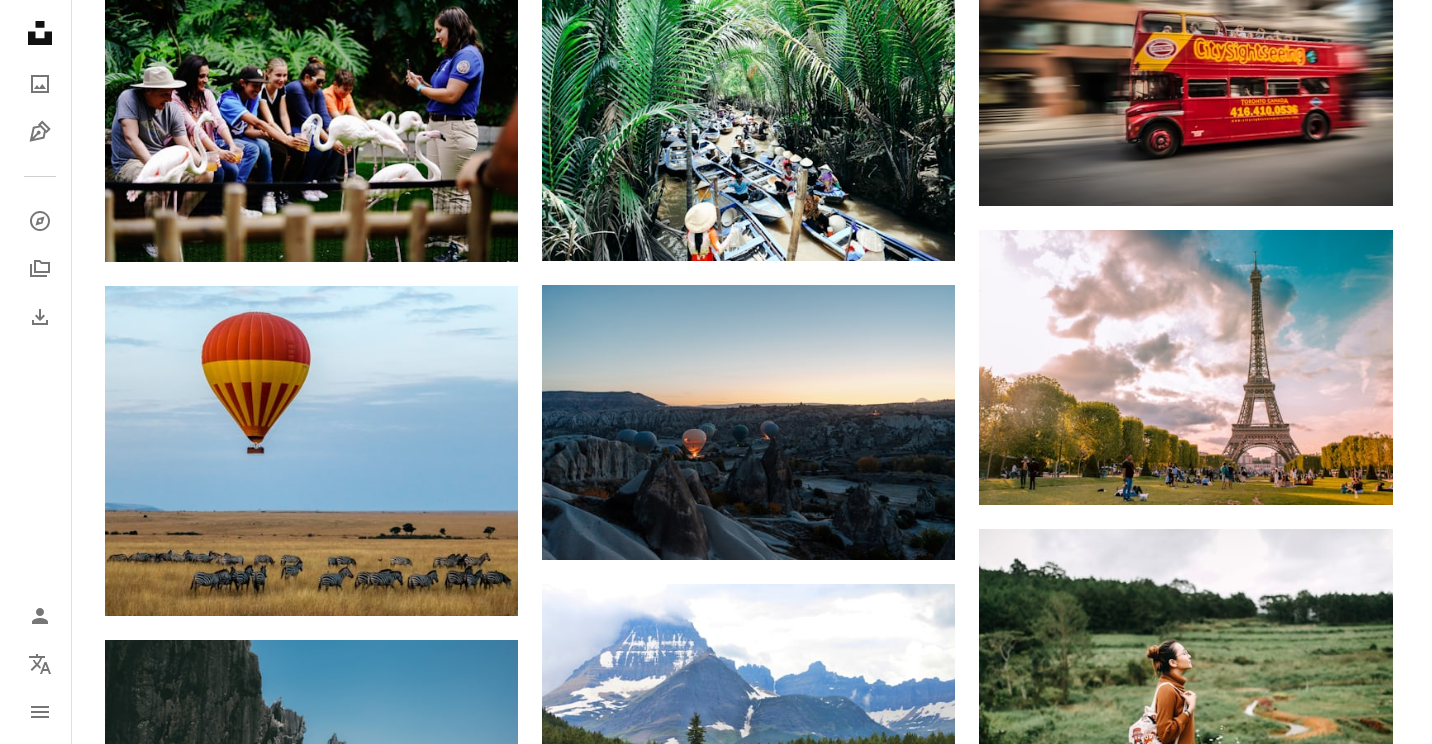 scroll, scrollTop: 1817, scrollLeft: 0, axis: vertical 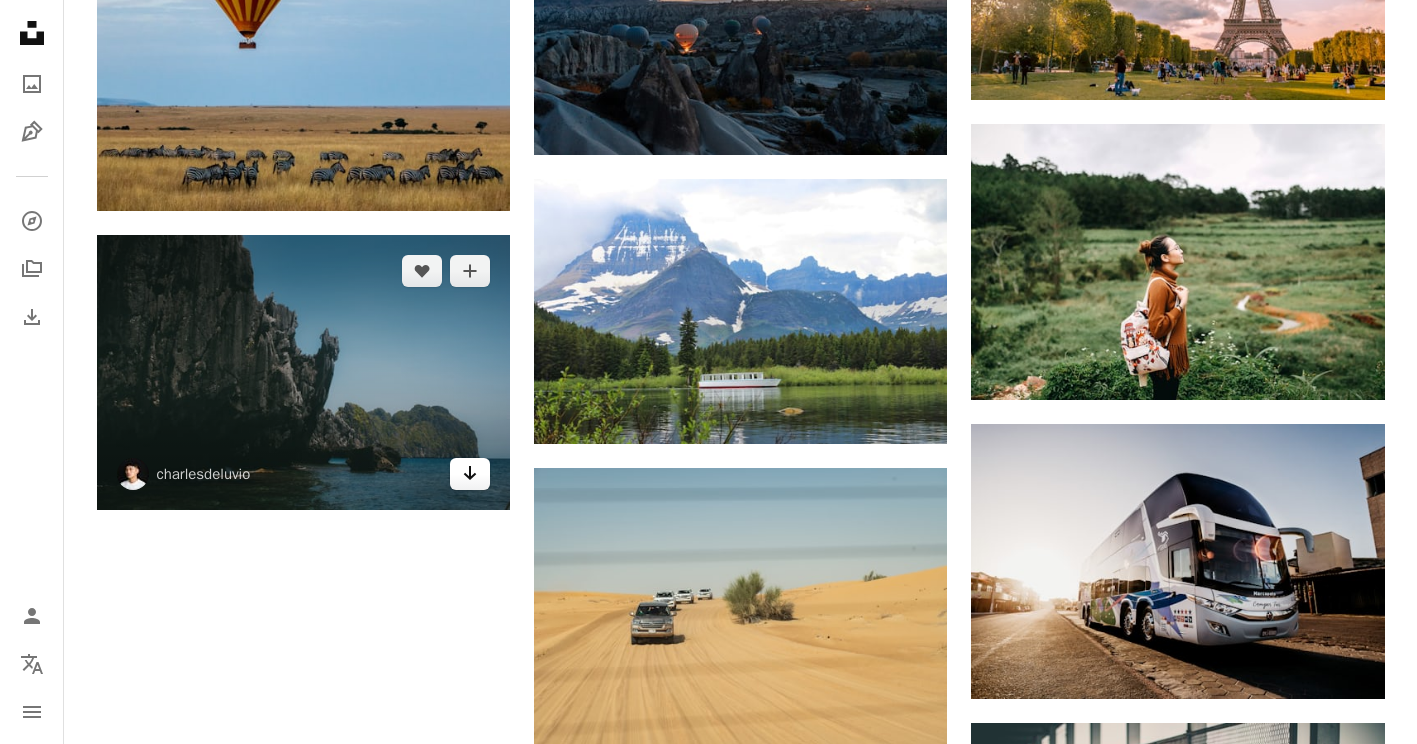 click on "Arrow pointing down" 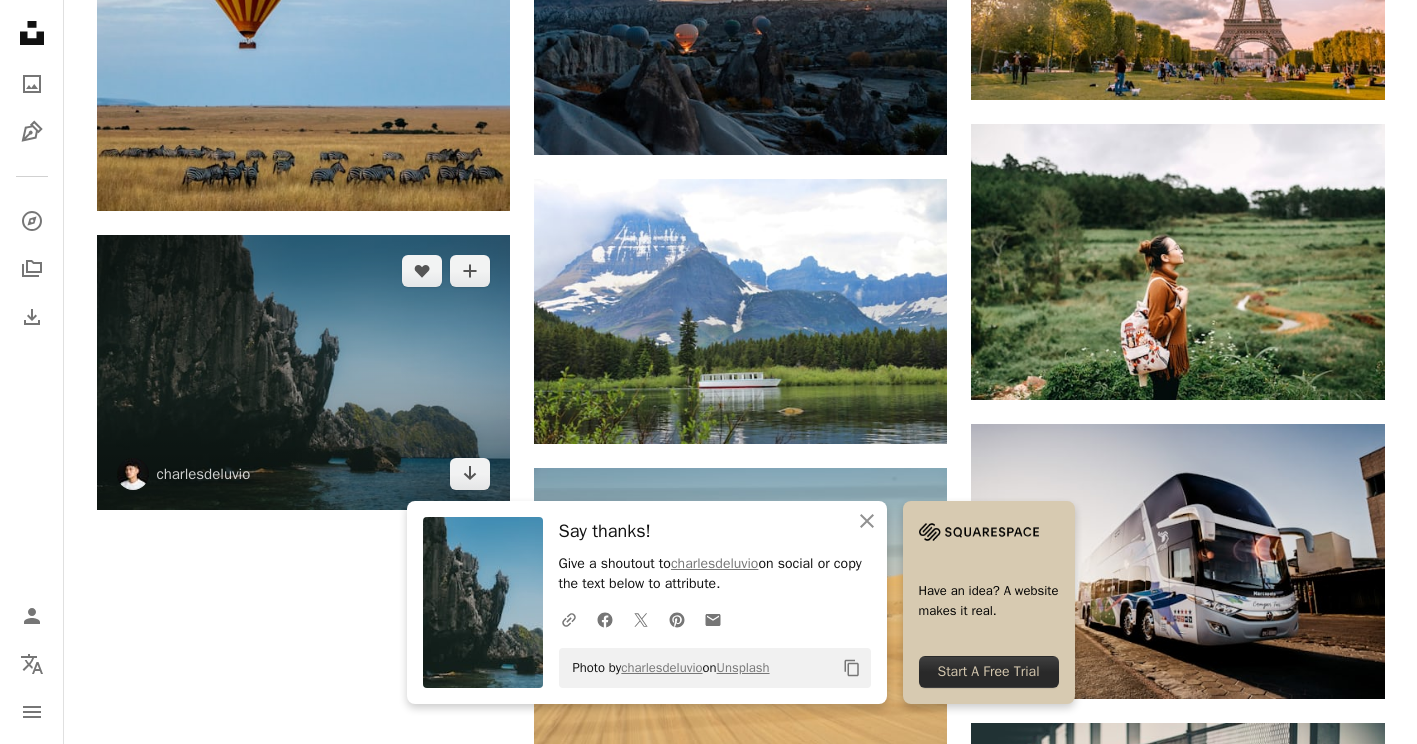 click at bounding box center (303, 372) 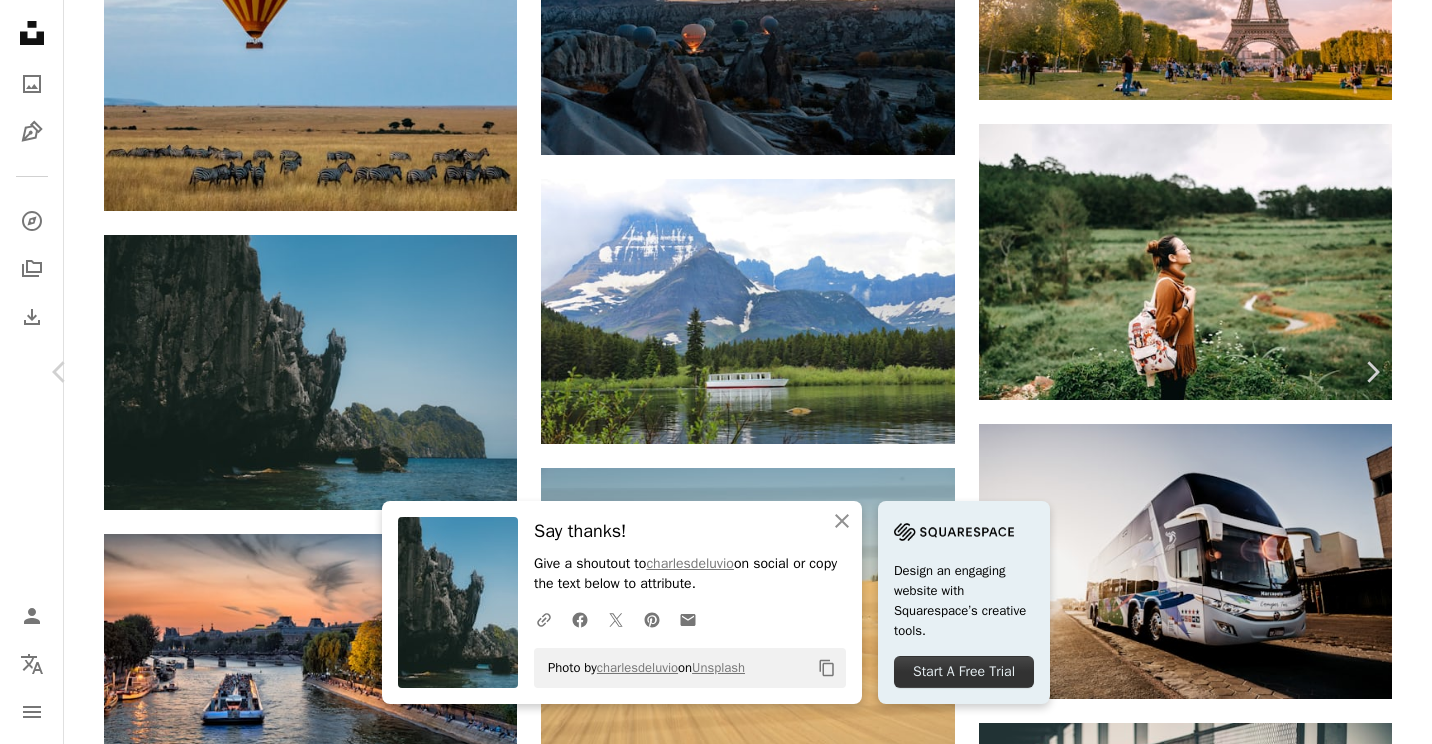 scroll, scrollTop: 1078, scrollLeft: 0, axis: vertical 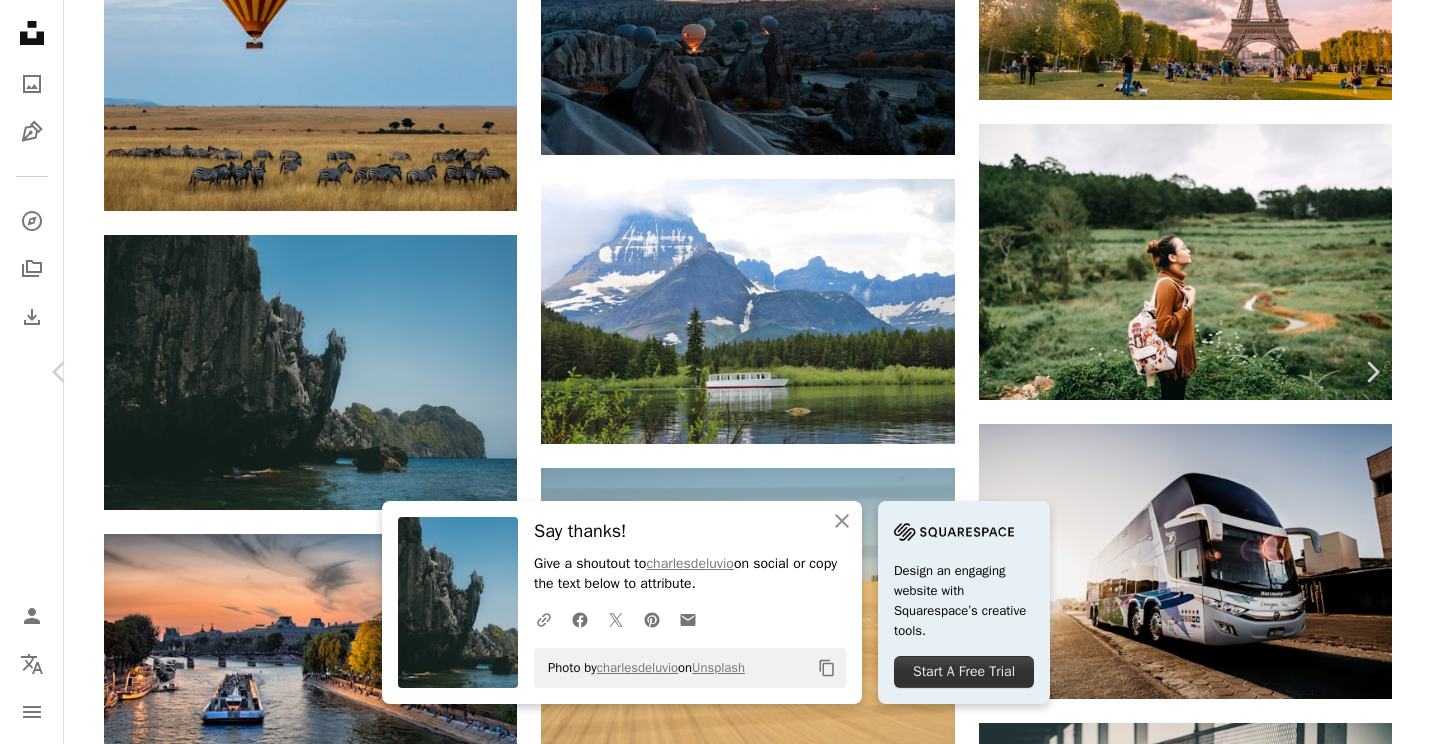 click on "A heart A plus sign [FIRST] [LAST] Available for hire A checkmark inside of a circle Arrow pointing down Plus sign for Unsplash+ A heart A plus sign [FIRST] + [FIRST] For Unsplash+ A lock Download A heart A plus sign [FIRST] Arrow pointing down A heart A plus sign [FIRST] Available for hire A checkmark inside of a circle Arrow pointing down A heart A plus sign [FIRST] Arrow pointing down A heart A plus sign [FIRST] Arrow pointing down A heart A plus sign [FIRST] Available for hire A checkmark inside of a circle Arrow pointing down A heart A plus sign [FIRST] Arrow pointing down A heart A plus sign [FIRST] Arrow pointing down Plus sign for Unsplash+ A heart A plus sign [FIRST] For Unsplash+ A lock Download A heart A plus sign [FIRST] Available for hire A checkmark inside of a circle A heart A heart" at bounding box center [708, 6893] 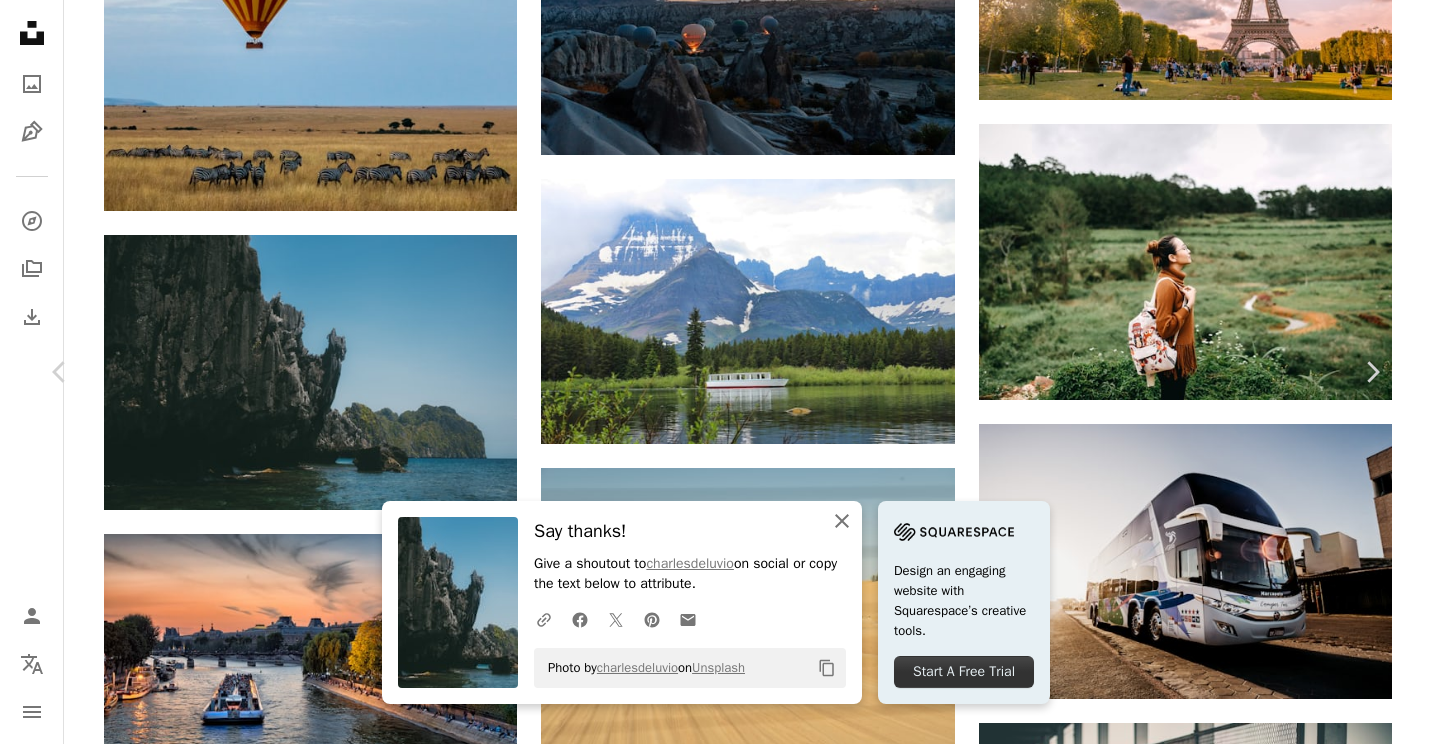 click on "An X shape" 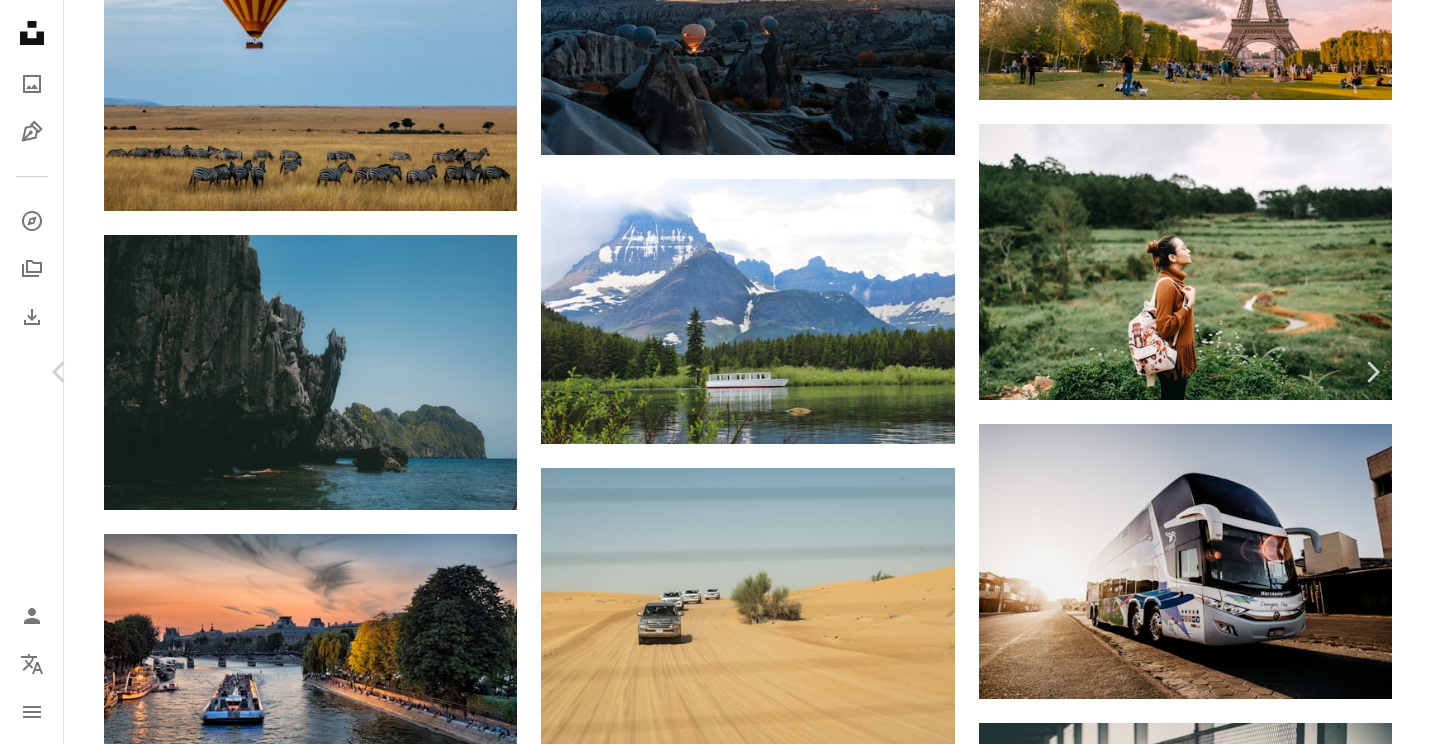 scroll, scrollTop: 0, scrollLeft: 0, axis: both 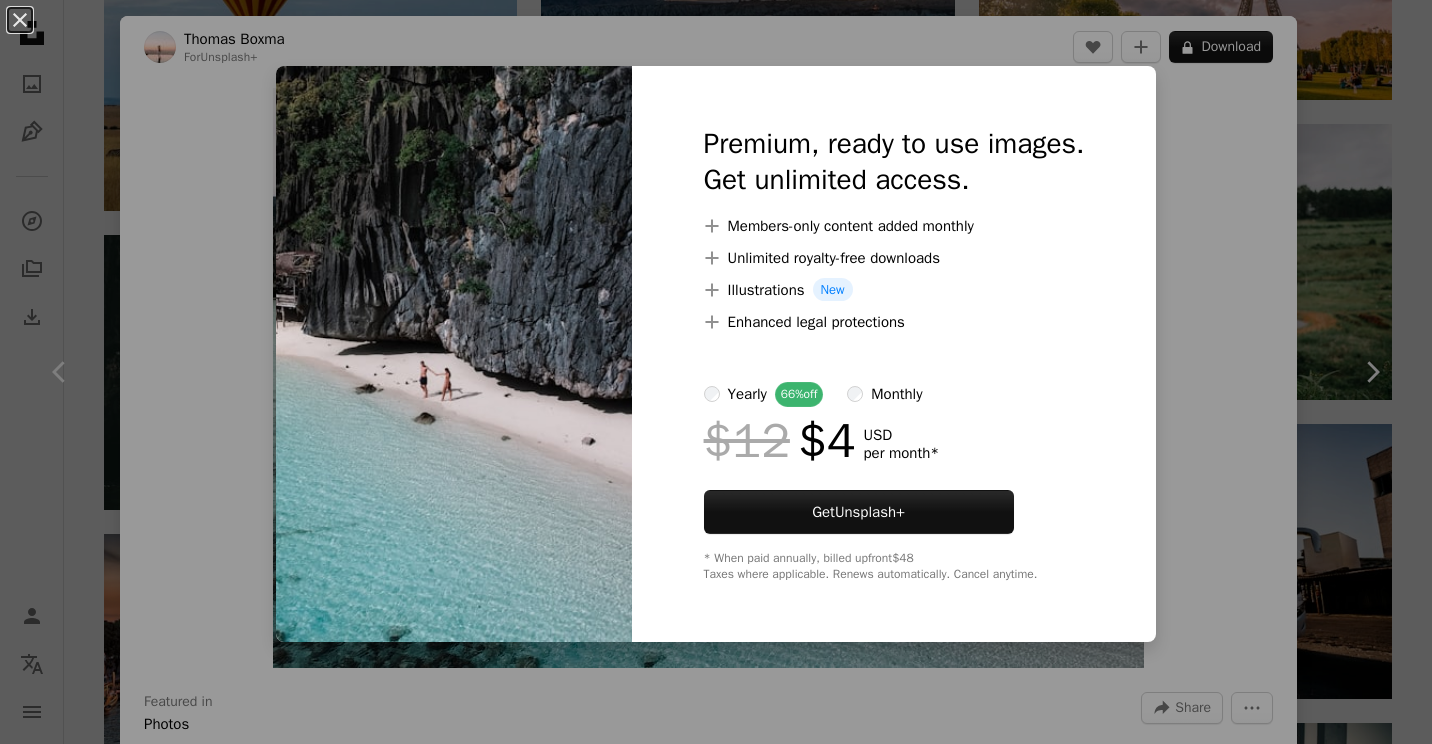 click on "monthly" at bounding box center (896, 394) 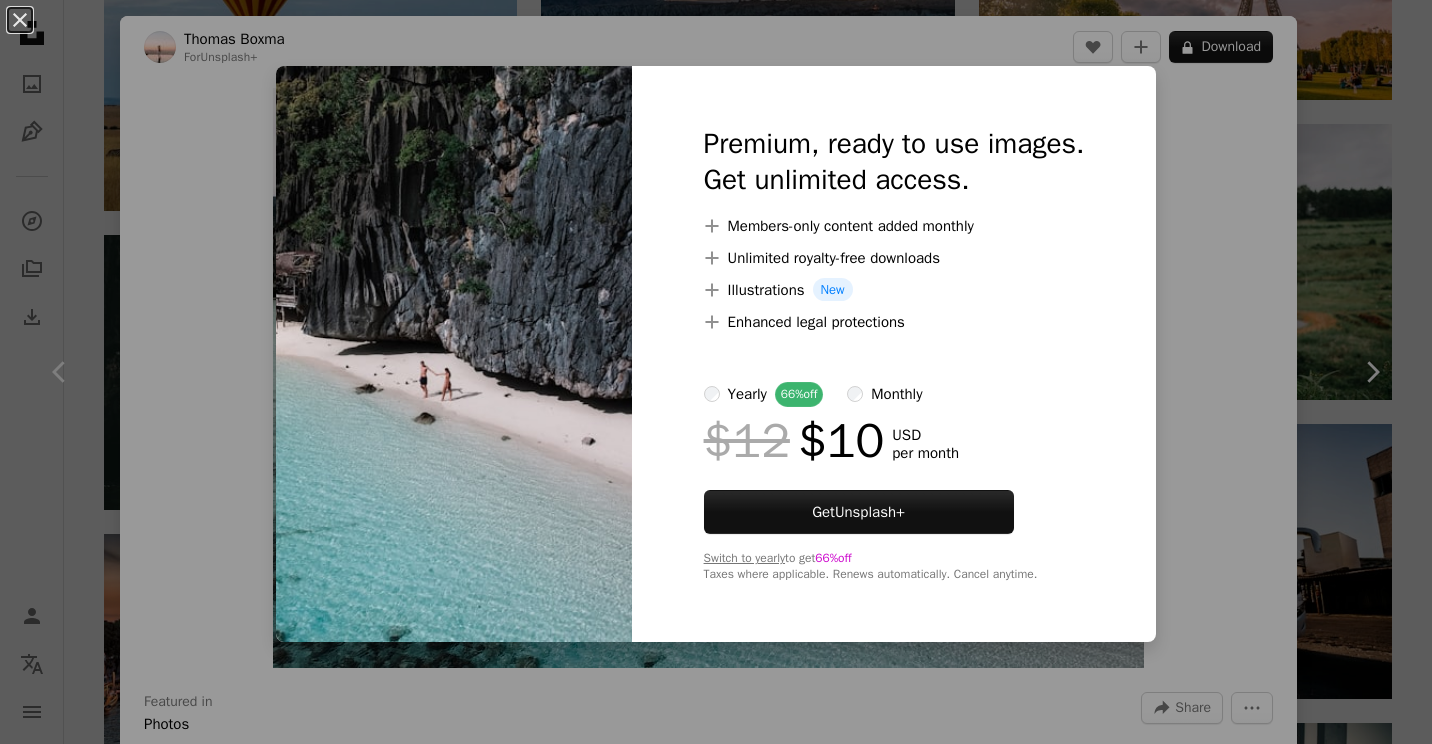 click on "yearly" at bounding box center (747, 394) 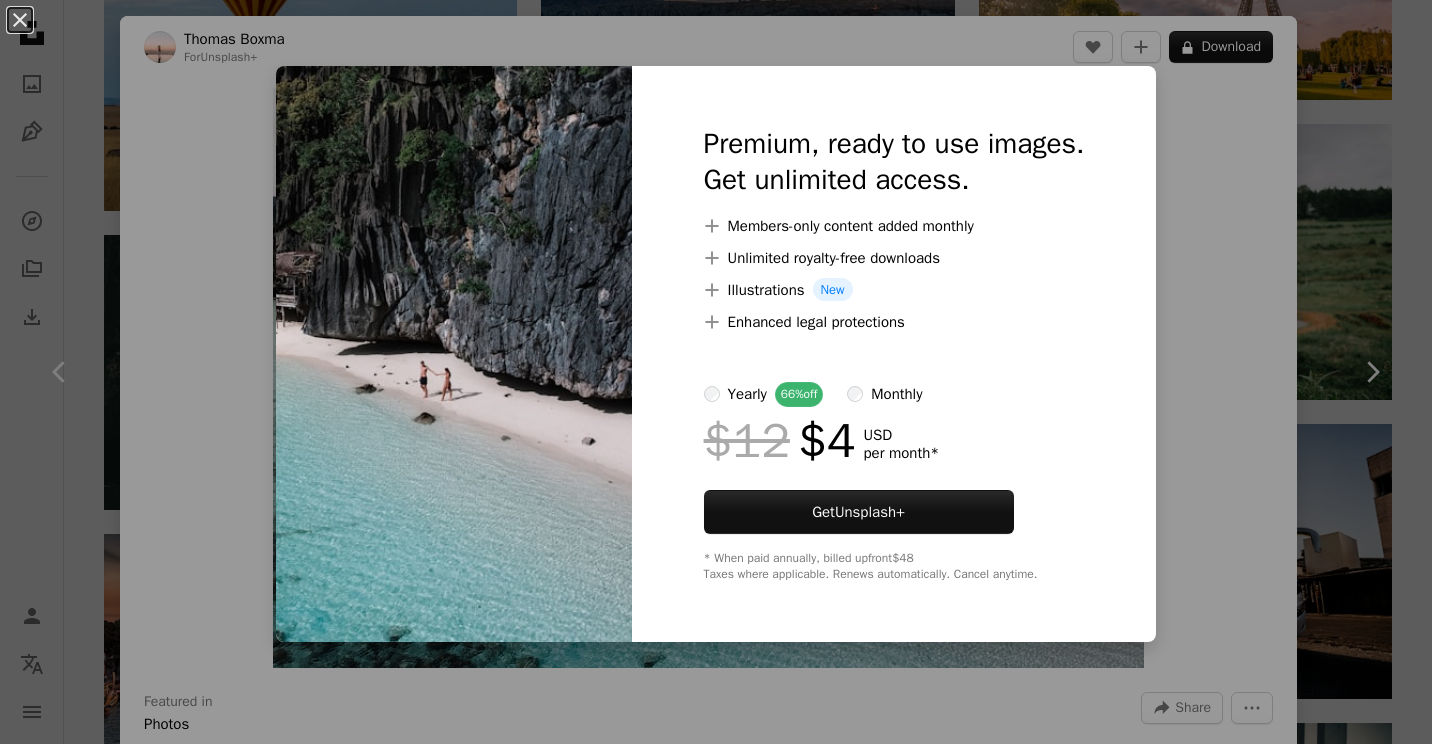 click on "An X shape Premium, ready to use images. Get unlimited access. A plus sign Members-only content added monthly A plus sign Unlimited royalty-free downloads A plus sign Illustrations  New A plus sign Enhanced legal protections yearly 66%  off monthly $12   $4 USD per month * Get  Unsplash+ * When paid annually, billed upfront  $48 Taxes where applicable. Renews automatically. Cancel anytime." at bounding box center [716, 372] 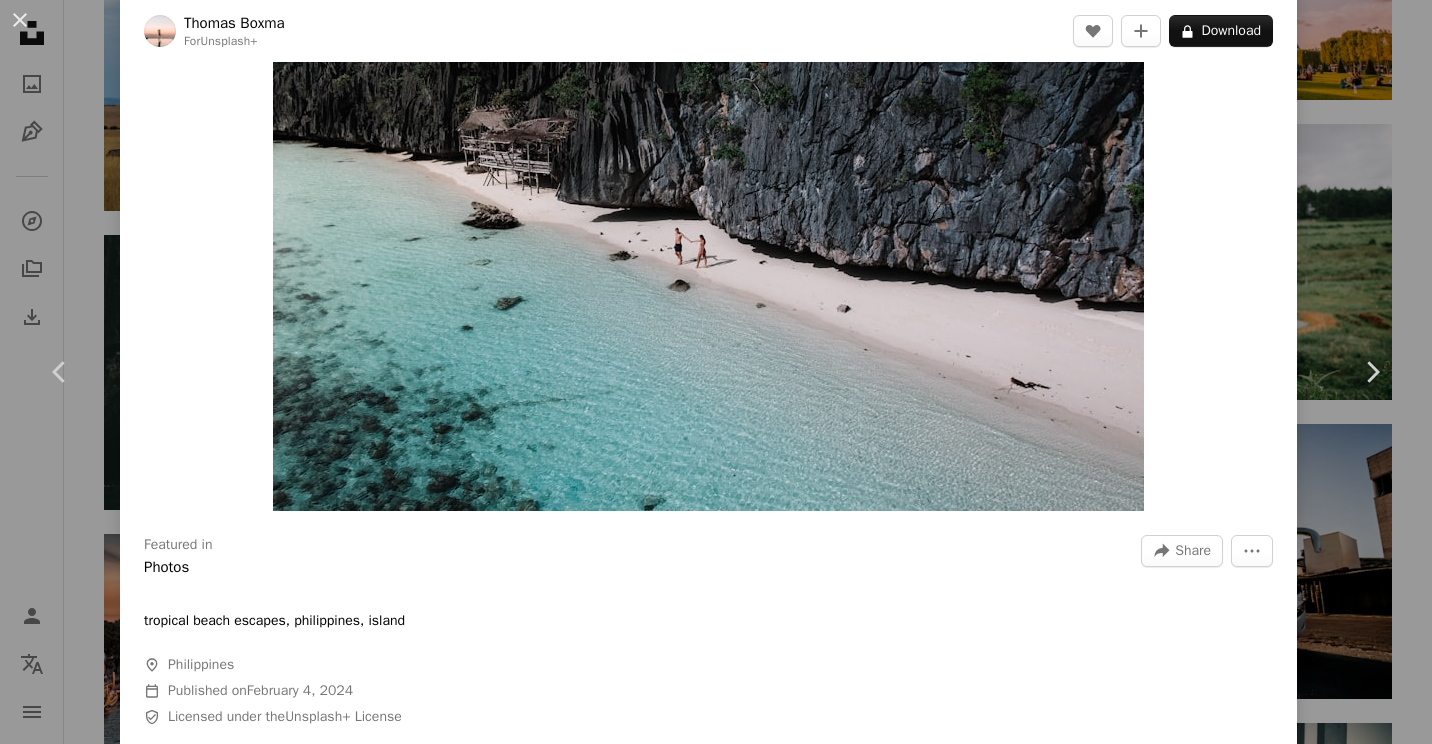 scroll, scrollTop: 0, scrollLeft: 0, axis: both 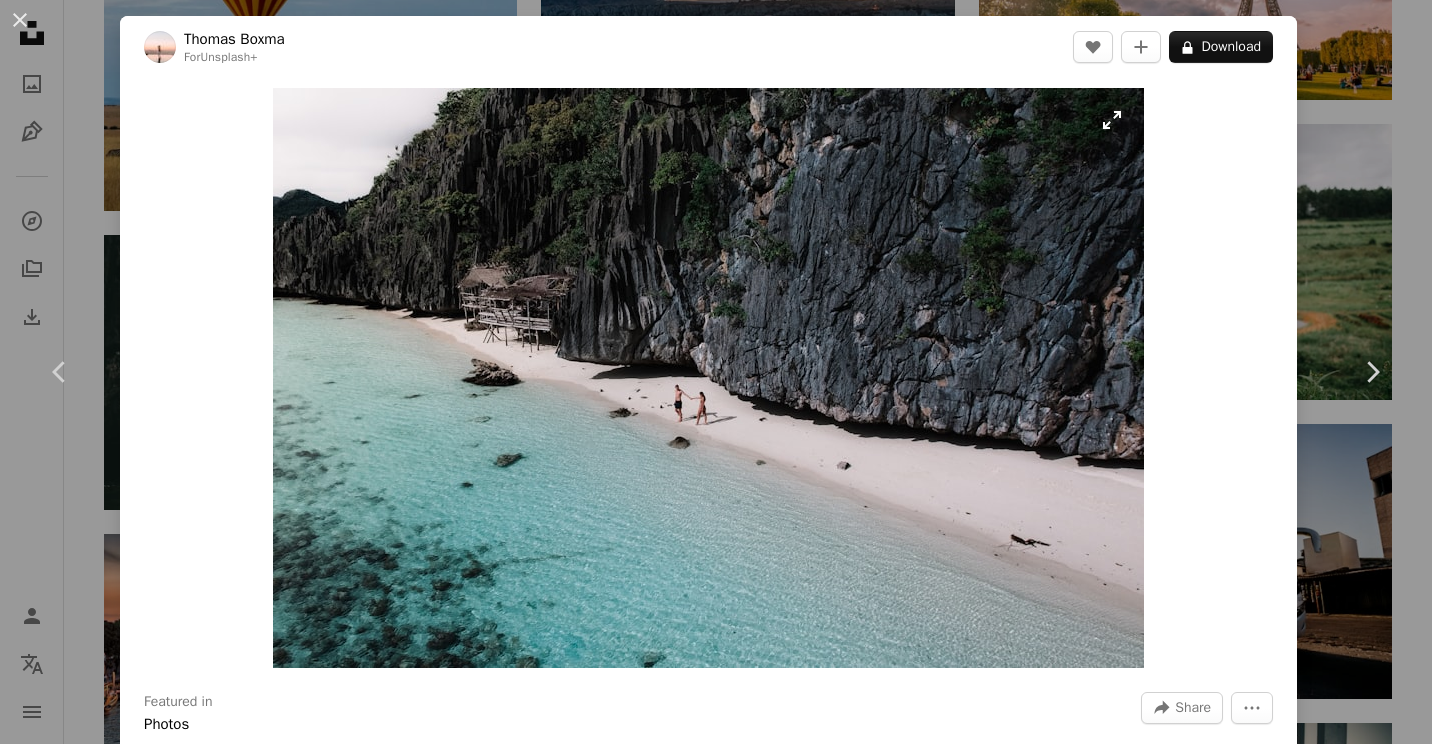 click at bounding box center (708, 378) 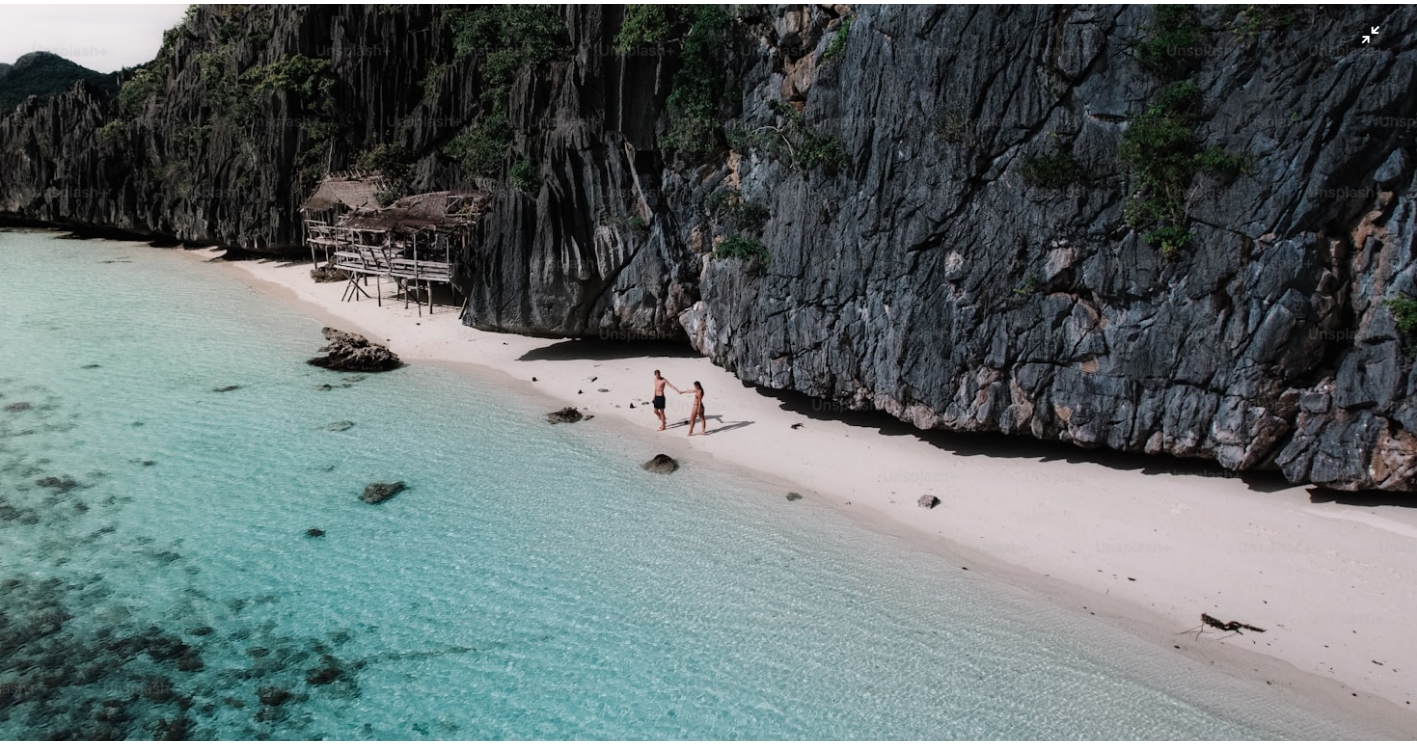 scroll, scrollTop: 189, scrollLeft: 0, axis: vertical 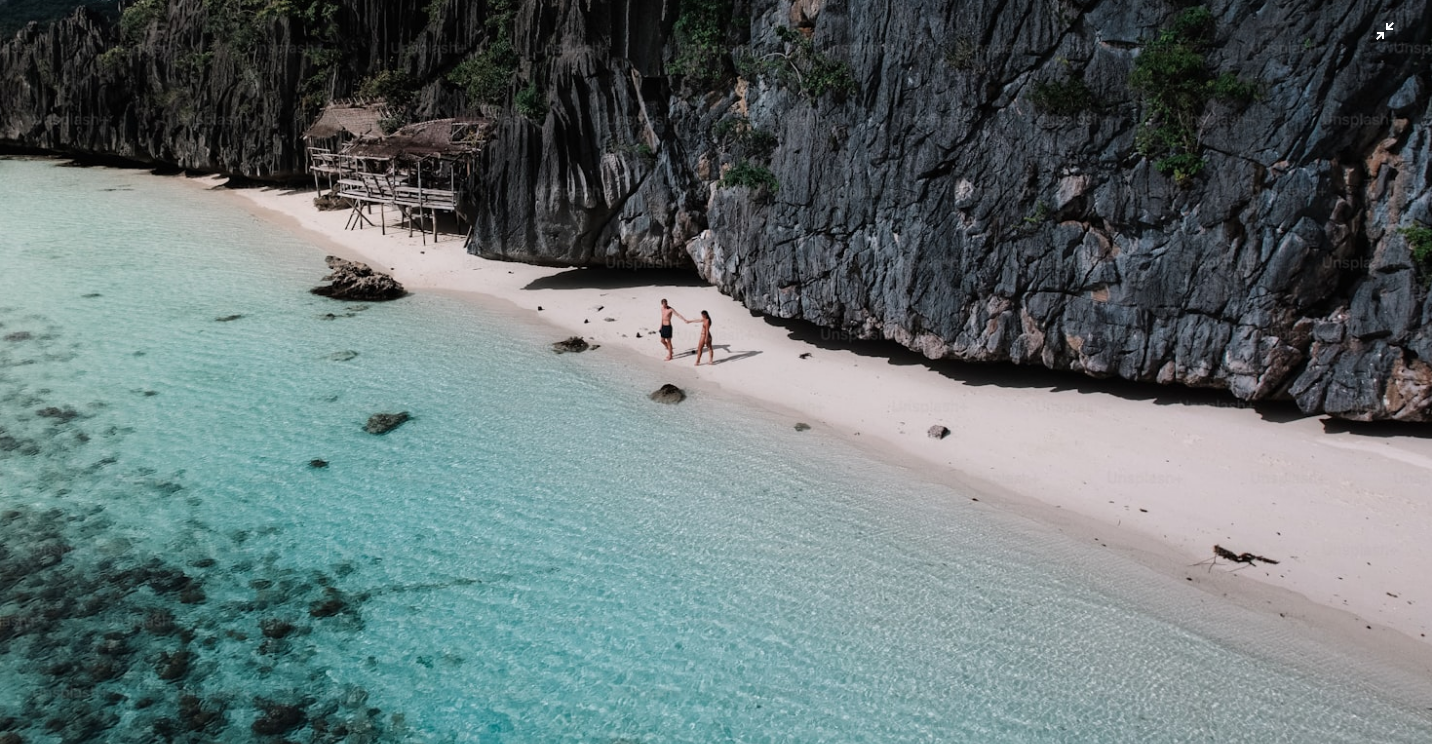 type 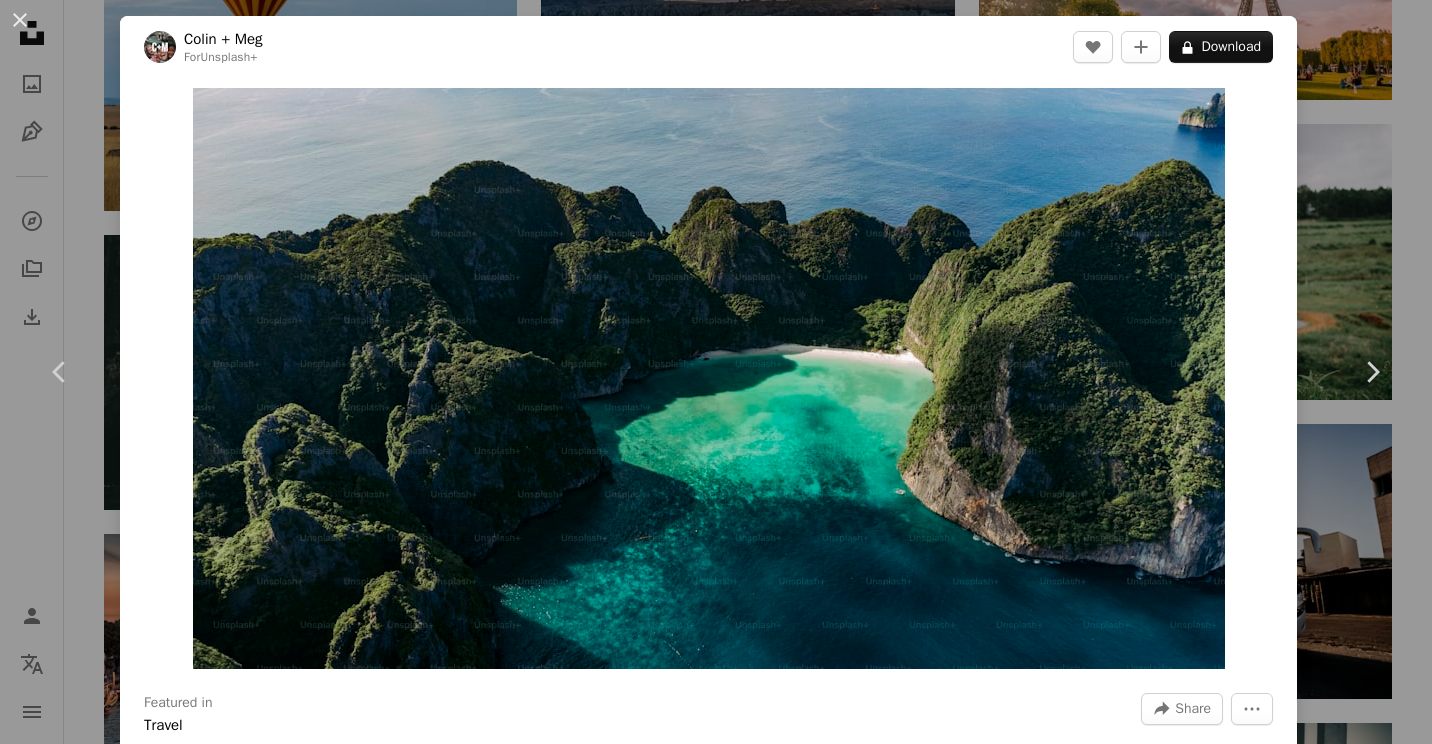 click on "Unsplash logo Unsplash Home A photo Pen Tool A compass A stack of folders Download Person Localization icon navigation menu A magnifying glass **** An X shape Visual search Get Unsplash+ Log in Submit an image Browse premium images on iStock  |  20% off at iStock  ↗ Browse premium images on iStock 20% off at iStock  ↗ View more  ↗ View more on iStock  ↗ A photo Photos   4.2k Pen Tool Illustrations   1 A stack of folders Collections   4.9k A group of people Users   1.1k Clear A copyright icon © Free Arrow down Aspect ratio Landscape Arrow down Unfold Sort by  Relevance Arrow down Filters Filters (2) Tour Chevron right nature outdoor person travel human landscape city architecture building adventure transportation boat A heart A plus sign Ammie Ngo Arrow pointing down A heart A plus sign Andy Holmes Available for hire A checkmark inside of a circle Arrow pointing down A heart A plus sign Janis Oppliger Arrow pointing down A heart A plus sign Oxana Melis Available for hire Arrow pointing down Alice" at bounding box center (716, 1273) 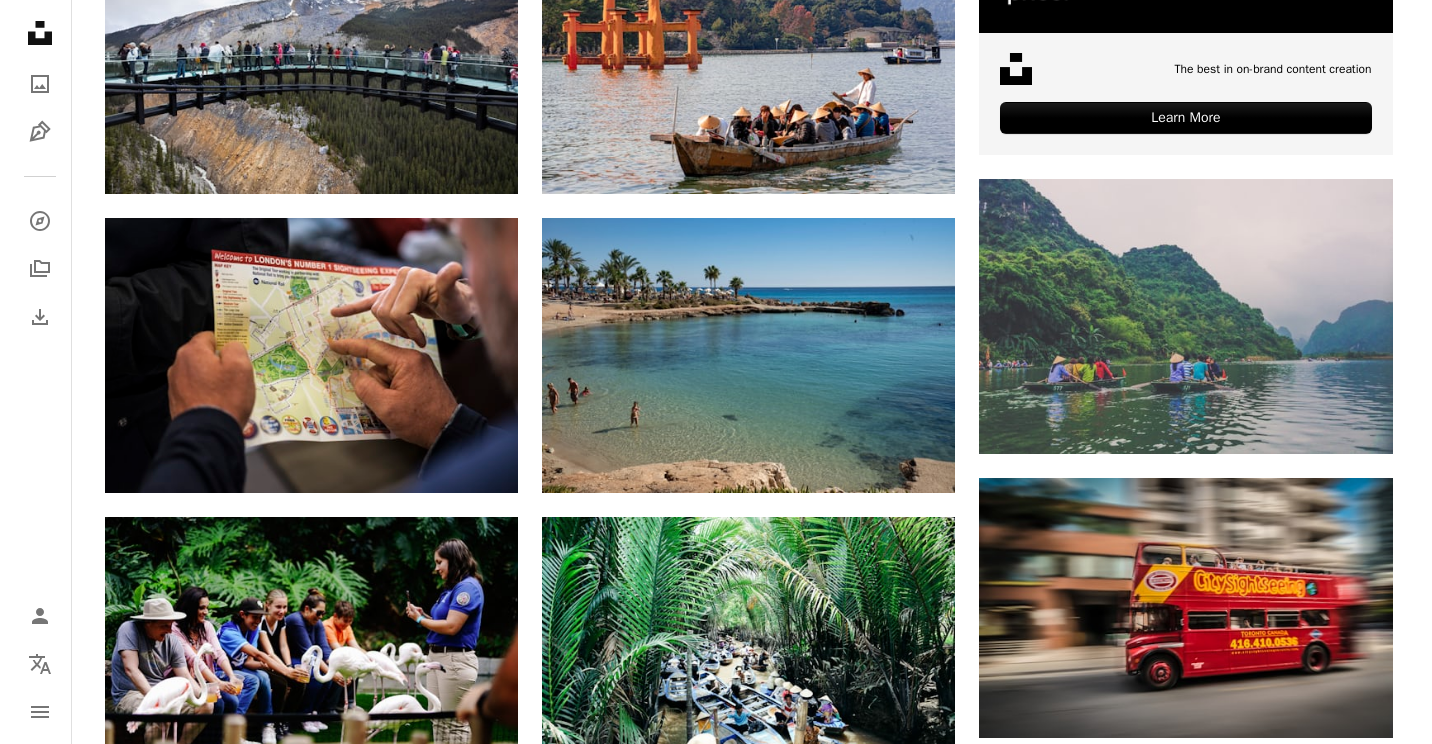 scroll, scrollTop: 0, scrollLeft: 0, axis: both 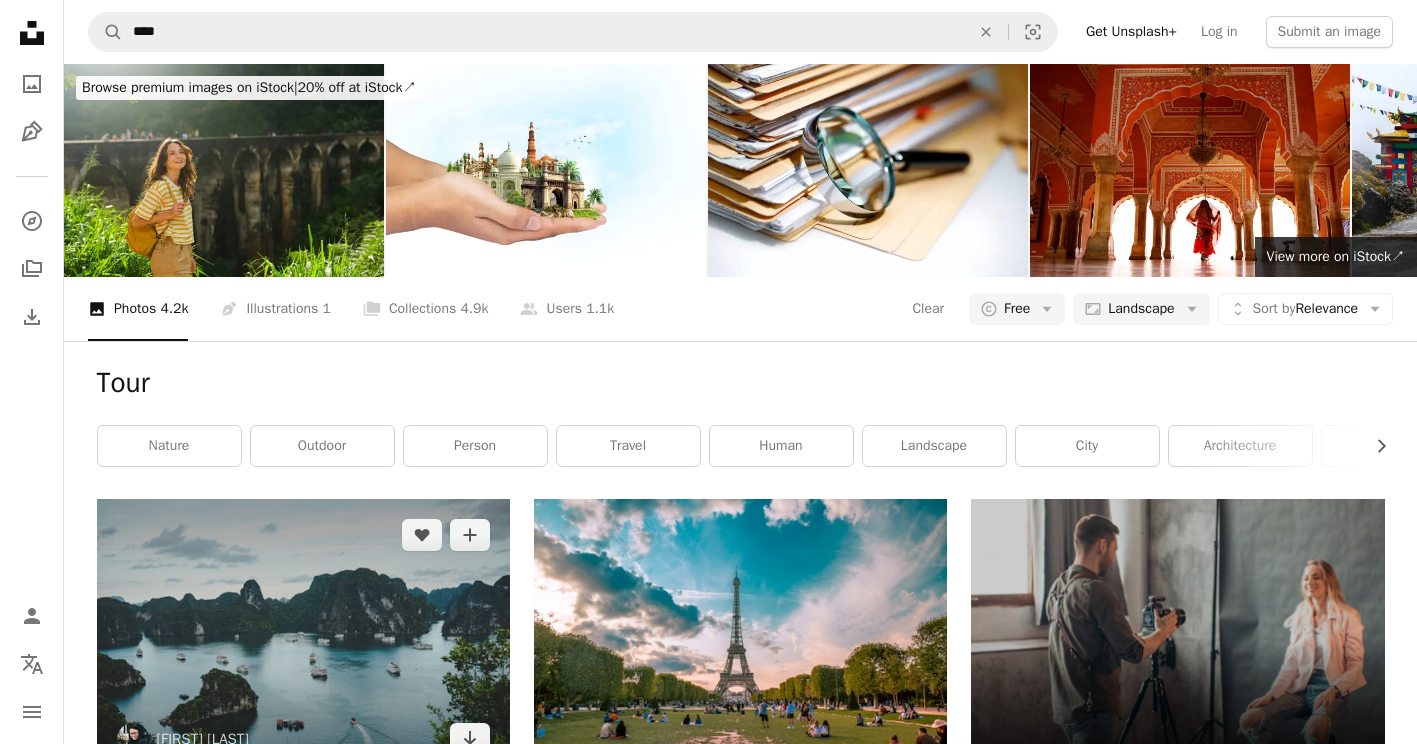 click at bounding box center (303, 636) 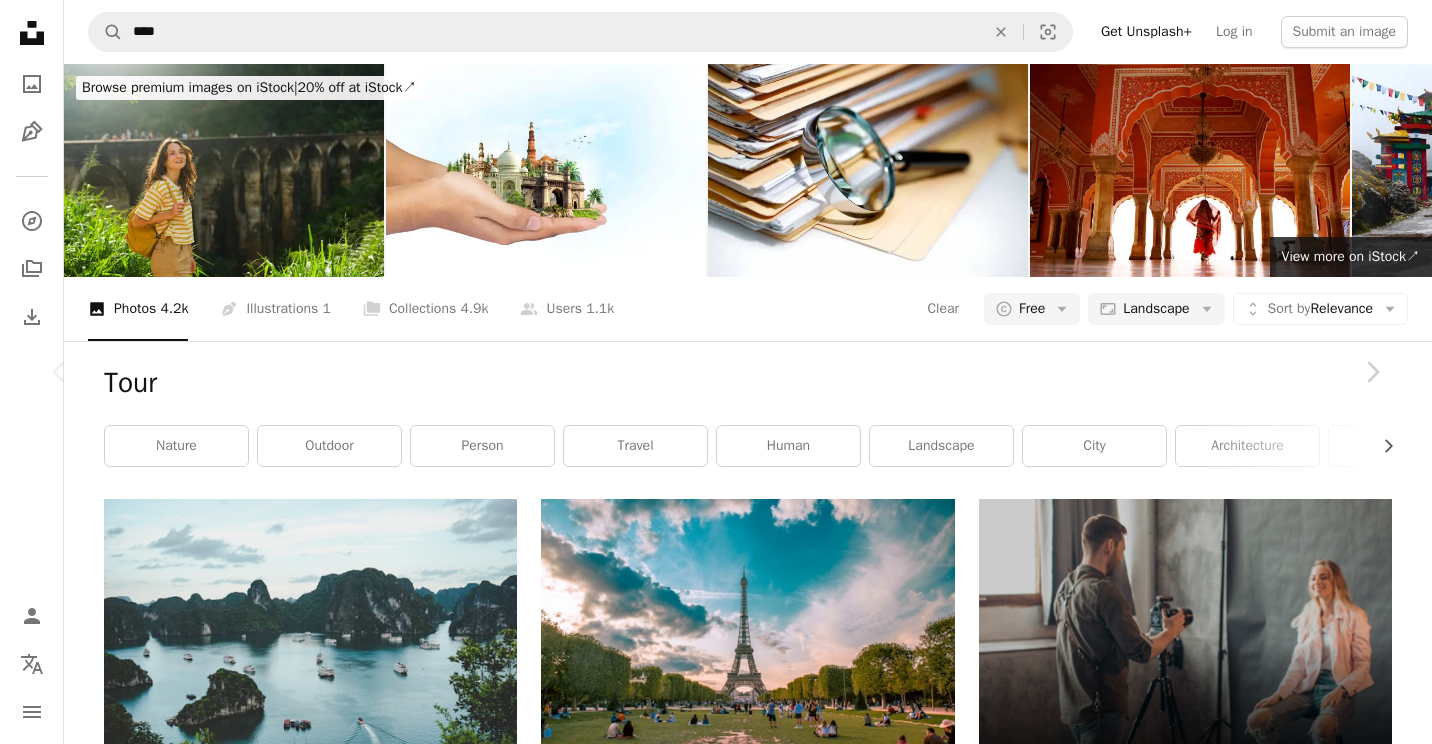 click on "Chevron down" 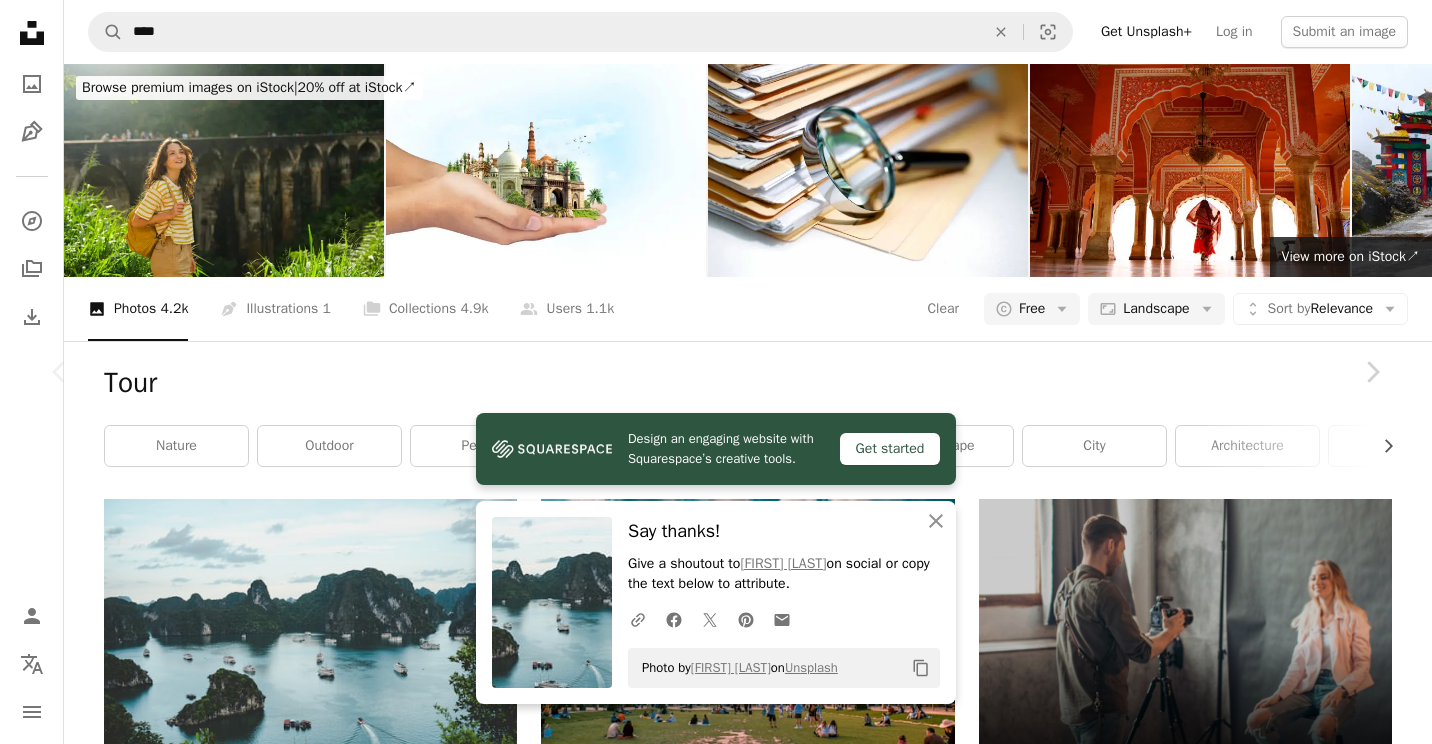 scroll, scrollTop: 736, scrollLeft: 0, axis: vertical 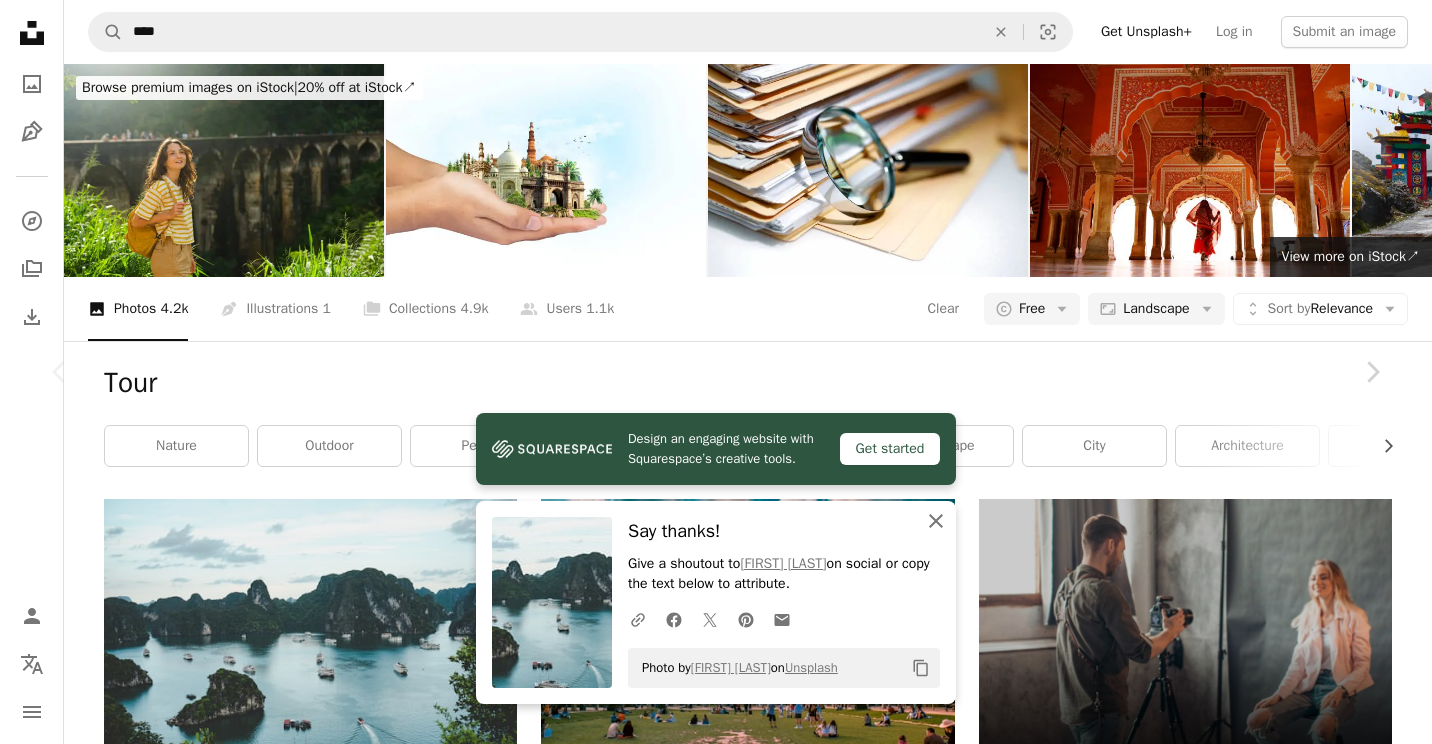 click on "An X shape" 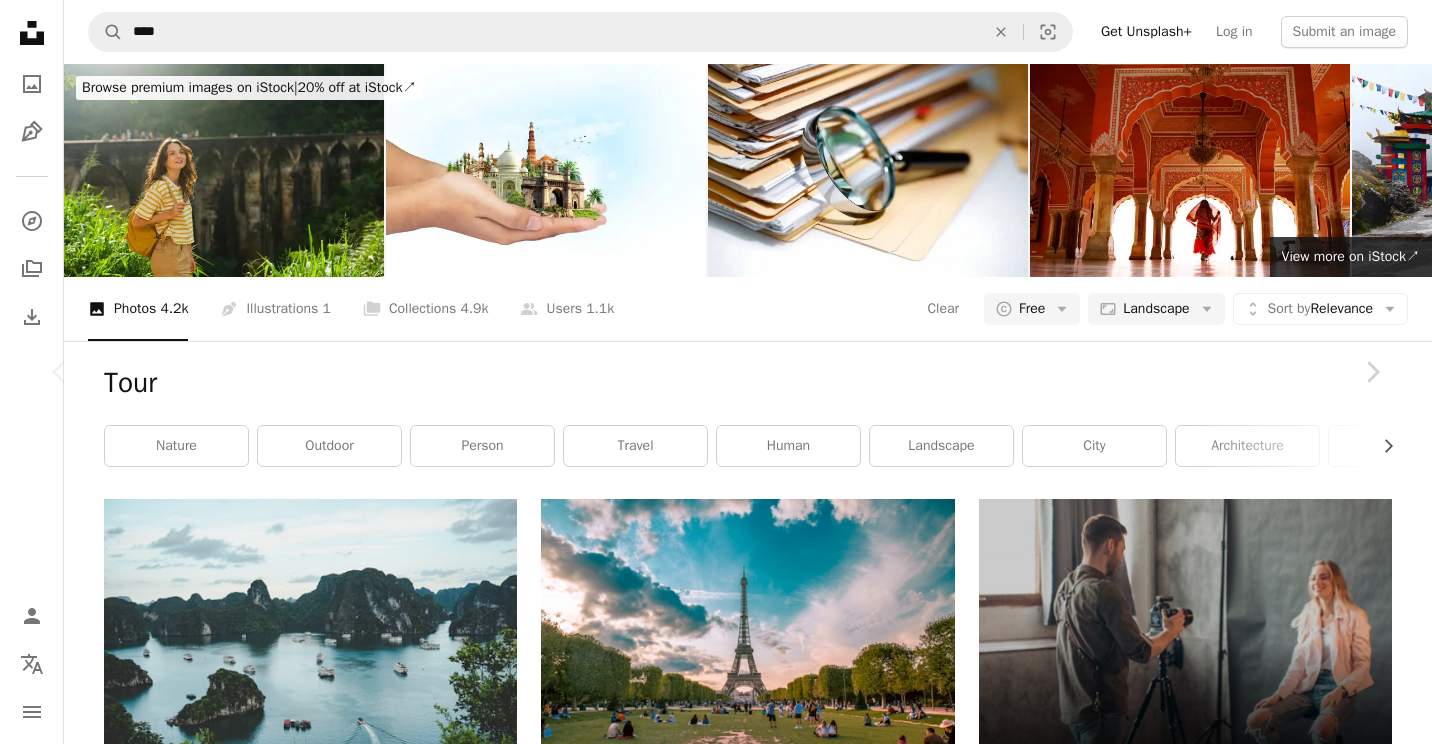 scroll, scrollTop: 1073, scrollLeft: 0, axis: vertical 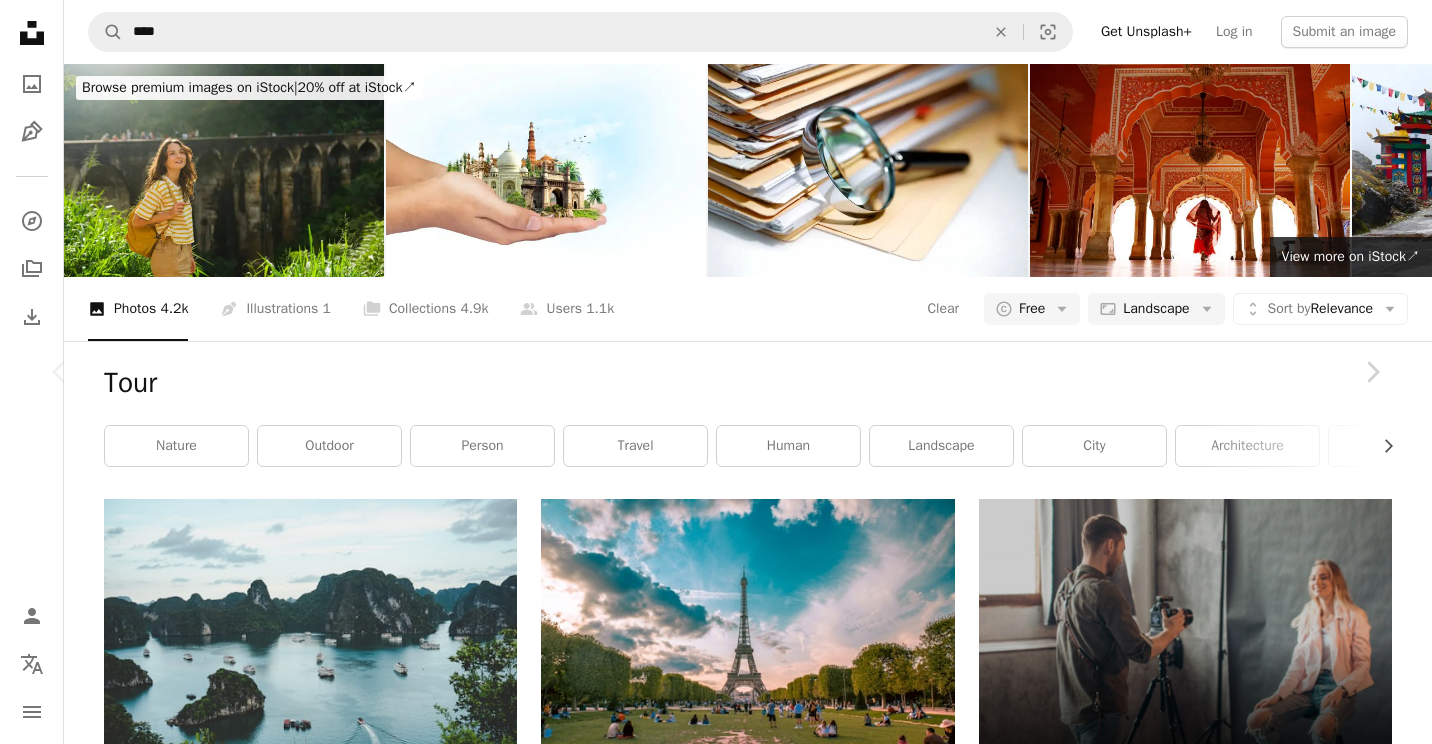click 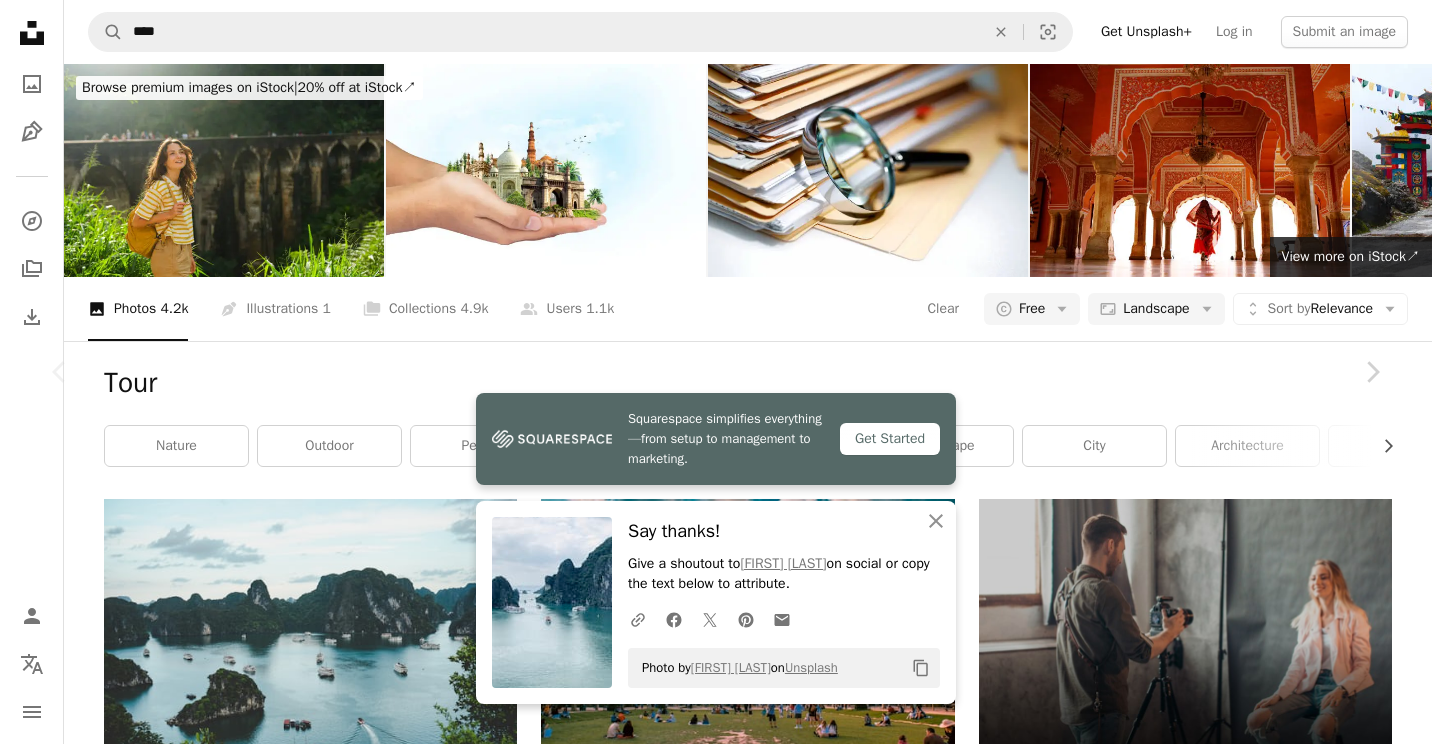 click 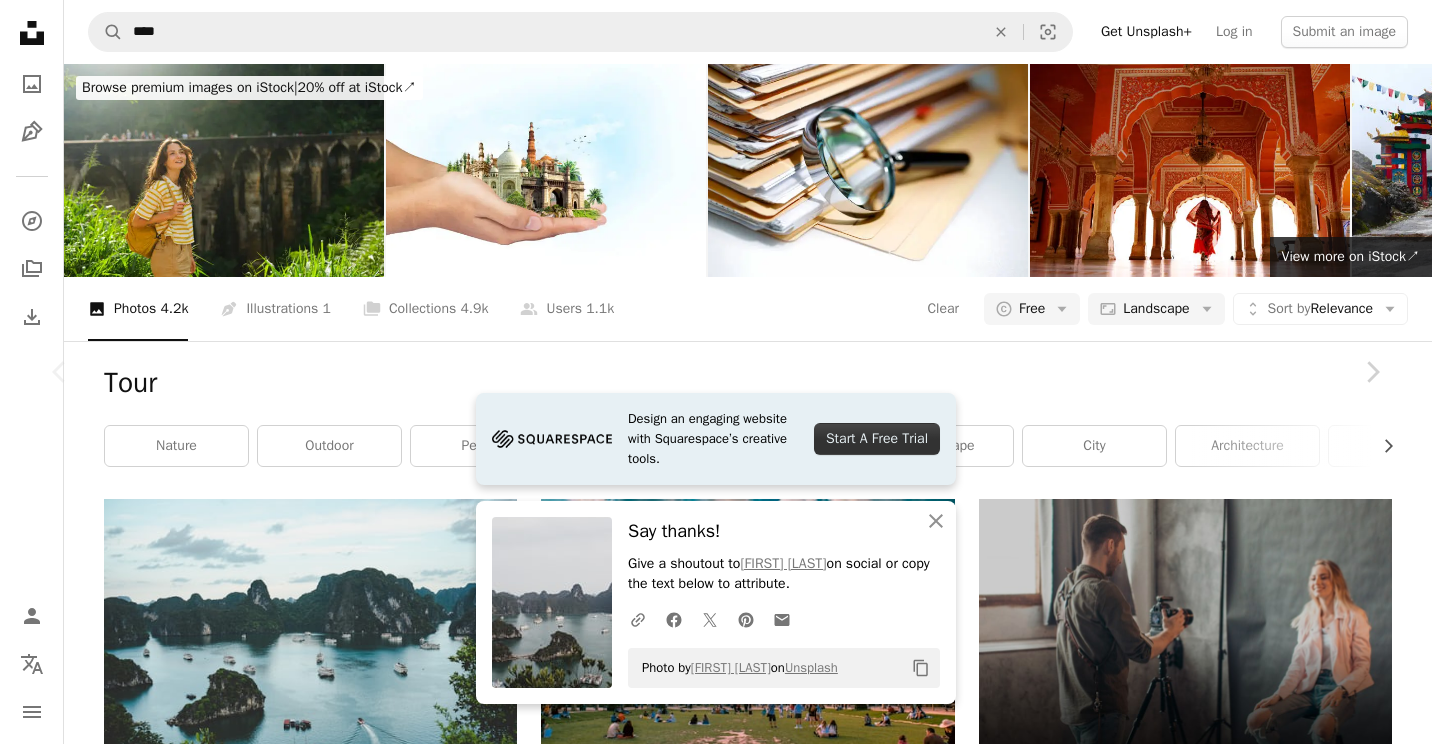 scroll, scrollTop: 1681, scrollLeft: 0, axis: vertical 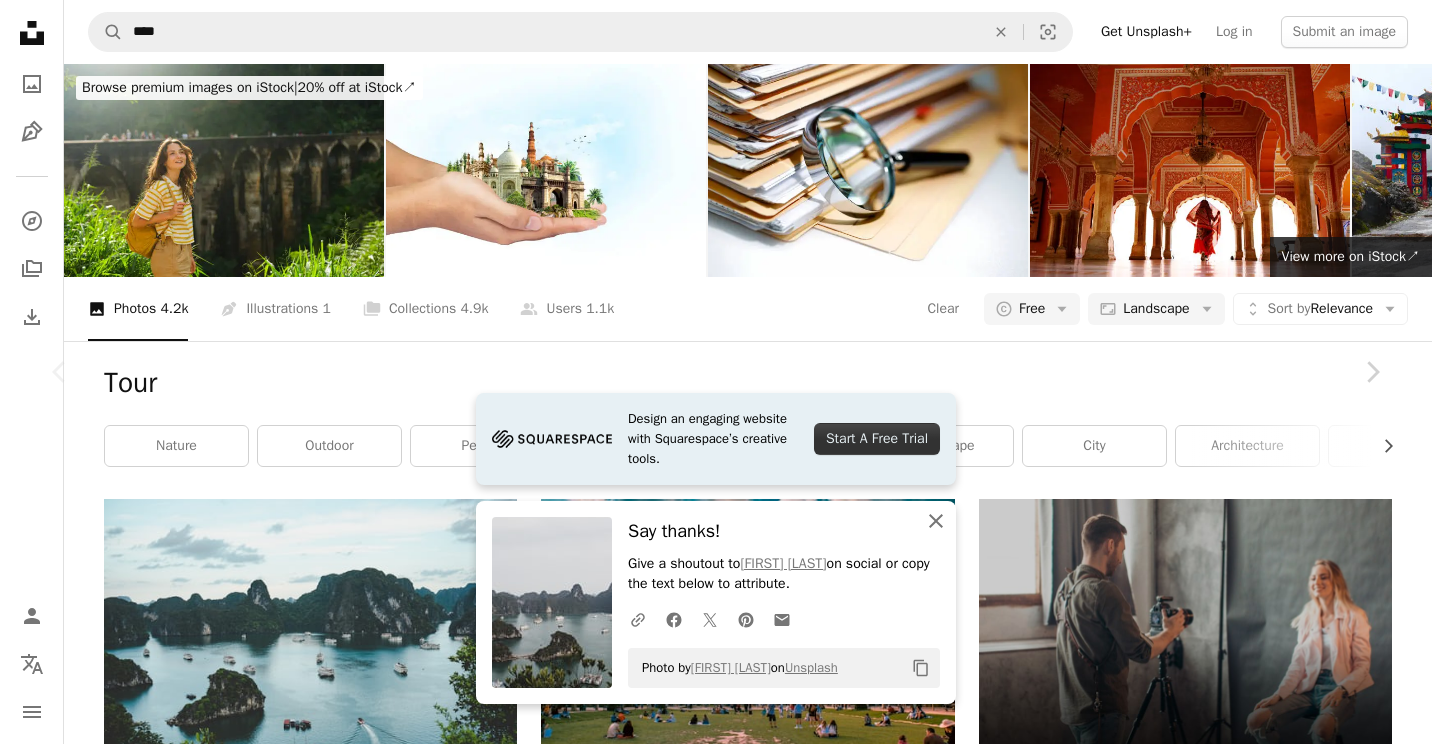 click on "An X shape" 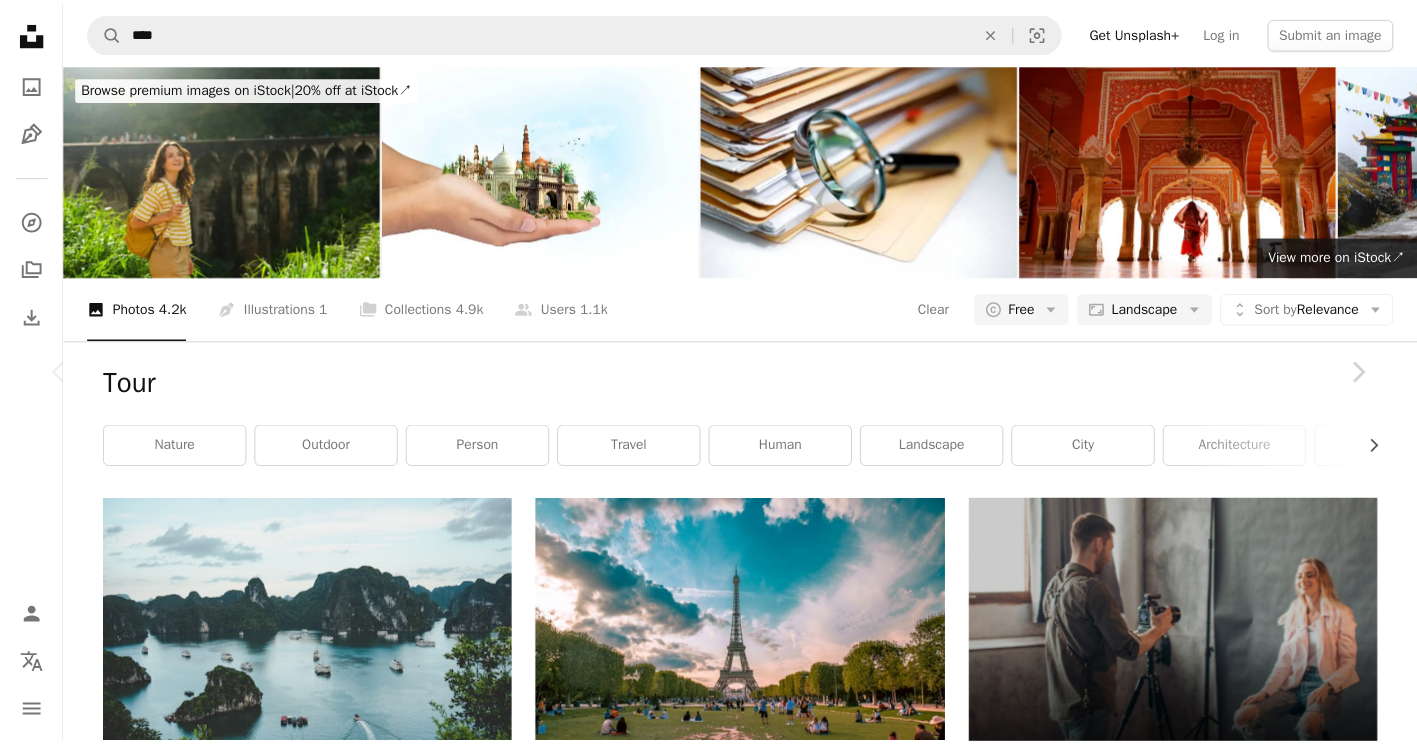scroll, scrollTop: 0, scrollLeft: 0, axis: both 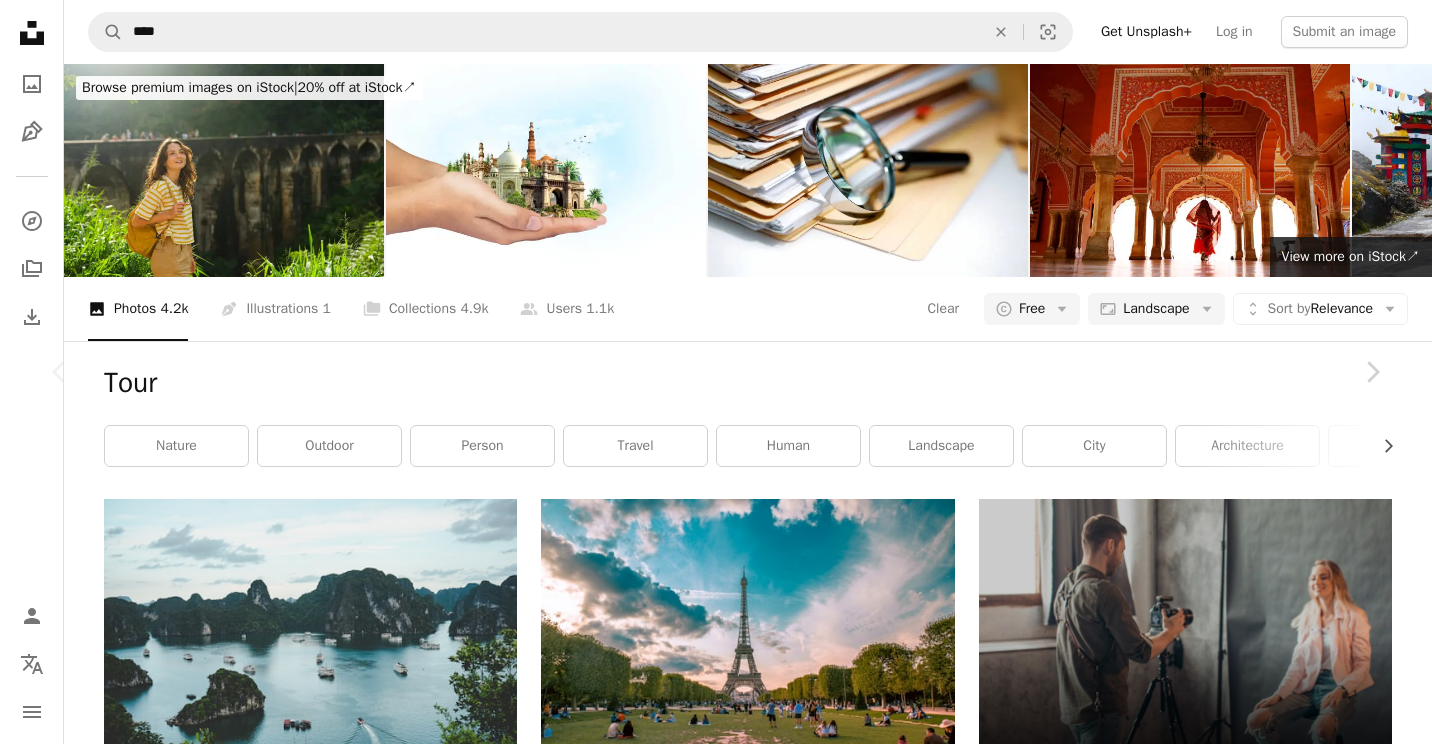 click on "An X shape Chevron left Chevron right Ammie Ngo ammiengo A heart A plus sign Download free Chevron down Zoom in Views 8,355,404 Downloads 99,716 A forward-right arrow Share Info icon Info More Actions 4:51pm A map marker Hạ Long, Vietnam Calendar outlined Published on  June 4, 2018 Safety Free to use under the  Unsplash License sea vietnam boat vacation island tourism cruise peak coastal tour boats bay boat tour halong forest land plant grey lake transportation Creative Commons images Browse premium related images on iStock  |  Save 20% with code UNSPLASH20 View more on iStock  ↗ Related images A heart A plus sign Karl Paul Baldacchino Arrow pointing down A heart A plus sign Ryan Le Arrow pointing down A heart A plus sign Ryan Le Arrow pointing down A heart A plus sign Anmol Bindra Arrow pointing down Plus sign for Unsplash+ A heart A plus sign Thomas Boxma For  Unsplash+ A lock Download A heart A plus sign Thanti Riess Arrow pointing down A heart A plus sign Silas Baisch Available for hire A heart For" at bounding box center (716, 6552) 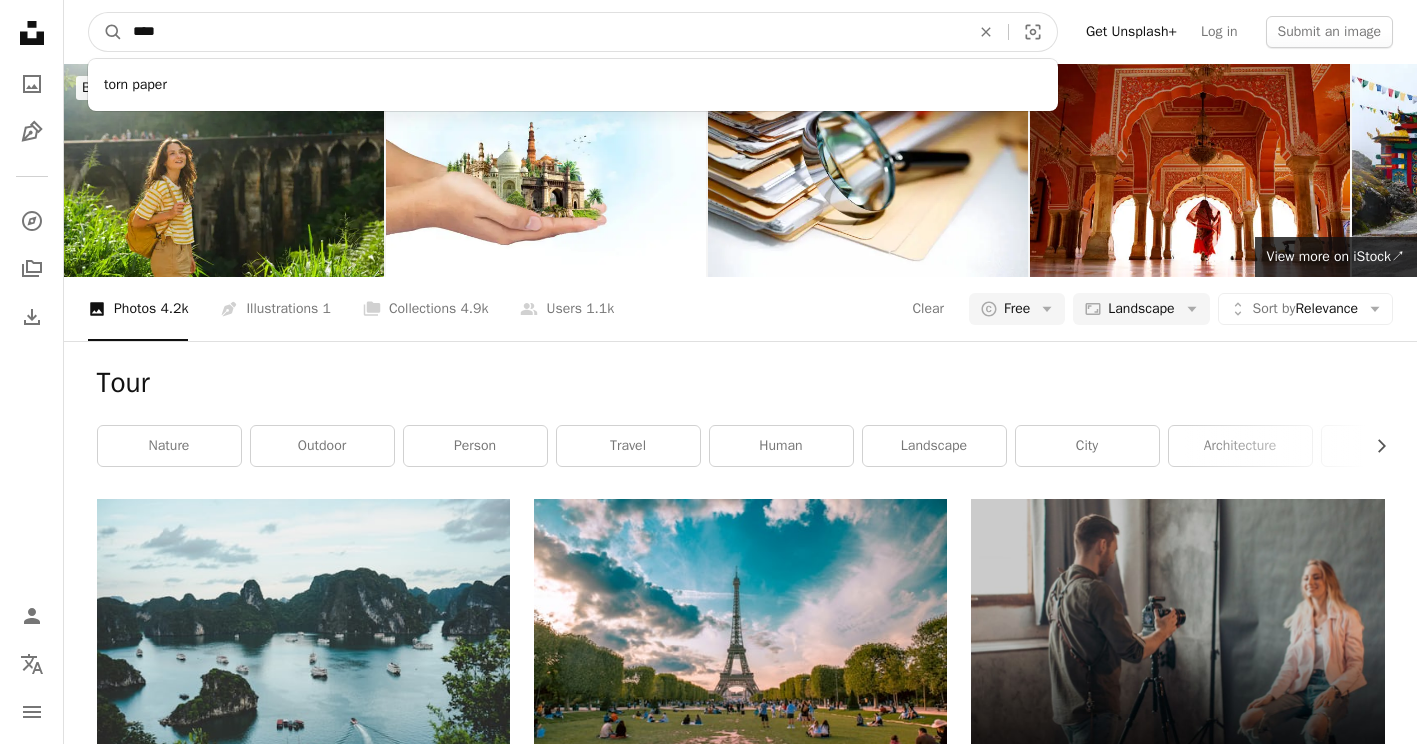 drag, startPoint x: 235, startPoint y: 40, endPoint x: 125, endPoint y: 34, distance: 110.16351 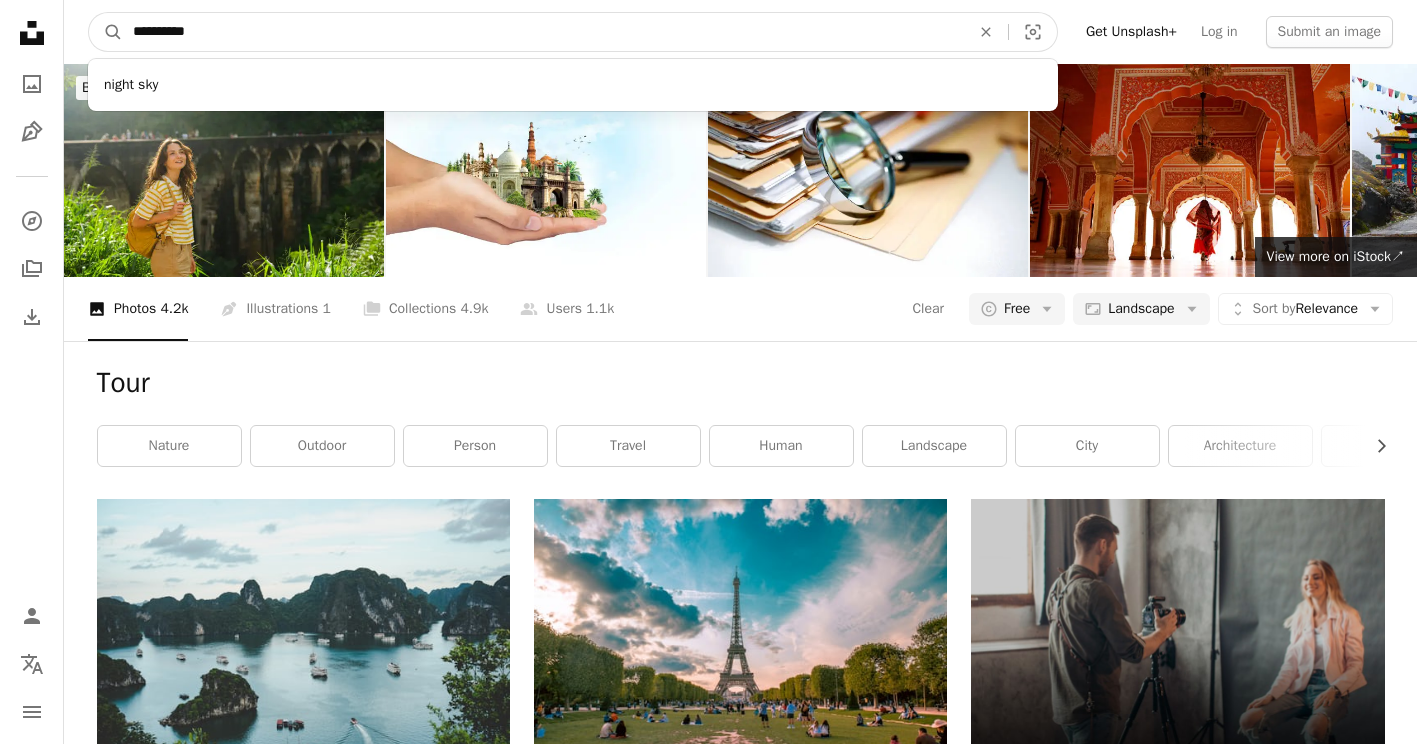 type on "**********" 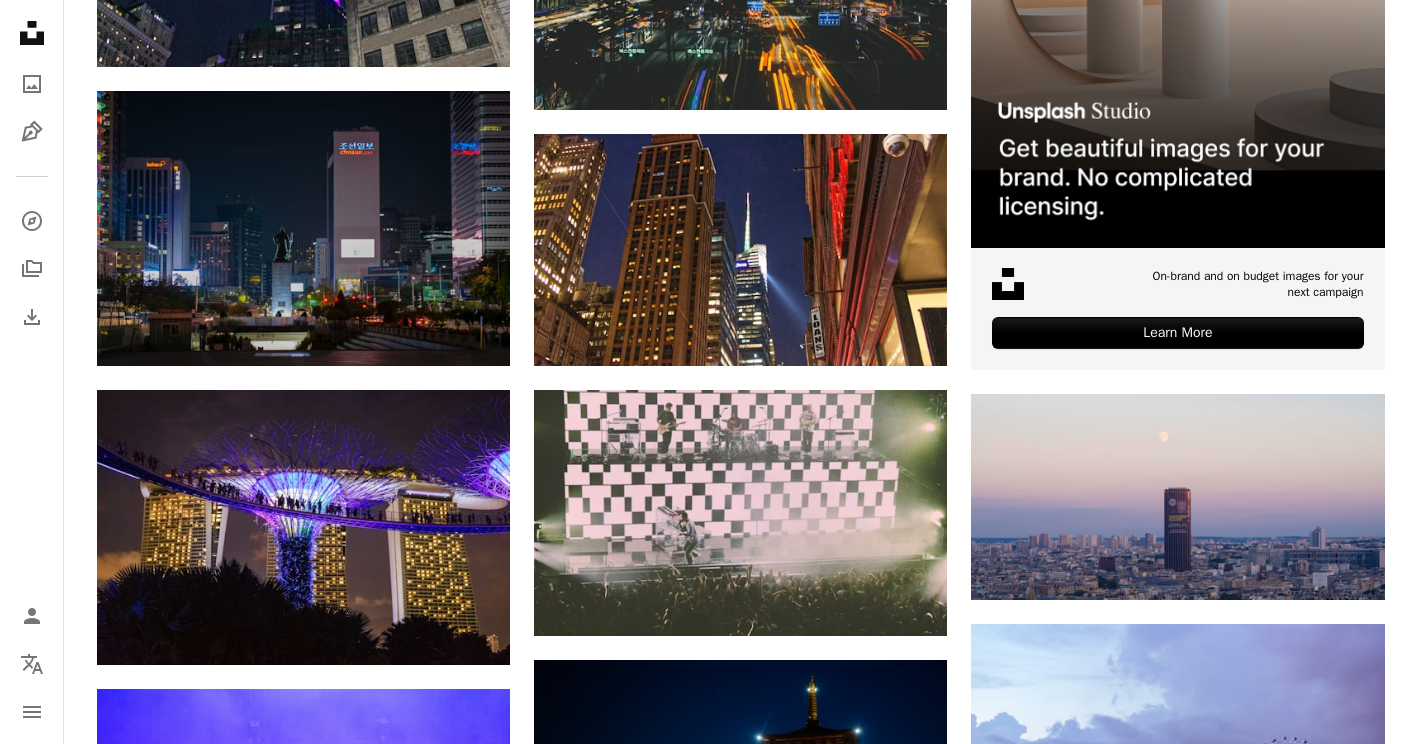 scroll, scrollTop: 0, scrollLeft: 0, axis: both 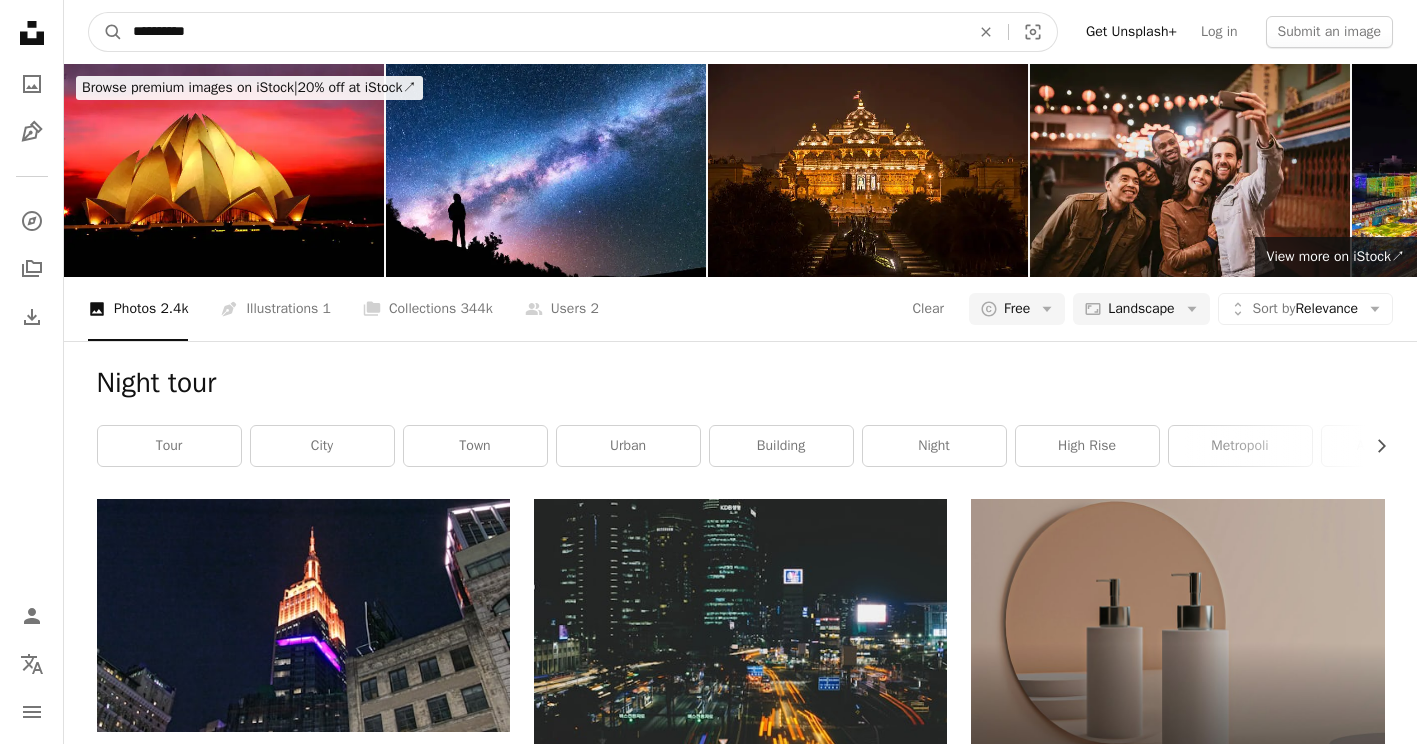 click on "**********" at bounding box center (543, 32) 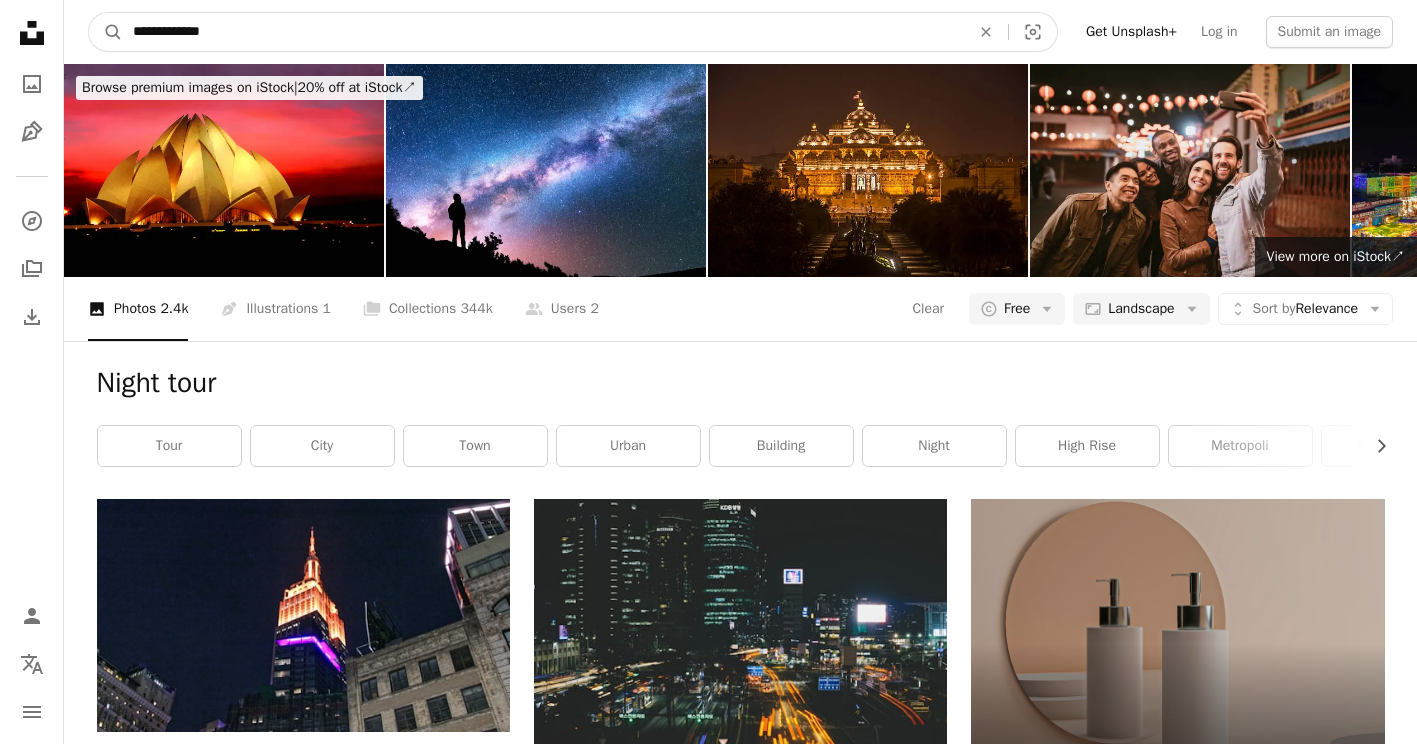 type on "**********" 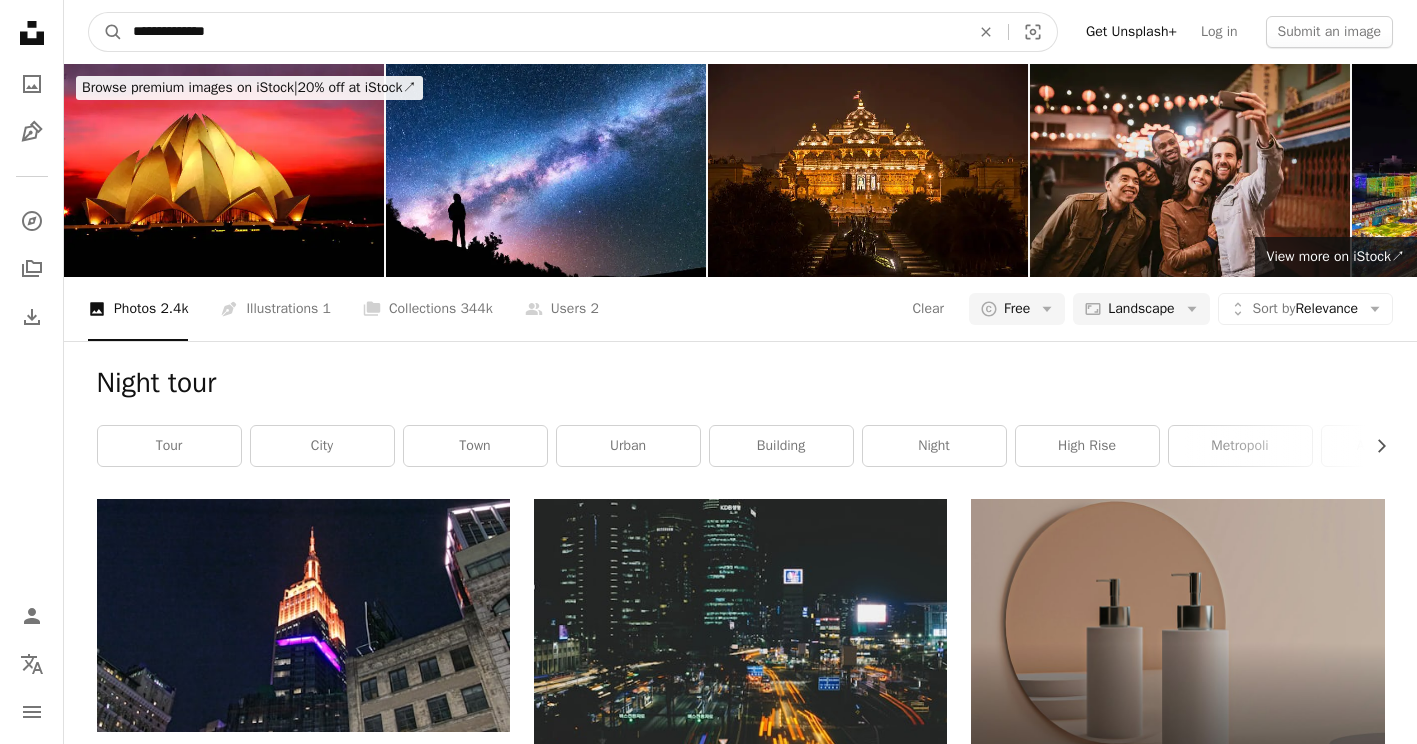 click on "A magnifying glass" at bounding box center [106, 32] 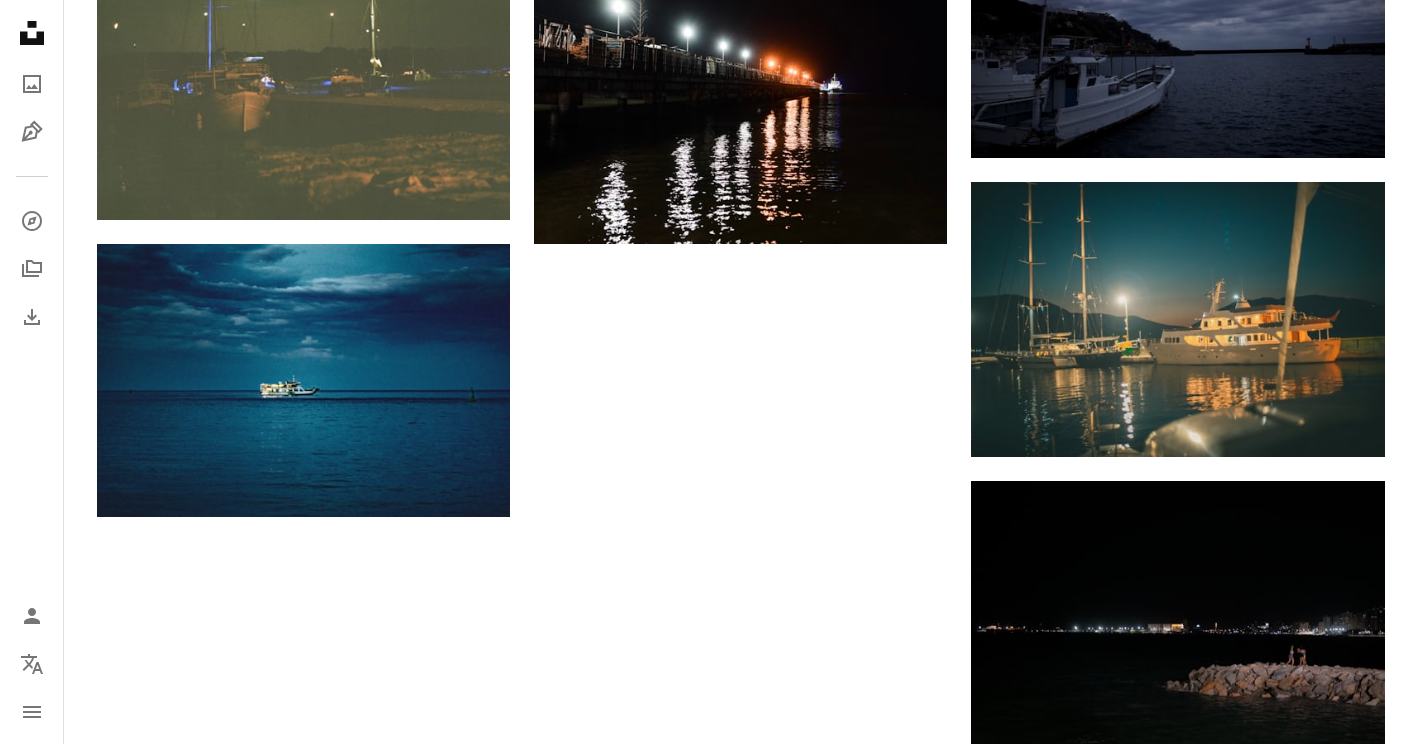 scroll, scrollTop: 2092, scrollLeft: 0, axis: vertical 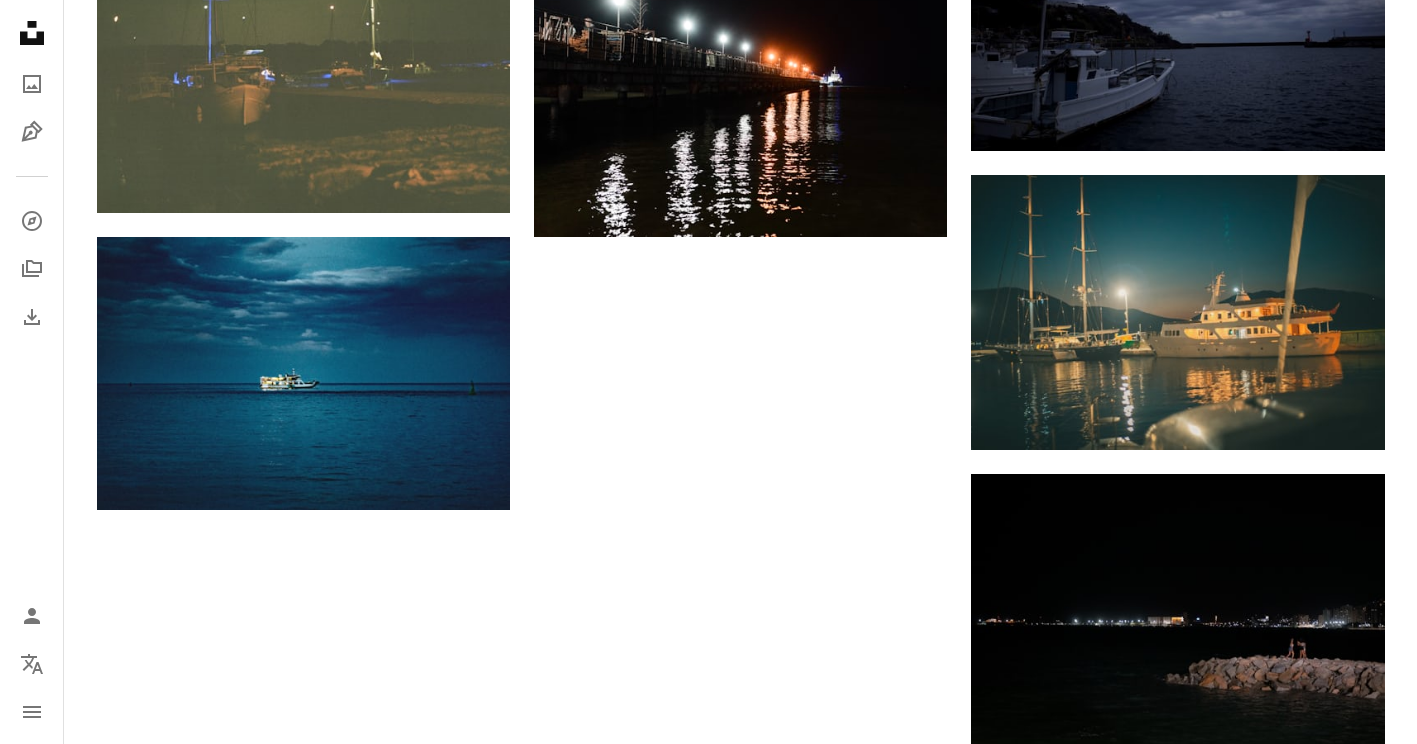 click on "Load more" at bounding box center (741, 1129) 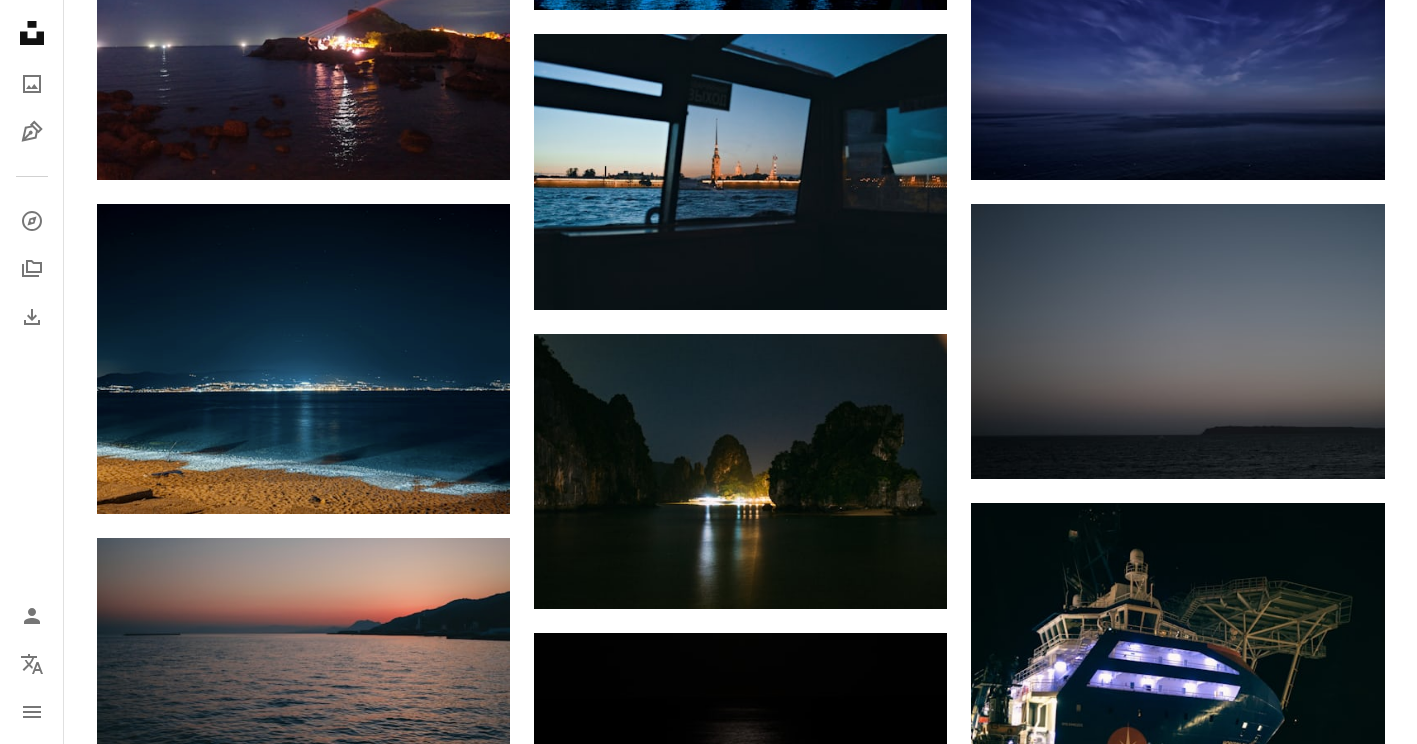 scroll, scrollTop: 13373, scrollLeft: 0, axis: vertical 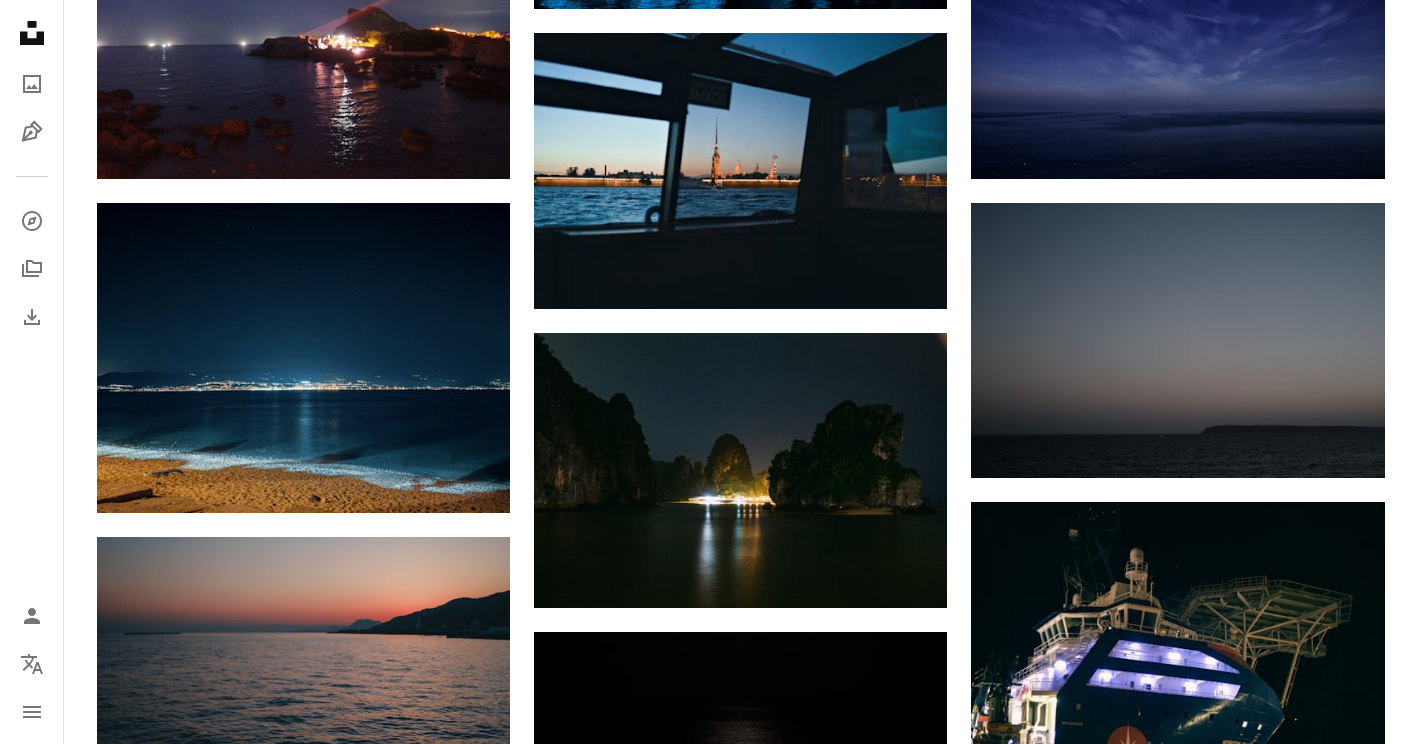 click on "Arrow pointing down" at bounding box center (470, 1110) 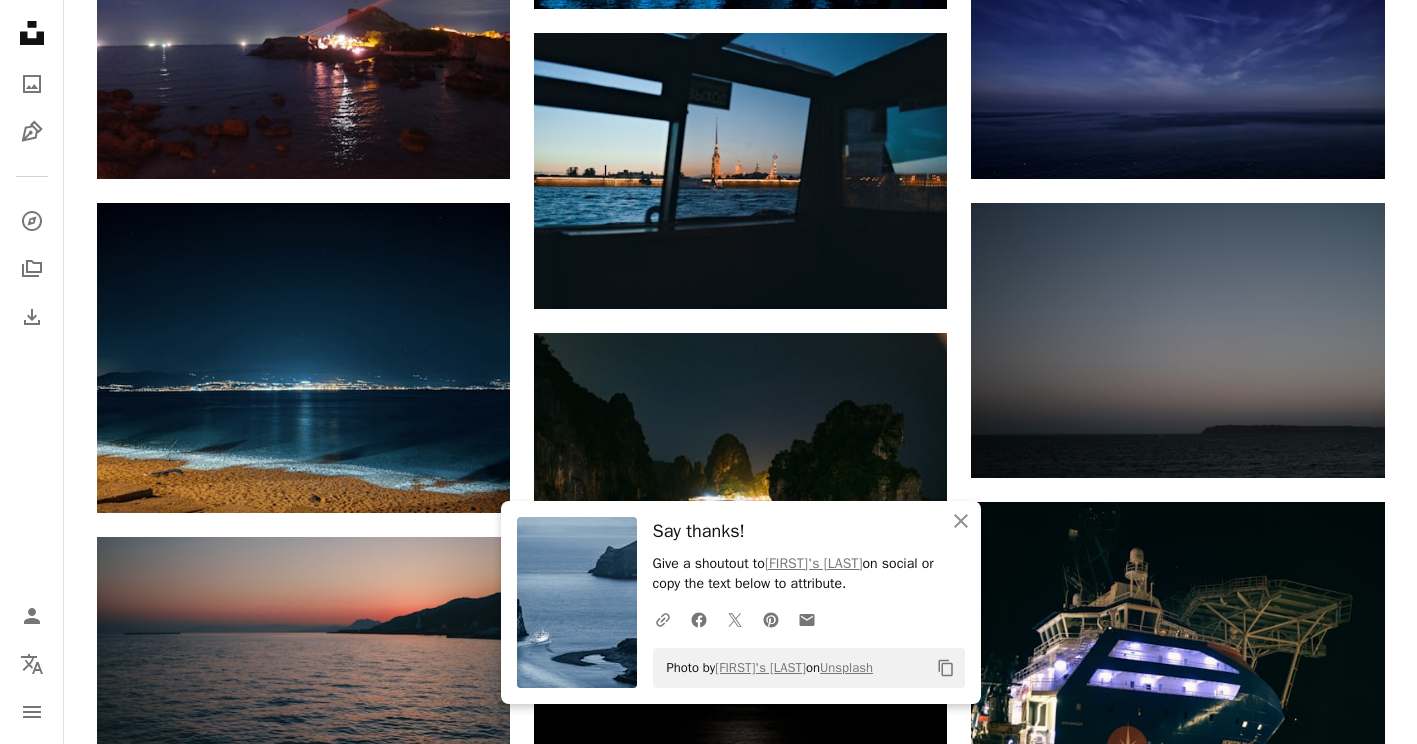 click on "Arrow pointing down" at bounding box center (470, 1110) 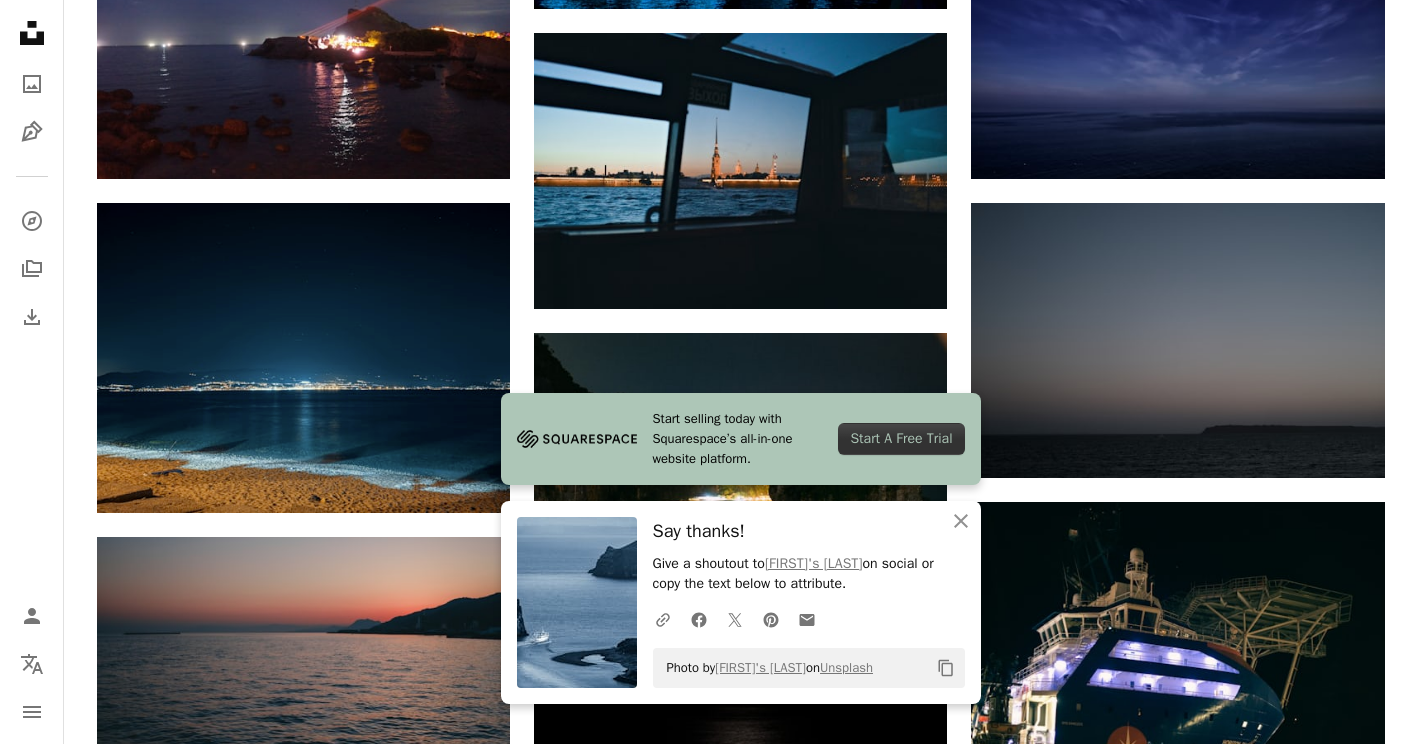 click on "Unsplash logo Unsplash Home A photo Pen Tool A compass A stack of folders Download Person Localization icon navigation menu" at bounding box center [32, 372] 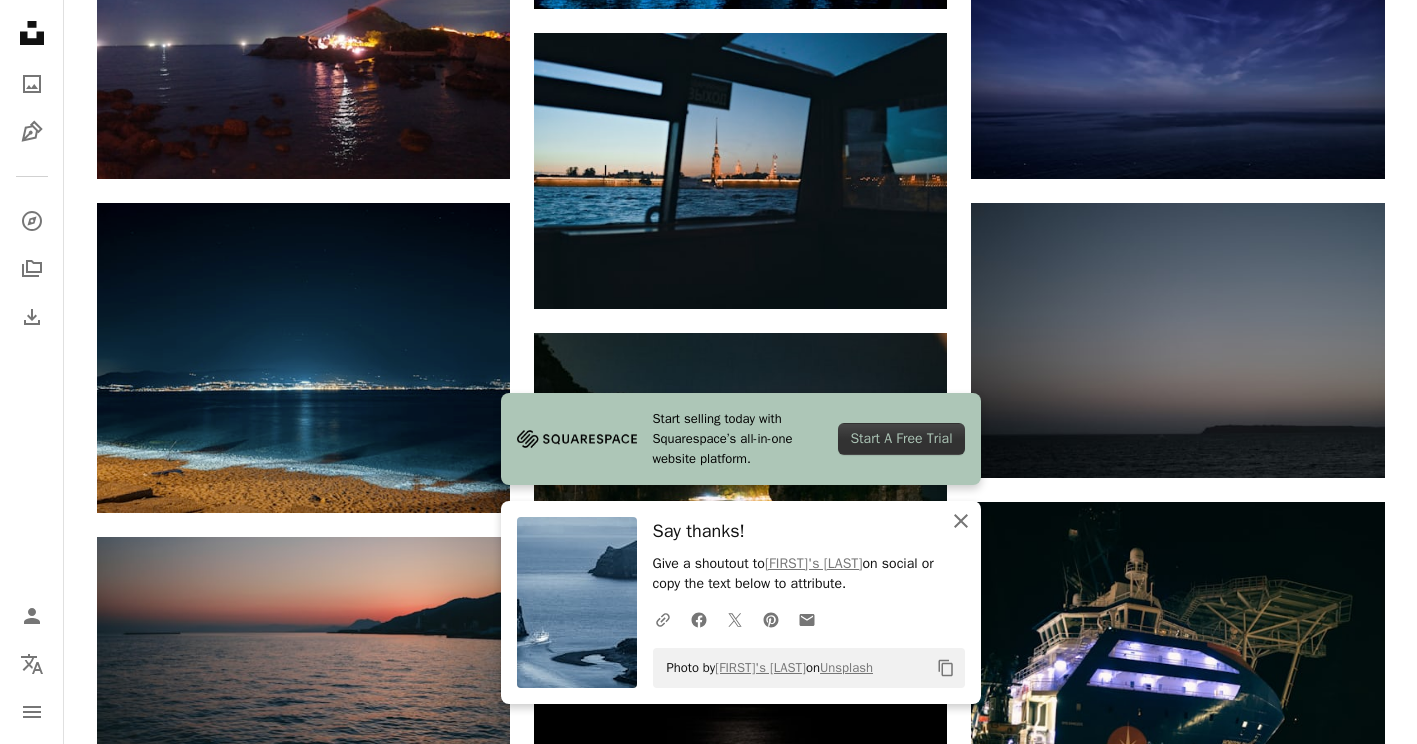 click on "An X shape" 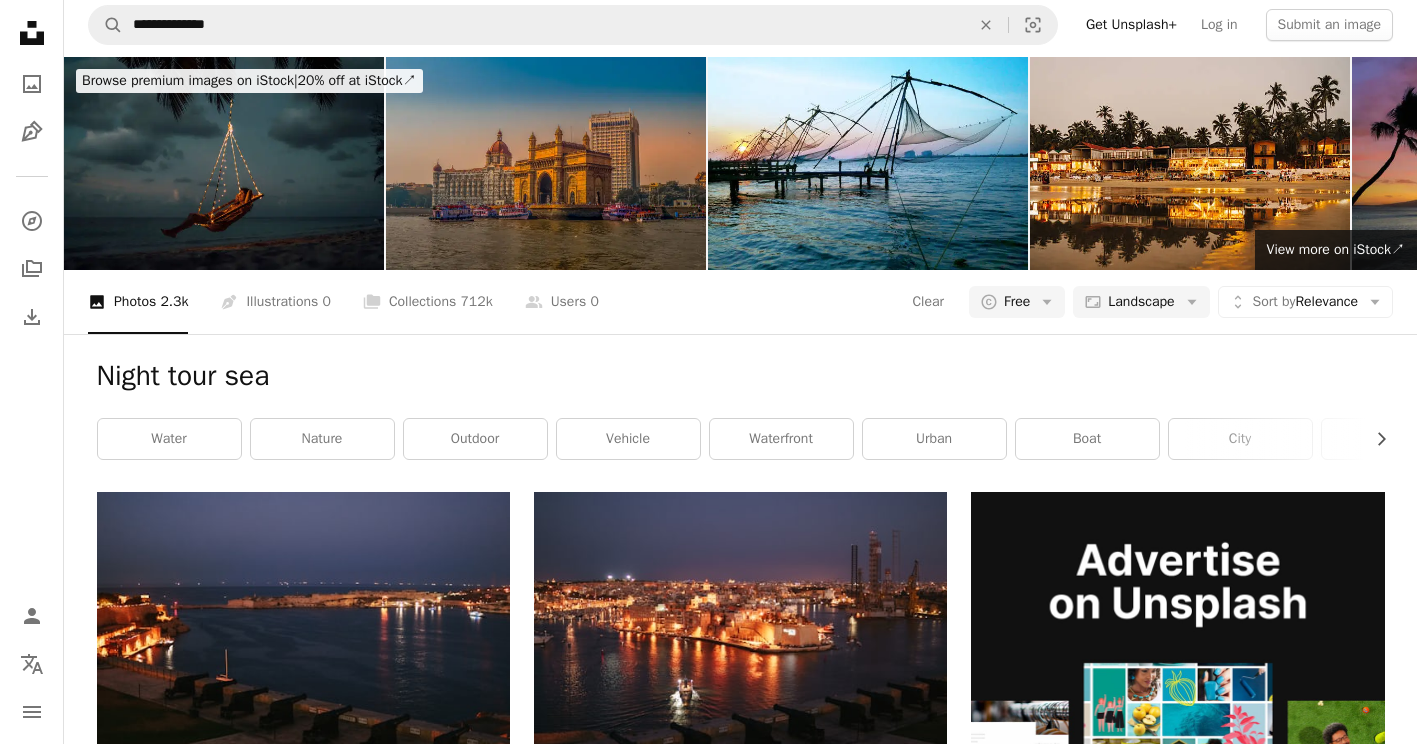 scroll, scrollTop: 0, scrollLeft: 0, axis: both 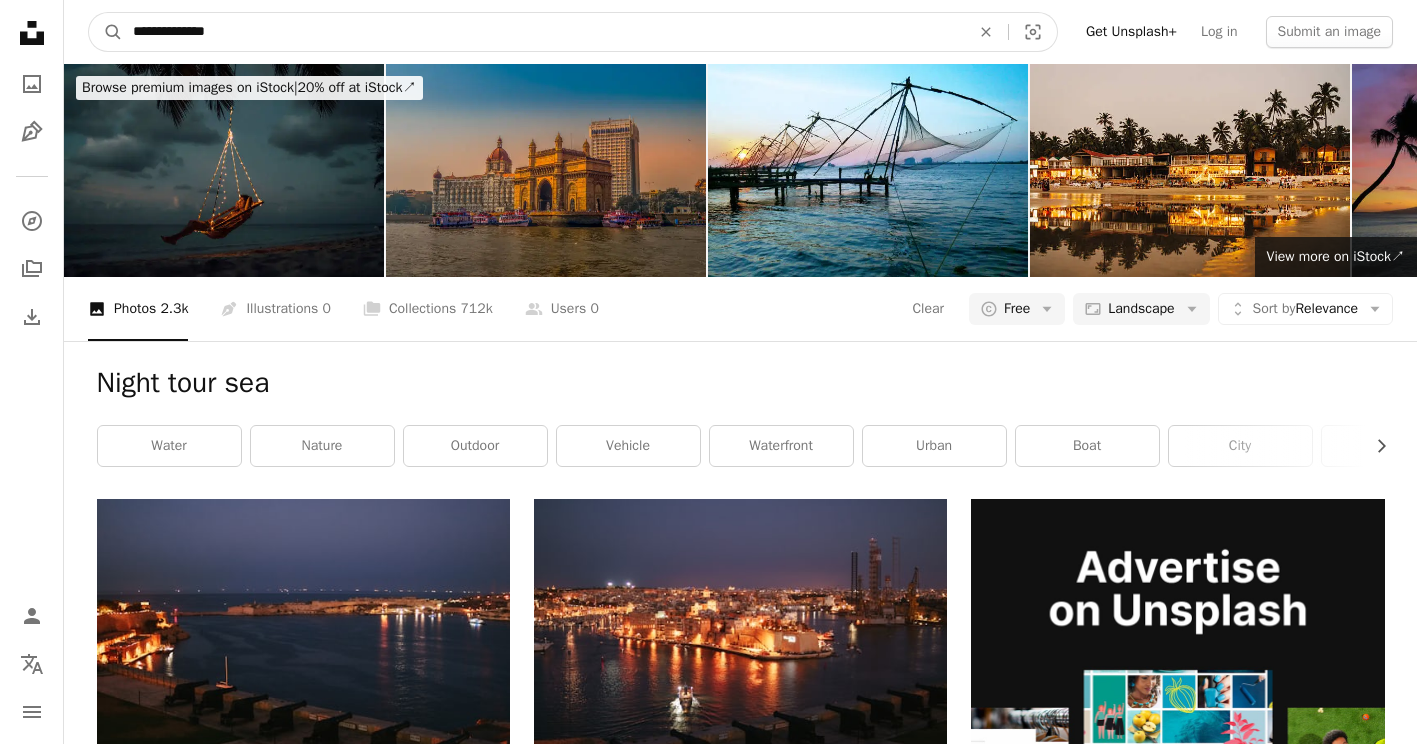 drag, startPoint x: 169, startPoint y: 35, endPoint x: 378, endPoint y: 13, distance: 210.15471 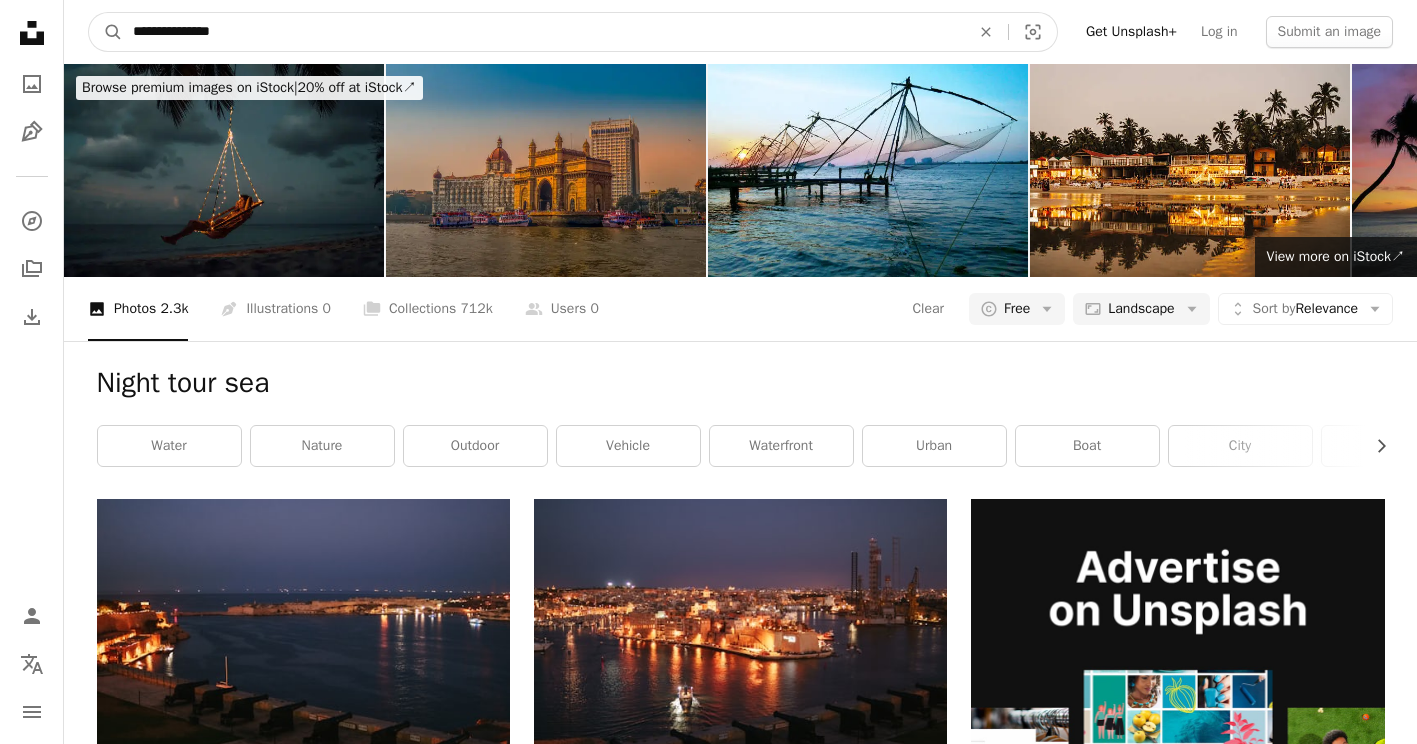 type on "**********" 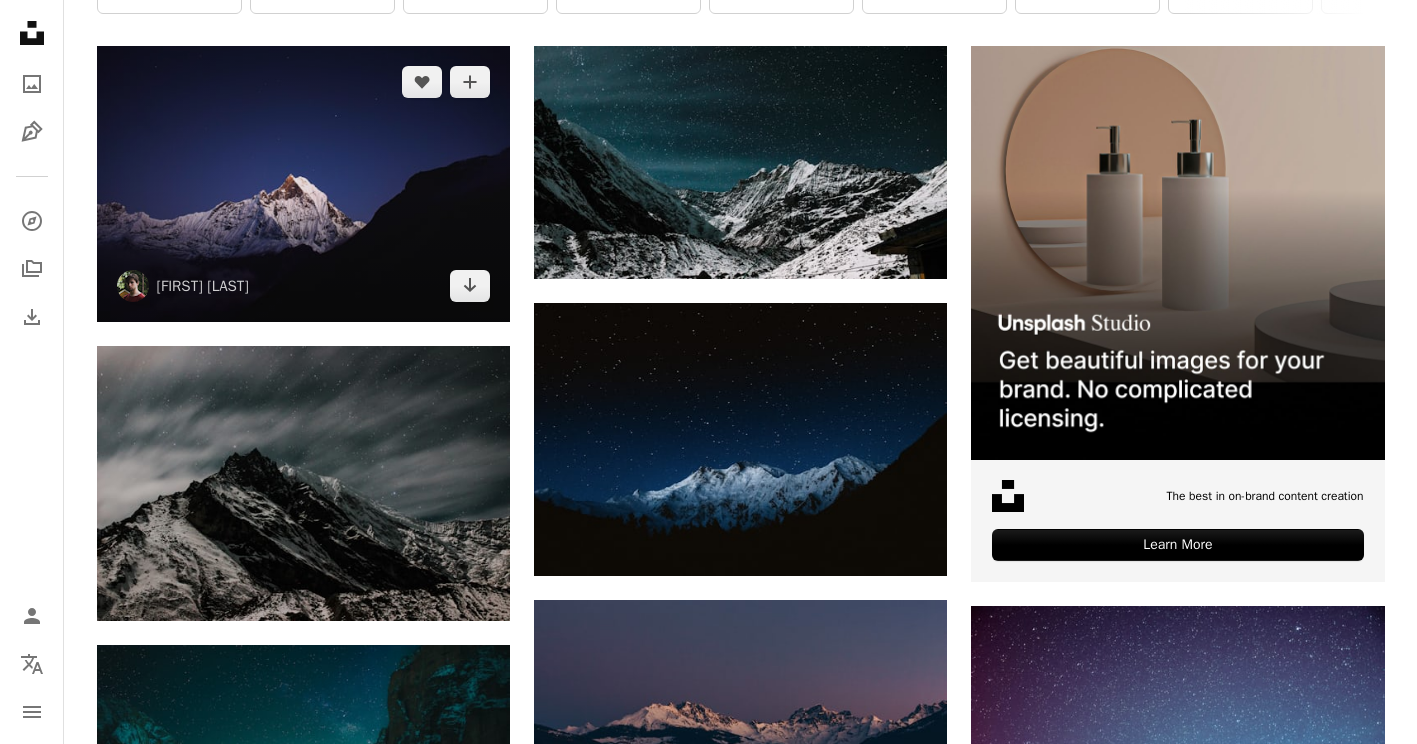 scroll, scrollTop: 0, scrollLeft: 0, axis: both 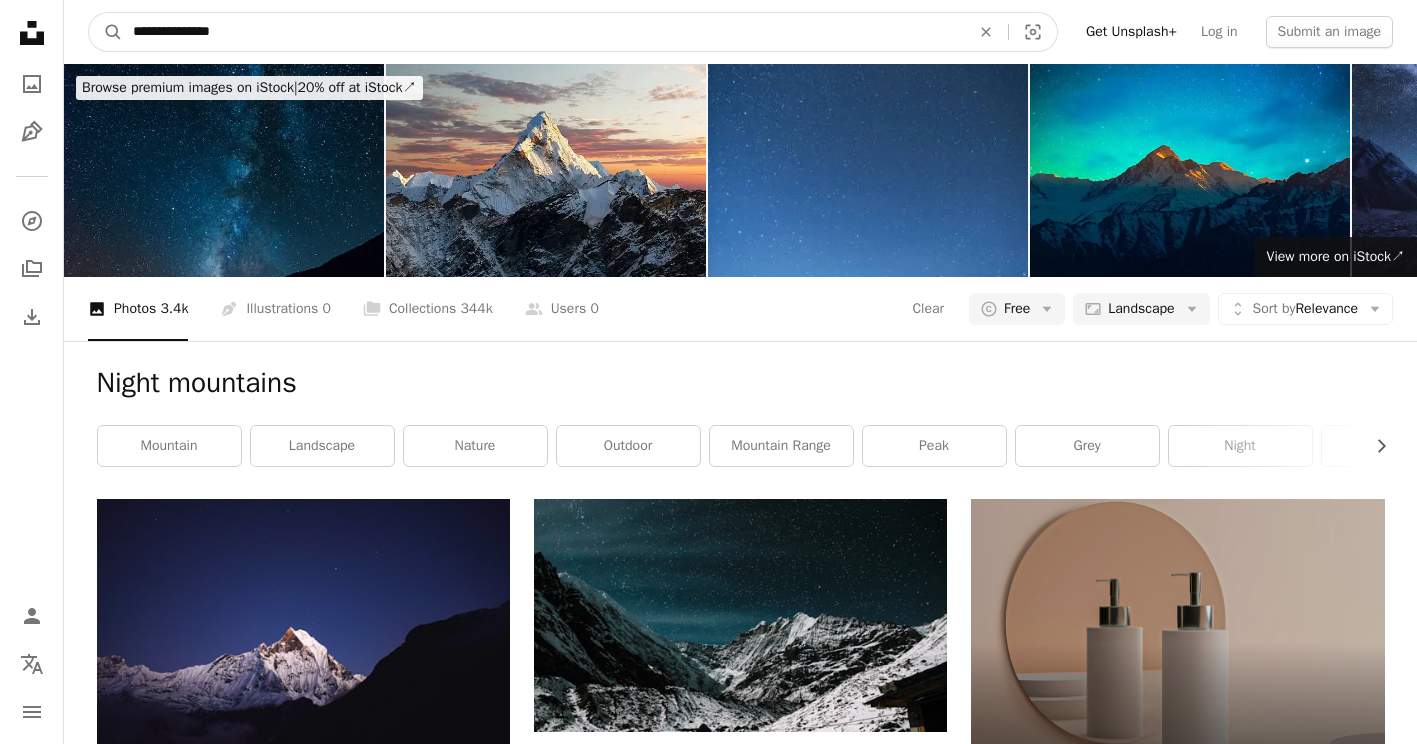 click on "**********" at bounding box center (543, 32) 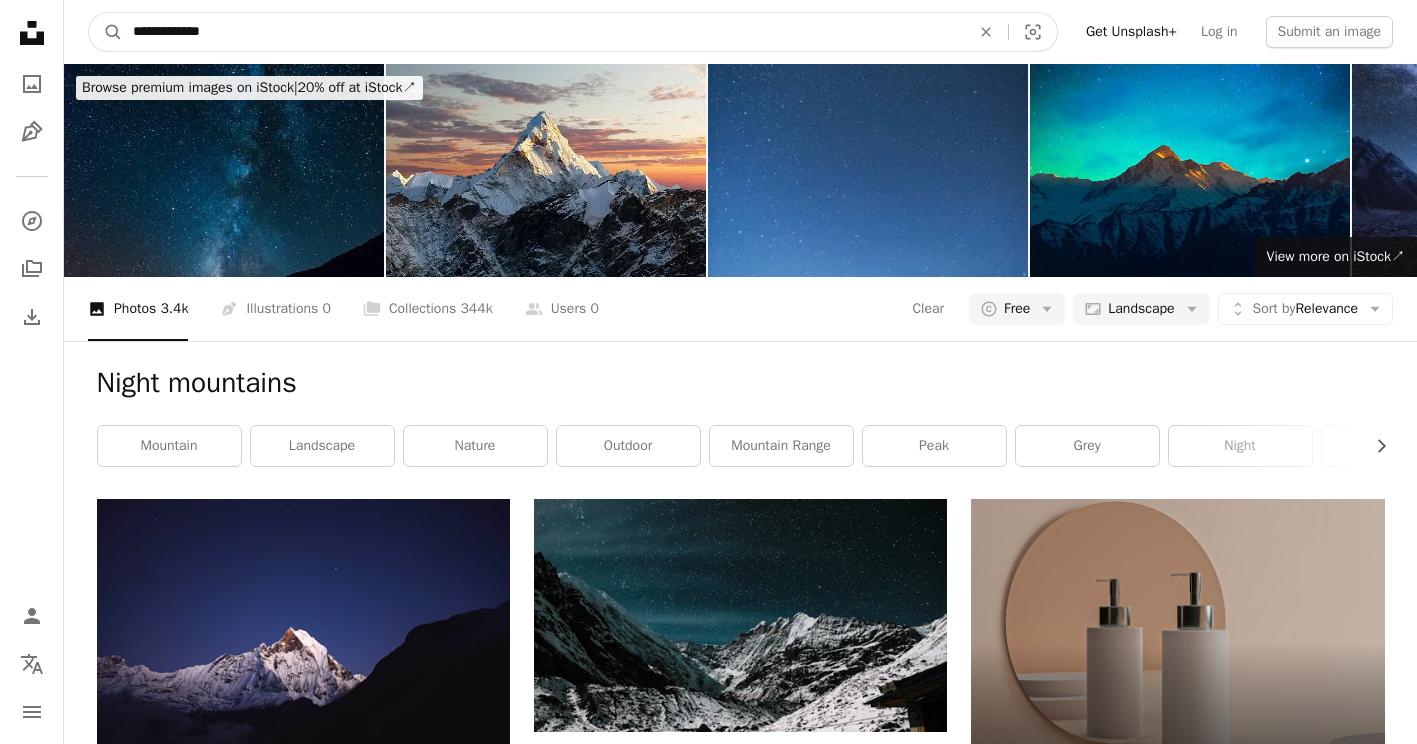 type on "**********" 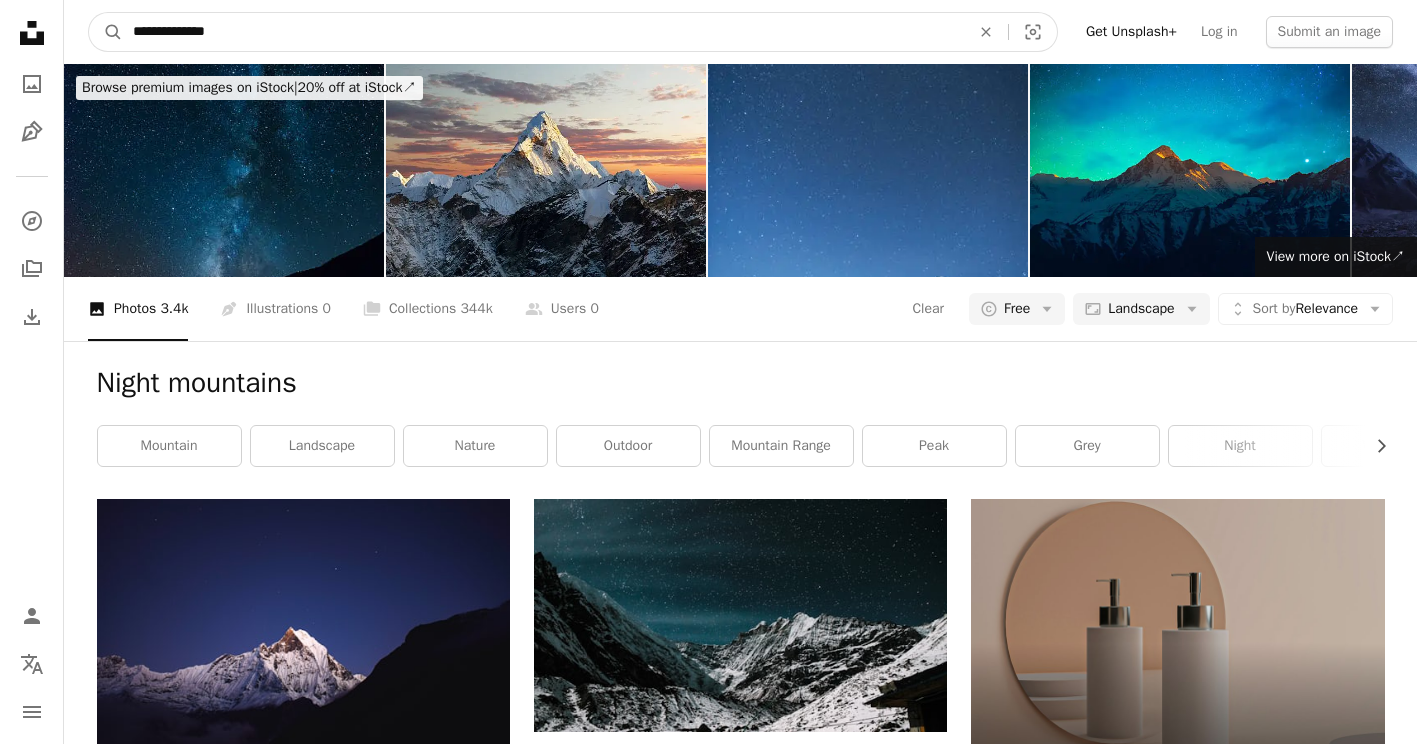 click on "A magnifying glass" at bounding box center [106, 32] 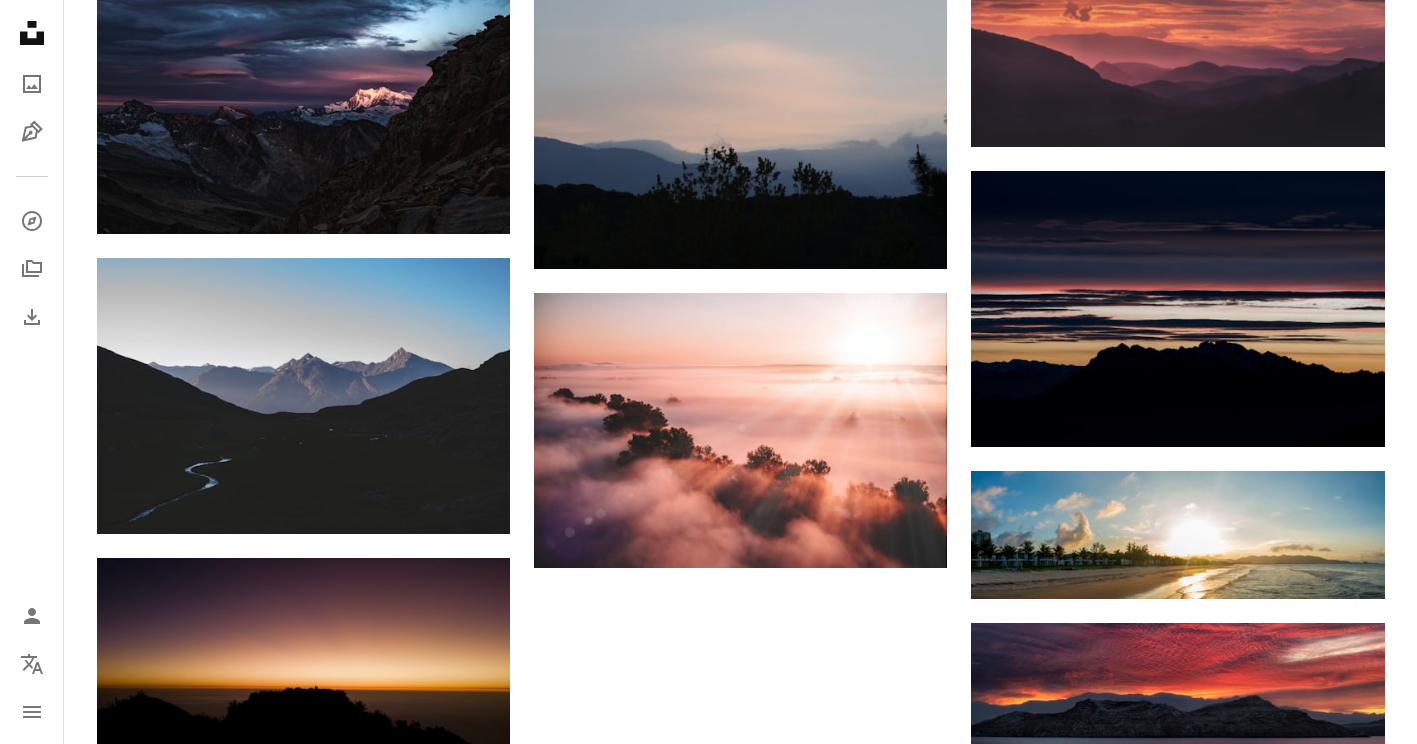 scroll, scrollTop: 1696, scrollLeft: 0, axis: vertical 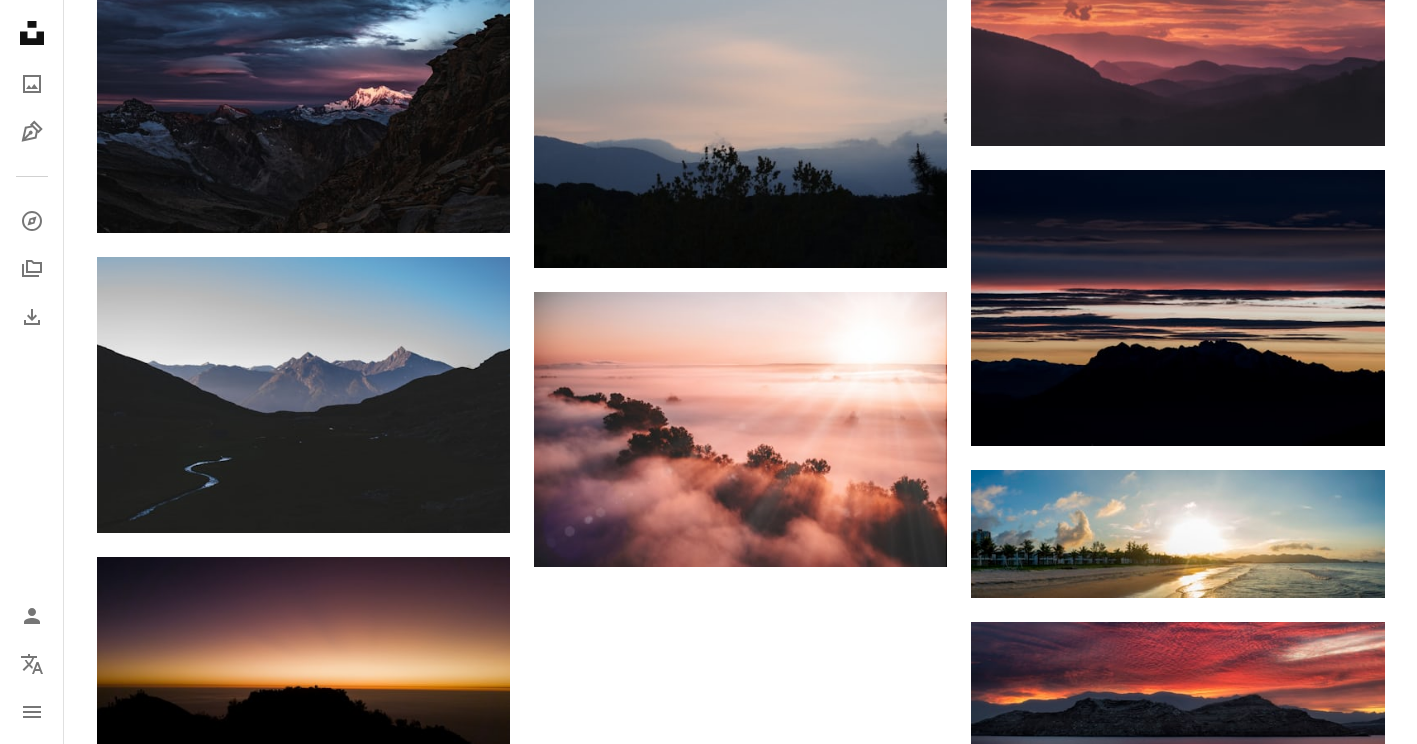 drag, startPoint x: 626, startPoint y: 494, endPoint x: 625, endPoint y: 685, distance: 191.00262 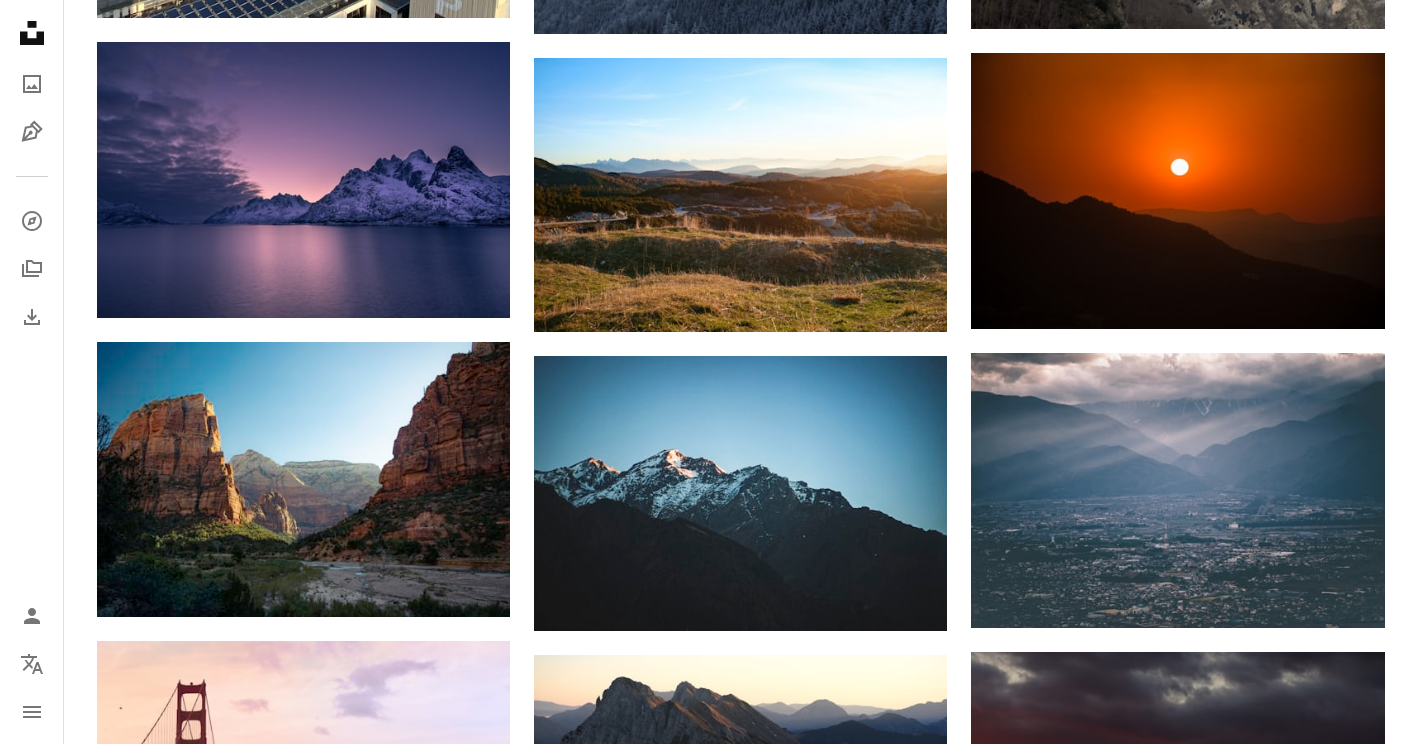 scroll, scrollTop: 10744, scrollLeft: 0, axis: vertical 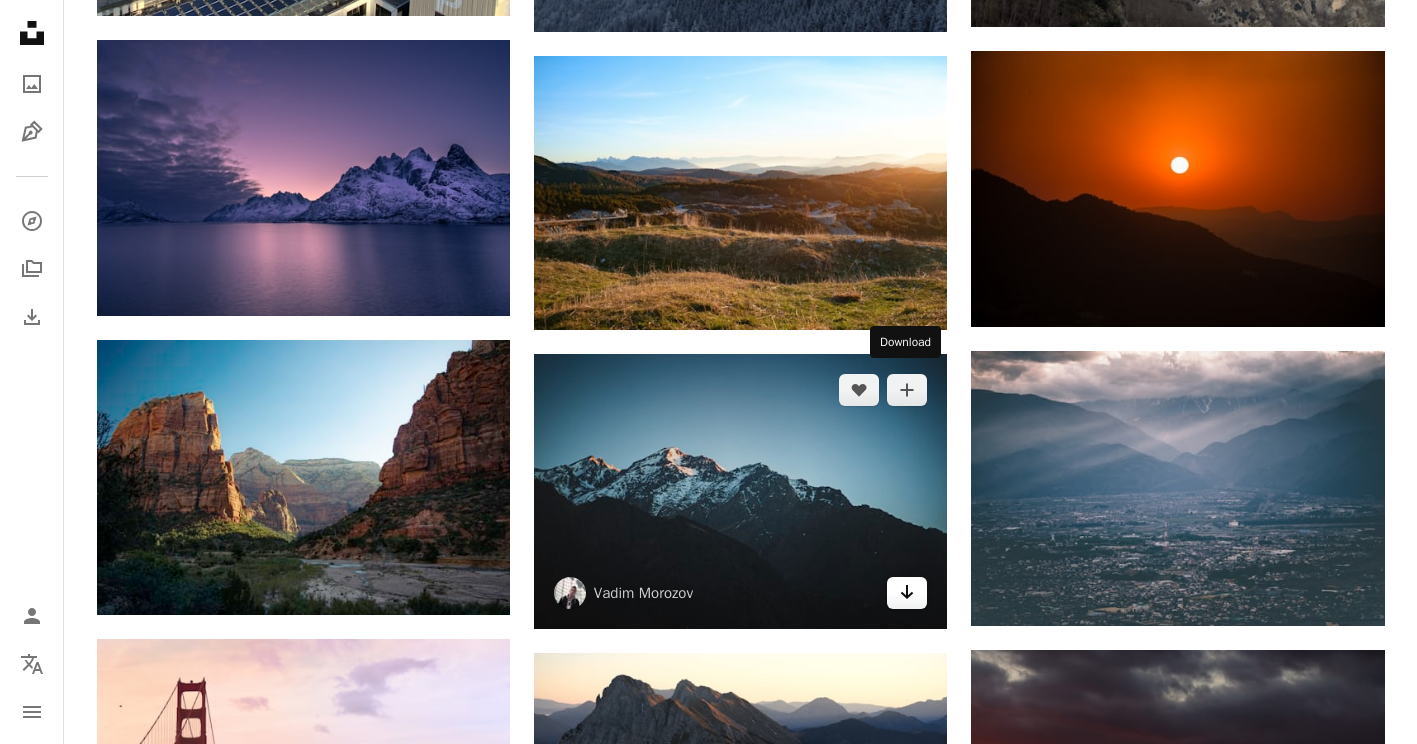 click on "Arrow pointing down" 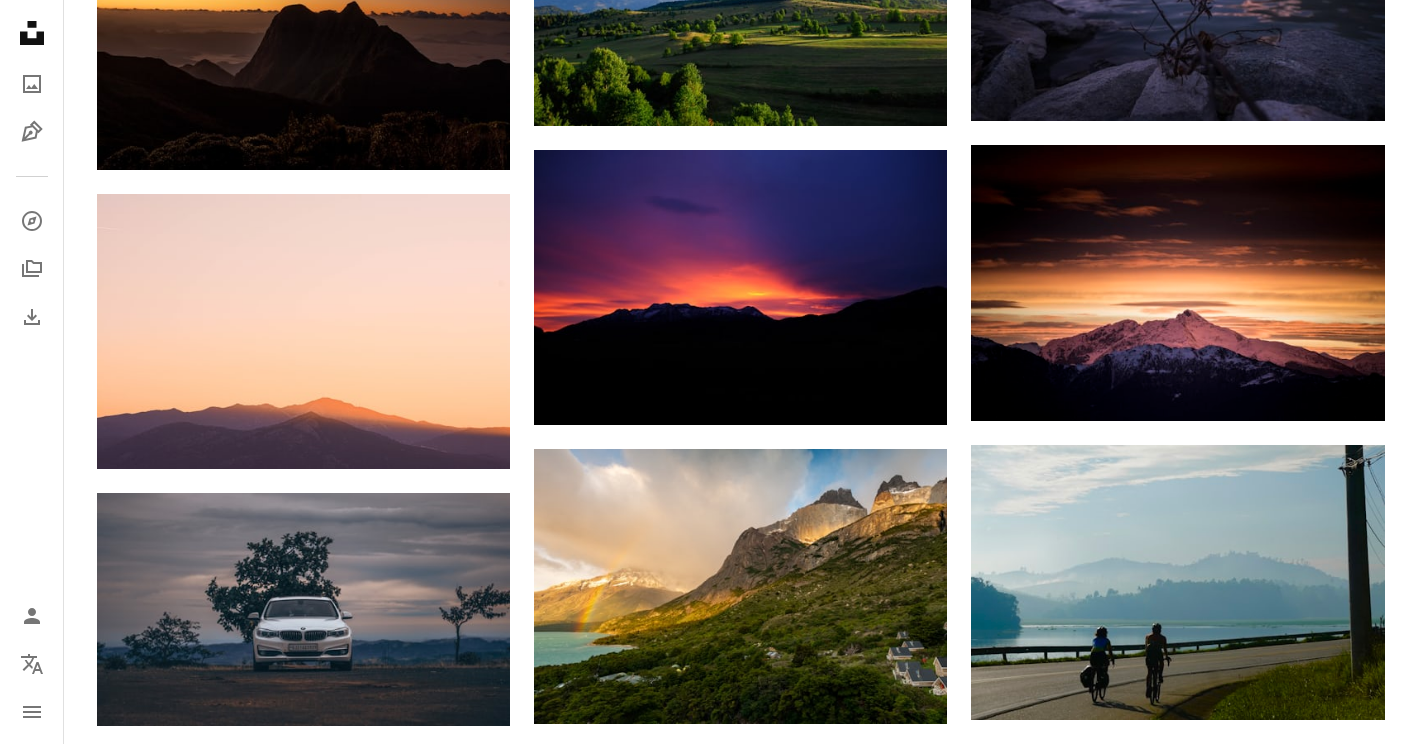 scroll, scrollTop: 13003, scrollLeft: 0, axis: vertical 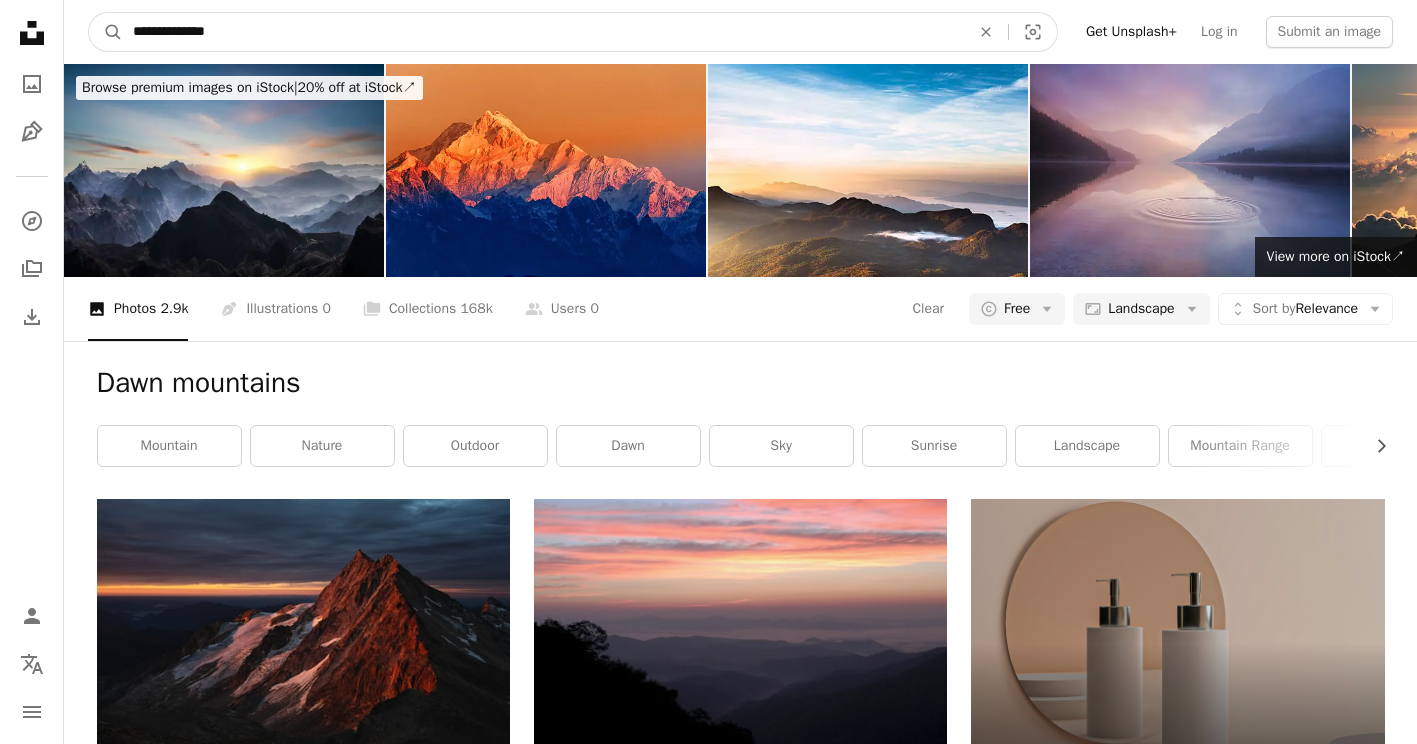 drag, startPoint x: 301, startPoint y: 35, endPoint x: 87, endPoint y: 35, distance: 214 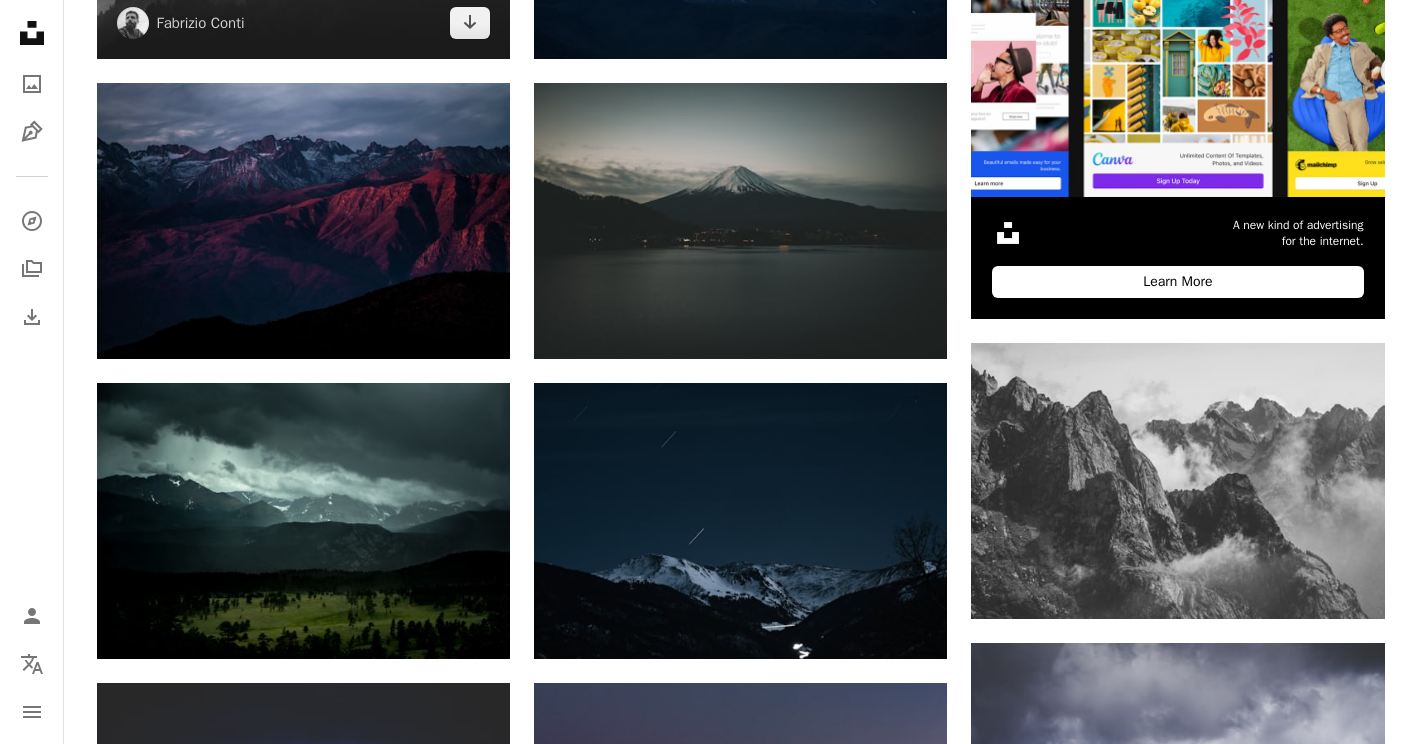 scroll, scrollTop: 0, scrollLeft: 0, axis: both 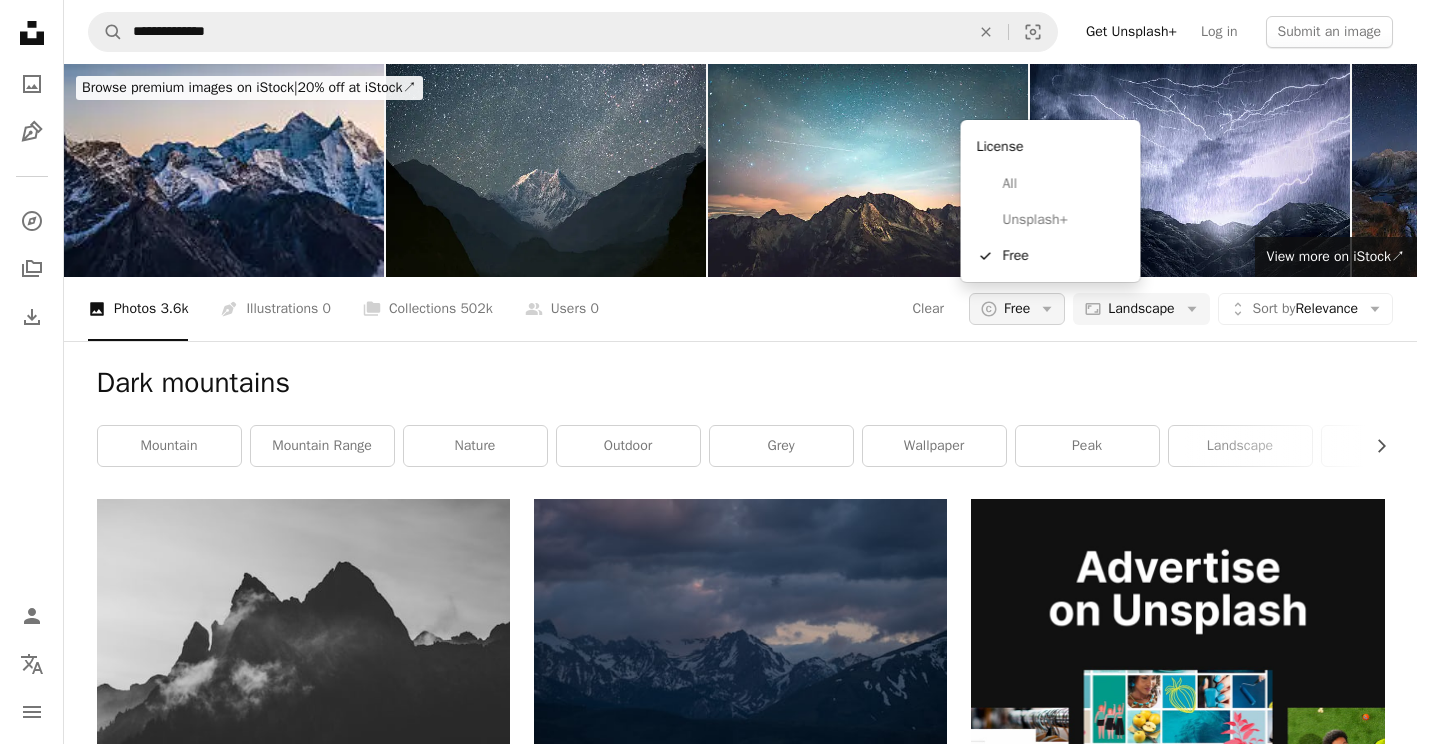 click on "Free" at bounding box center (1017, 309) 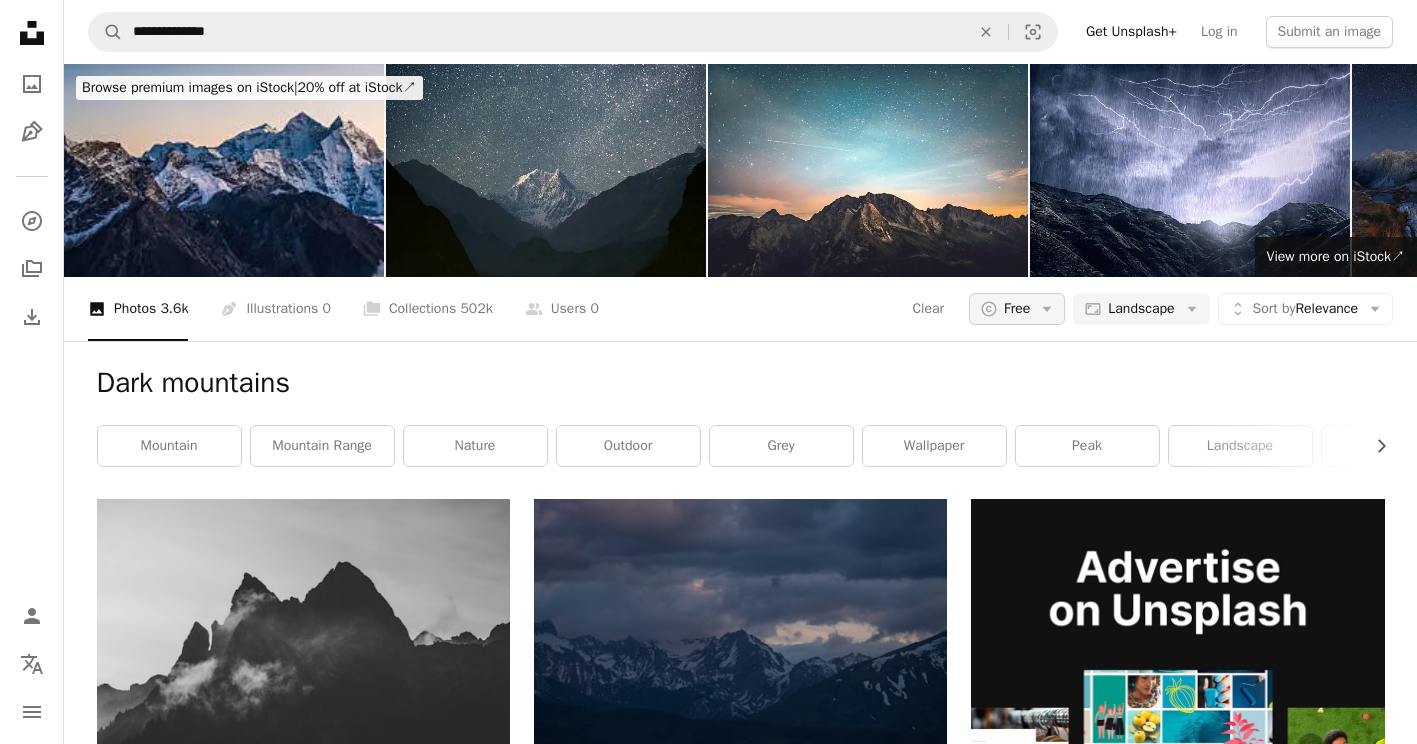 click on "Free" at bounding box center [1017, 309] 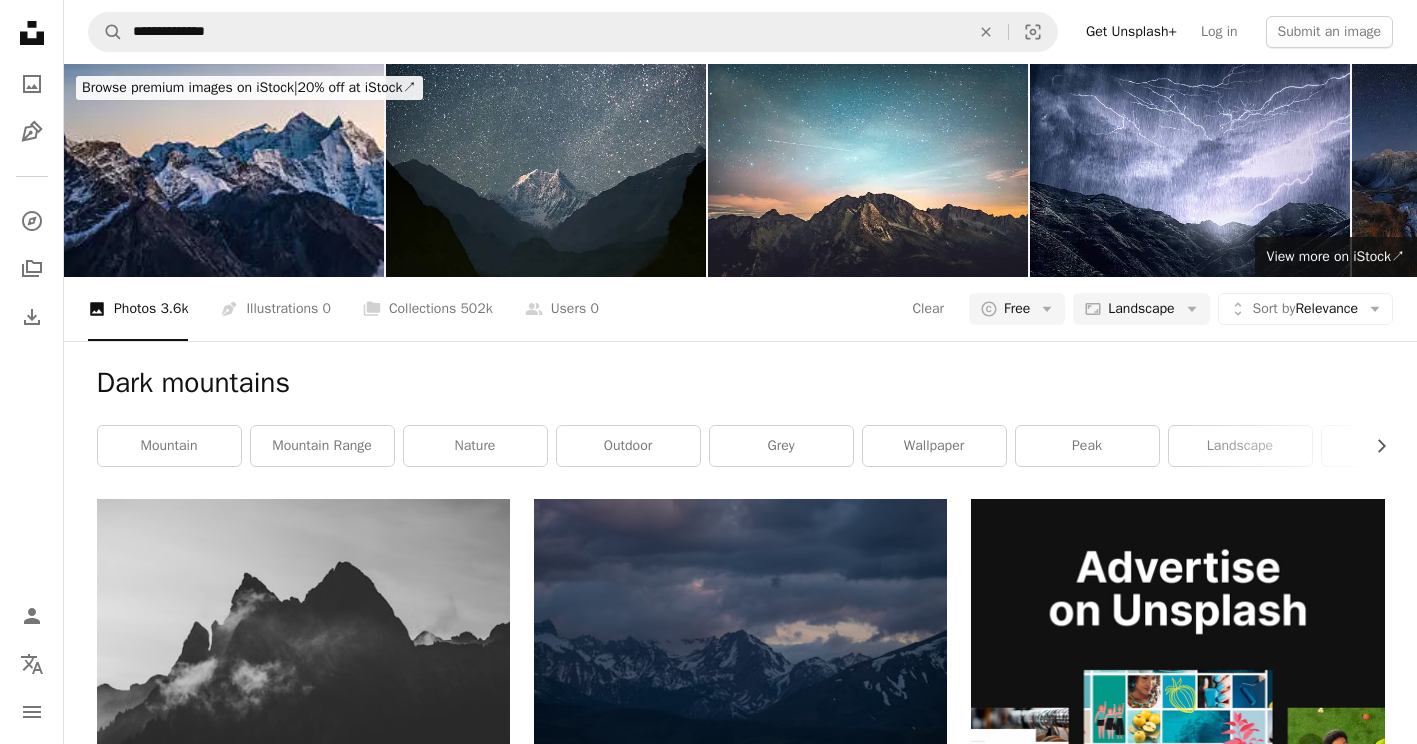 click on "Dark mountains" at bounding box center (741, 383) 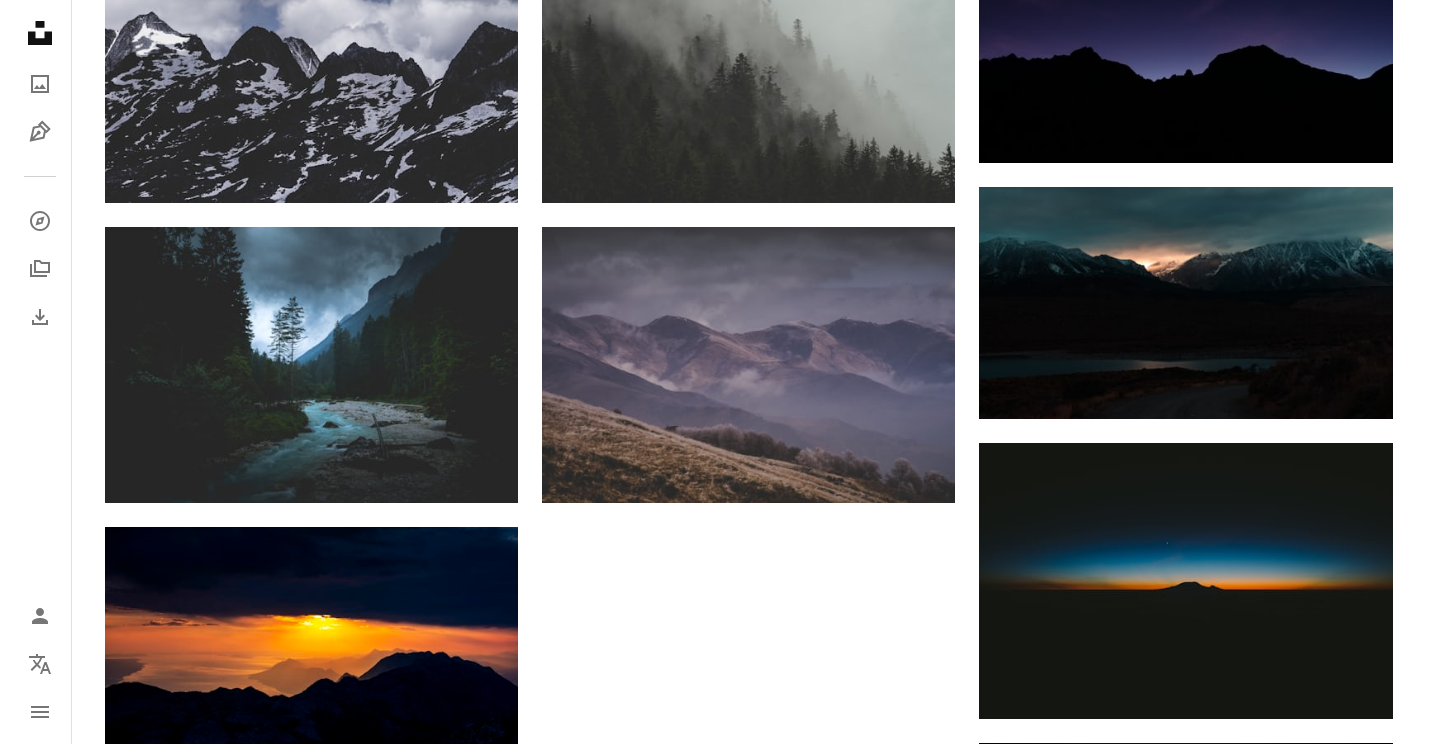 scroll, scrollTop: 1771, scrollLeft: 0, axis: vertical 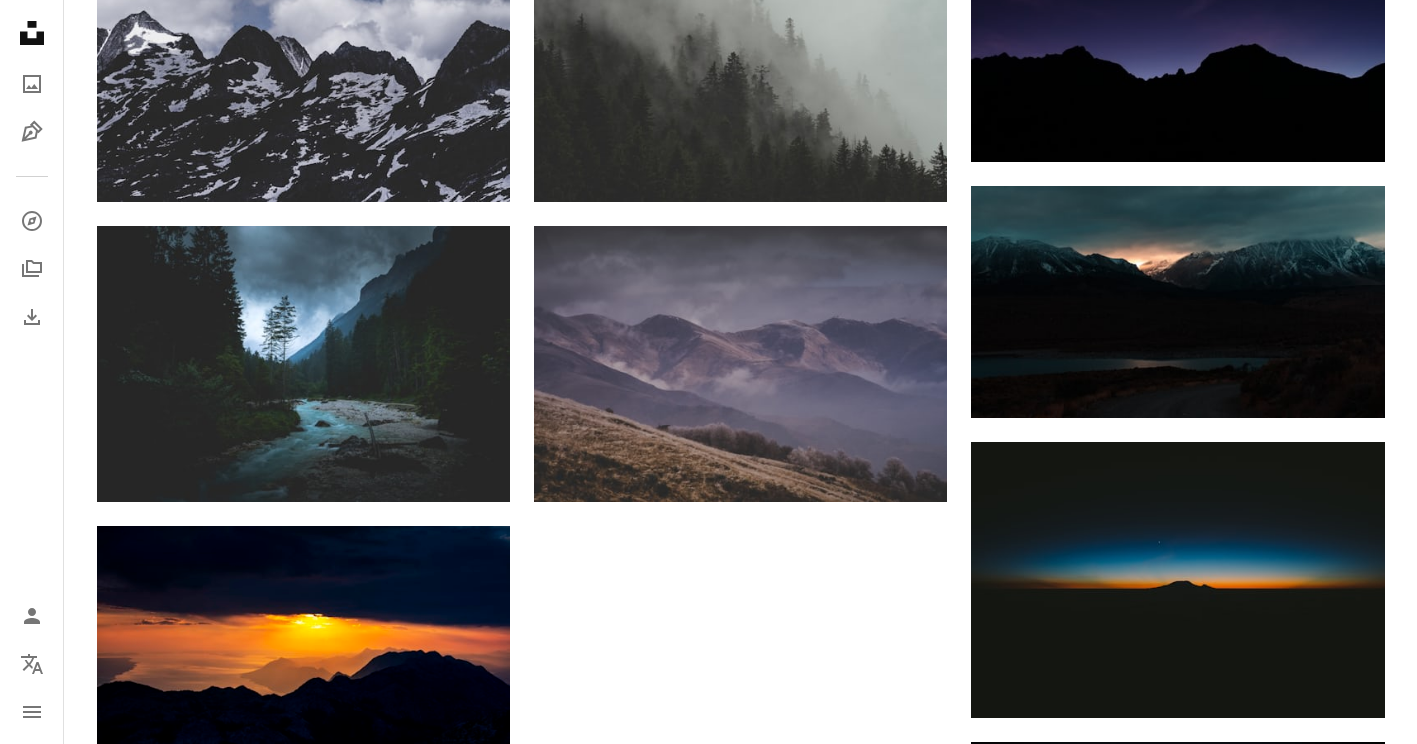 click at bounding box center (1177, 1179) 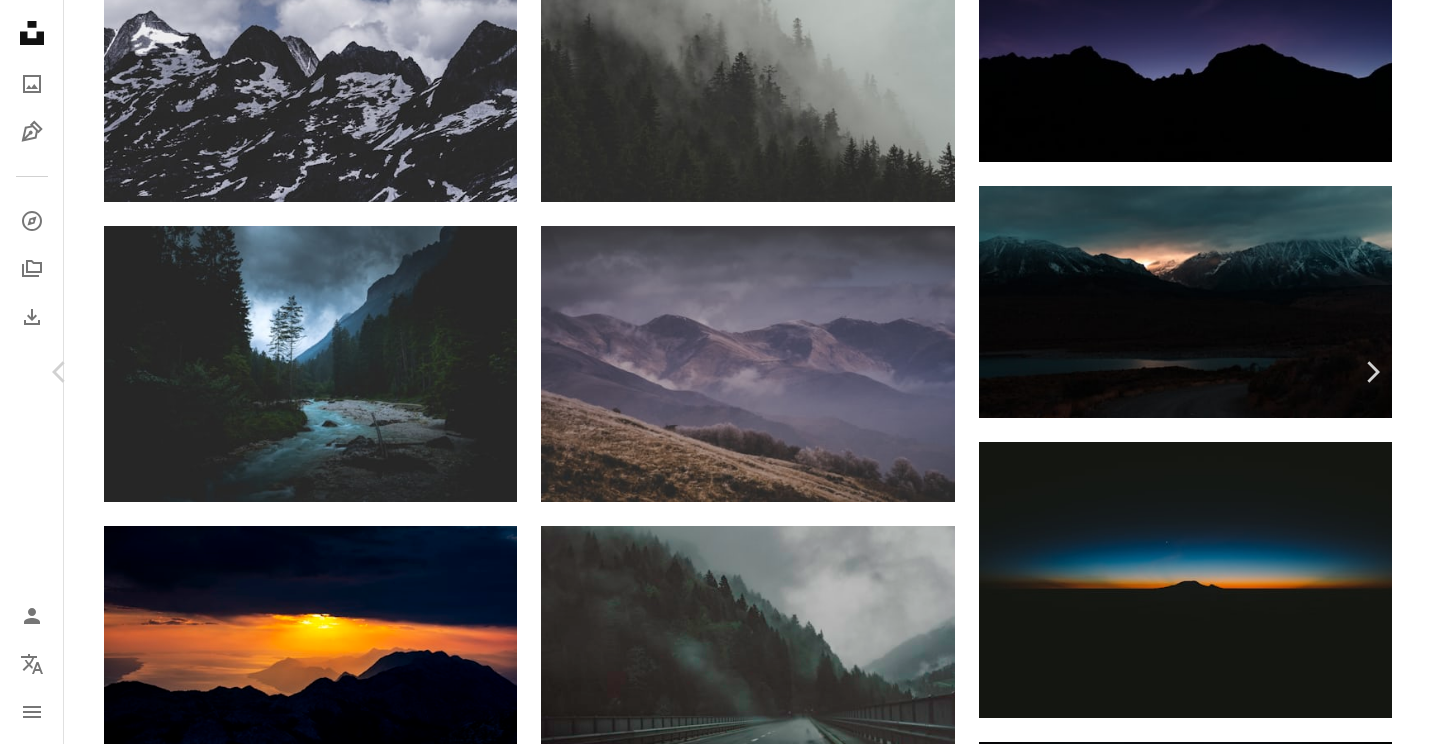scroll, scrollTop: 2656, scrollLeft: 0, axis: vertical 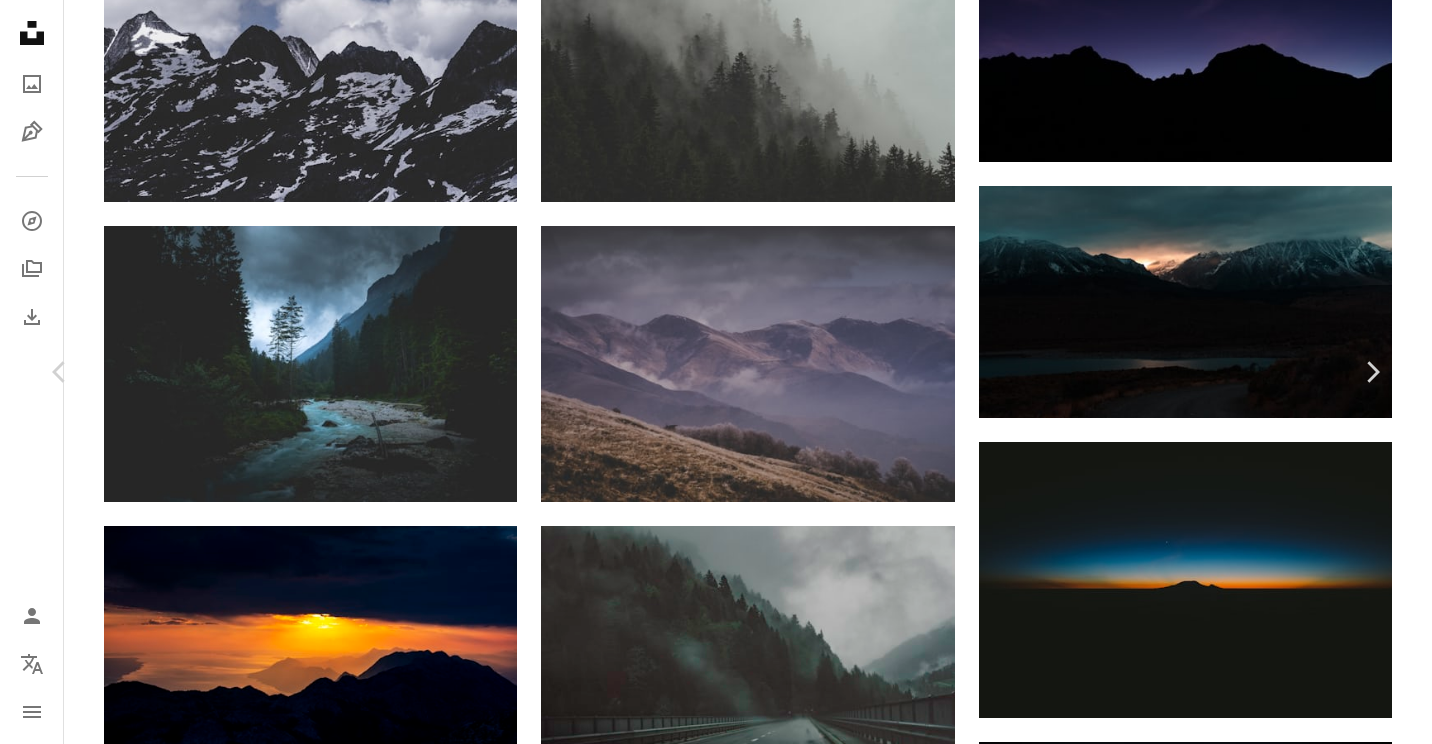 click at bounding box center [324, 4950] 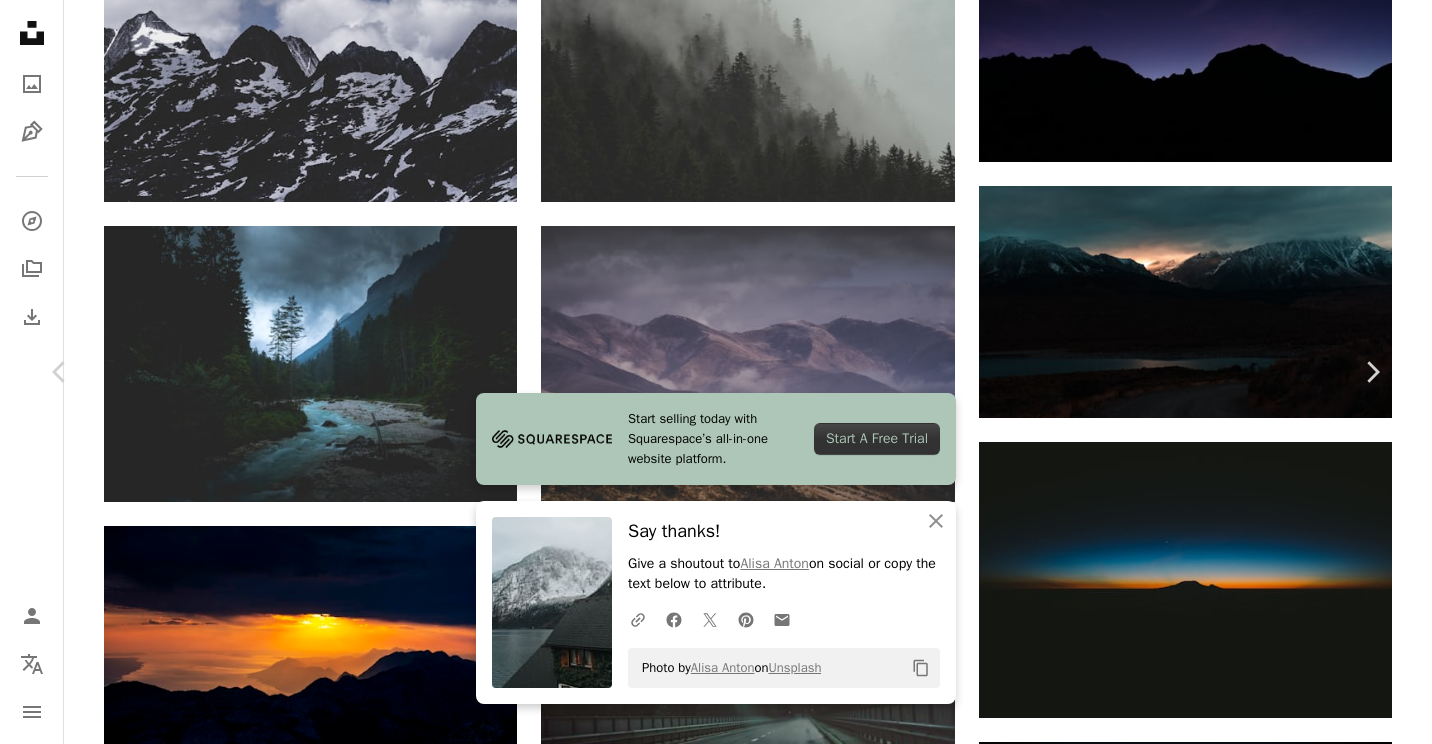 click on "Zoom in" at bounding box center [708, 4683] 